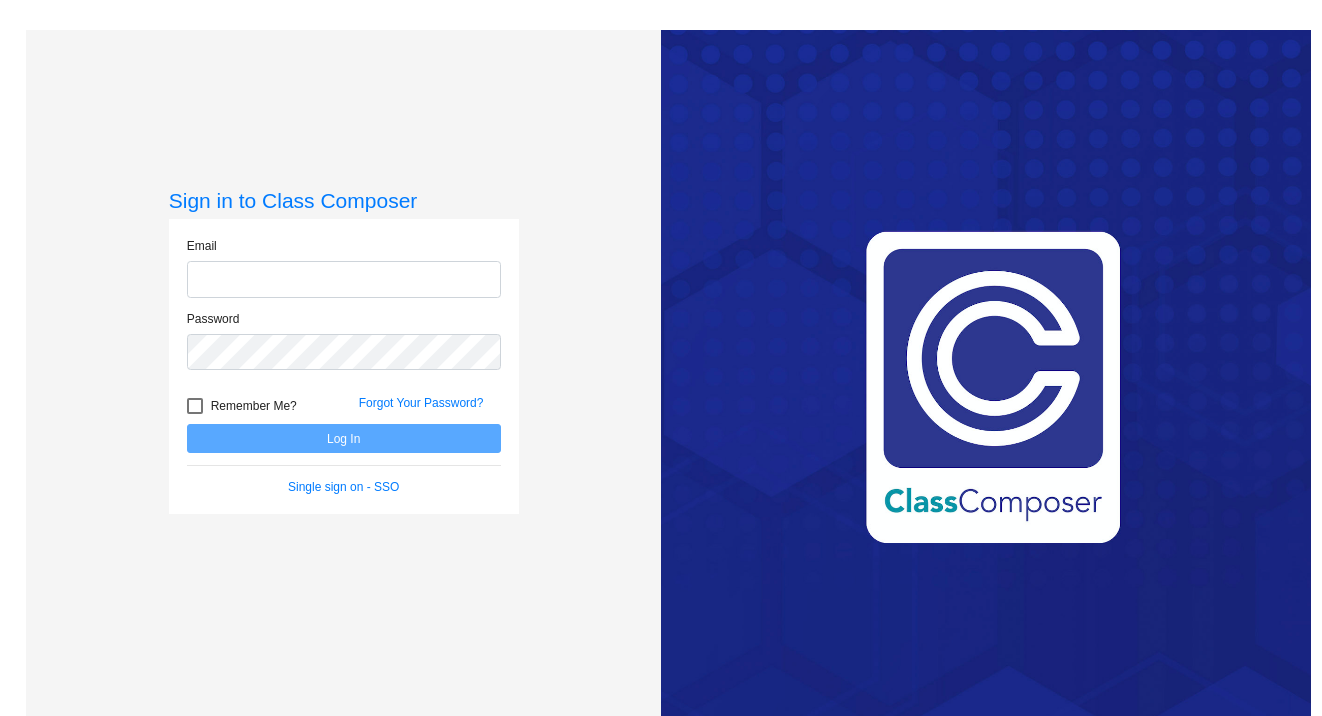 scroll, scrollTop: 0, scrollLeft: 0, axis: both 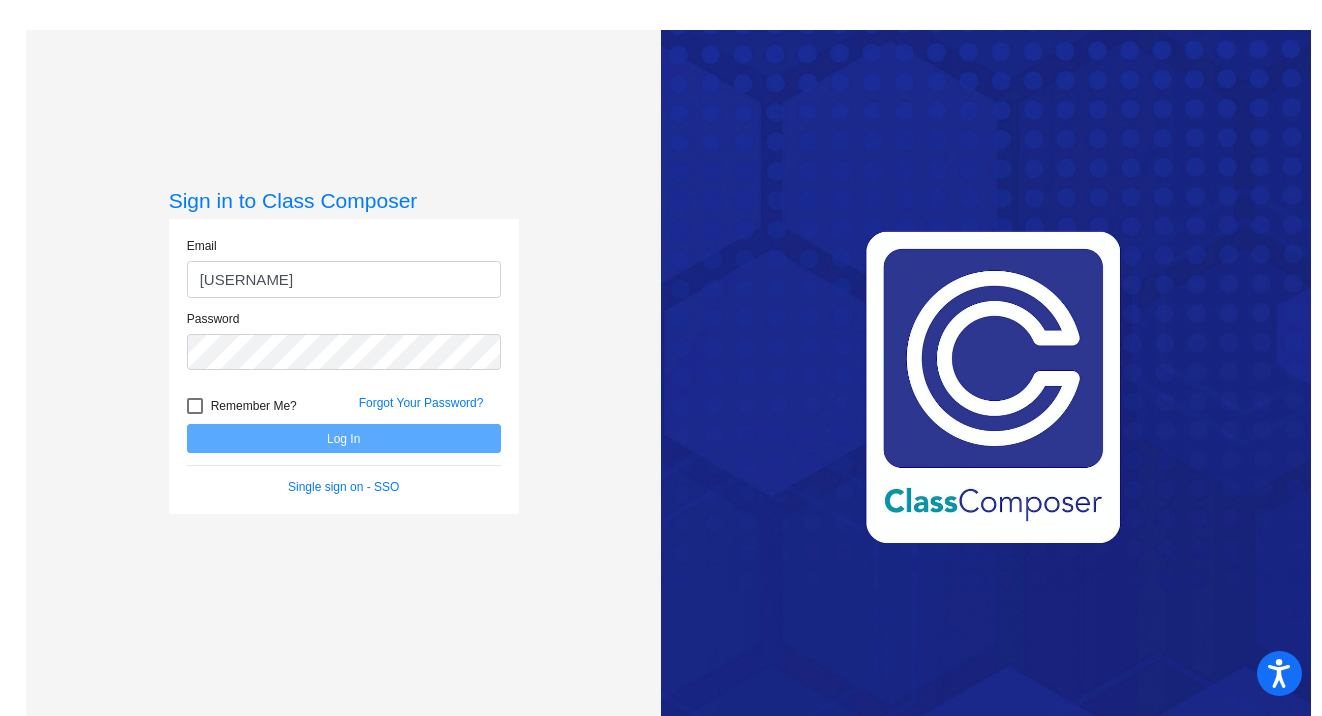 type on "[EMAIL]" 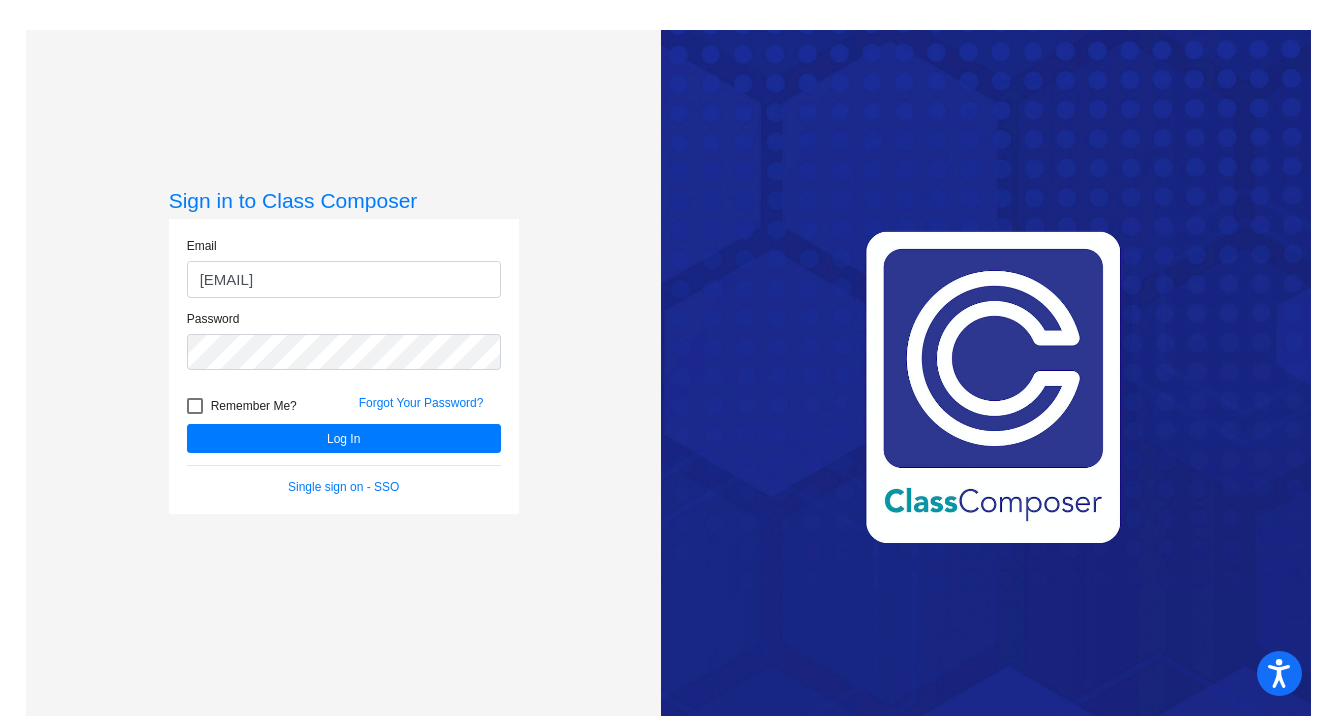 click on "Remember Me?" at bounding box center [242, 406] 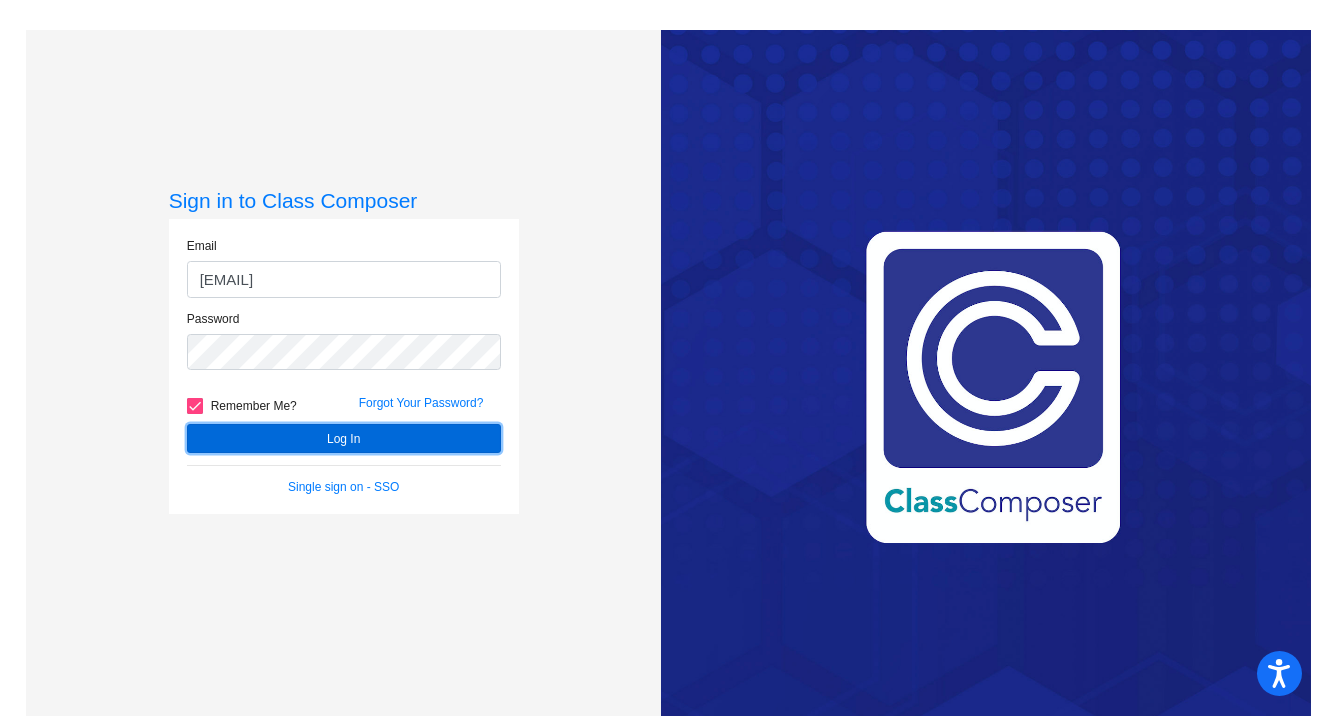 click on "Log In" 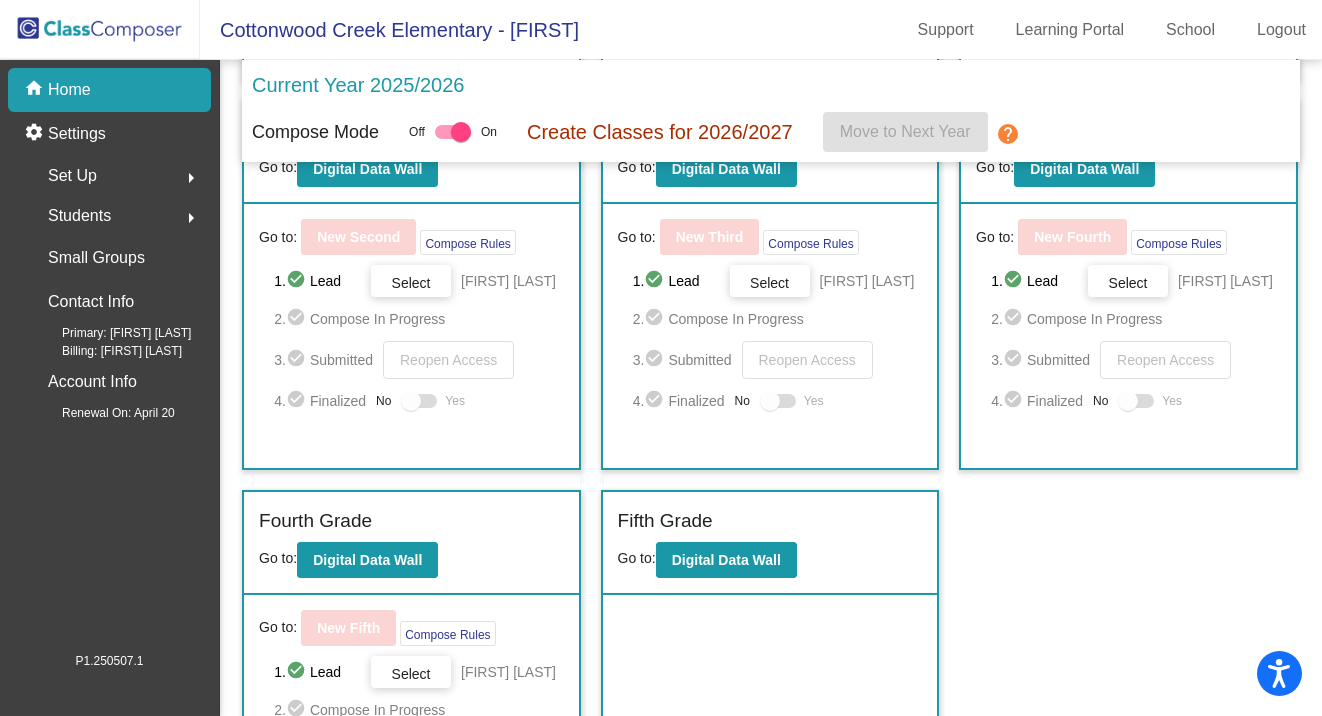 scroll, scrollTop: 600, scrollLeft: 0, axis: vertical 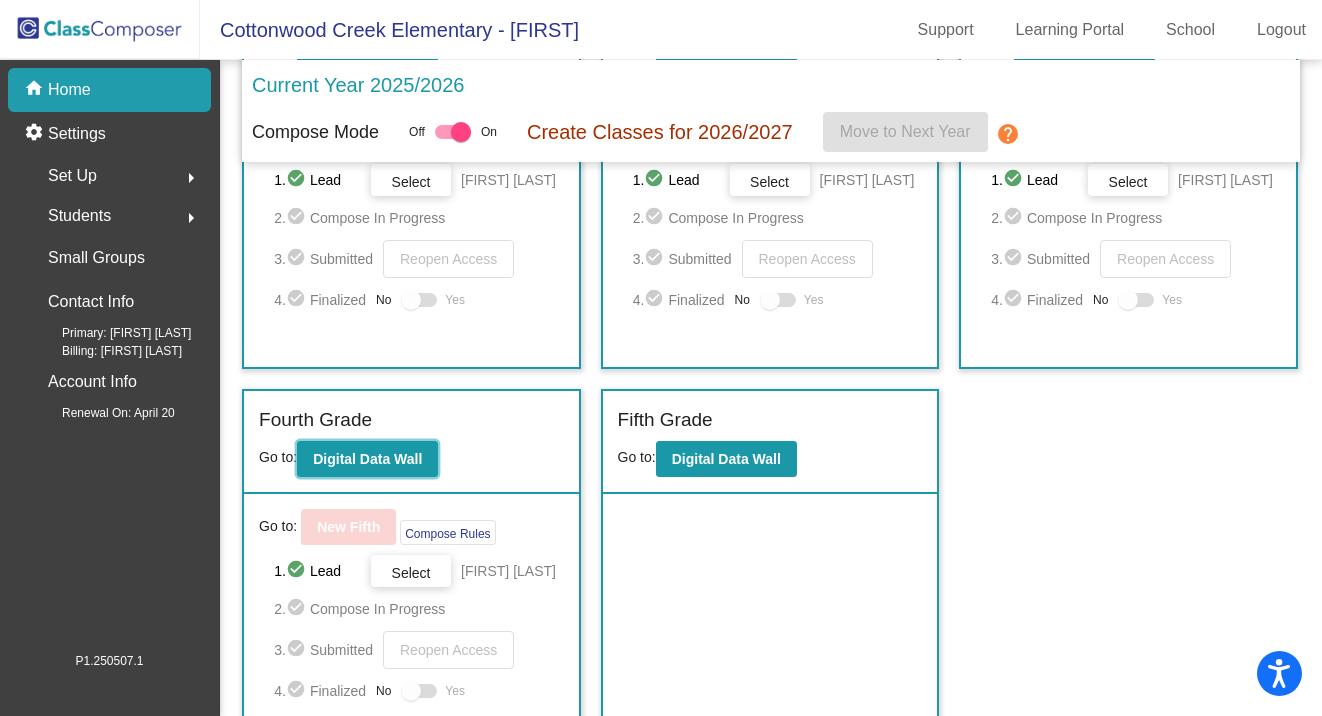 click on "Digital Data Wall" 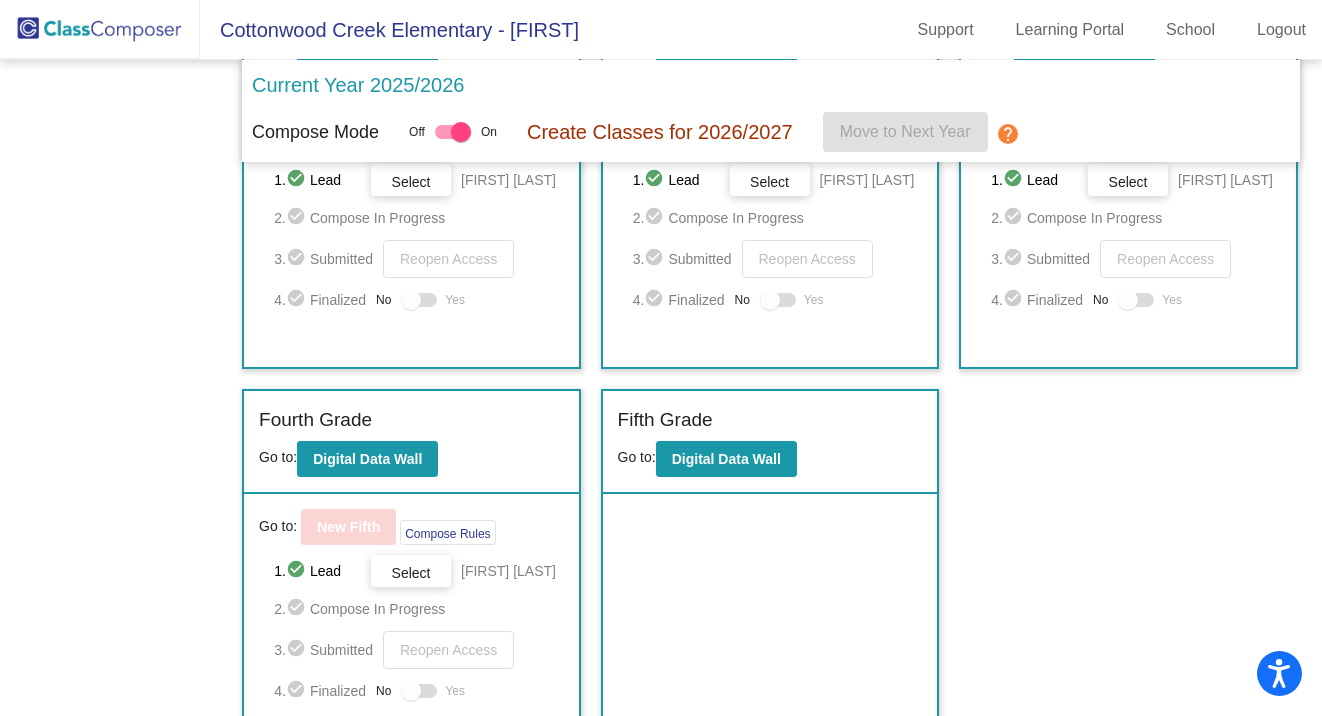 scroll, scrollTop: 0, scrollLeft: 0, axis: both 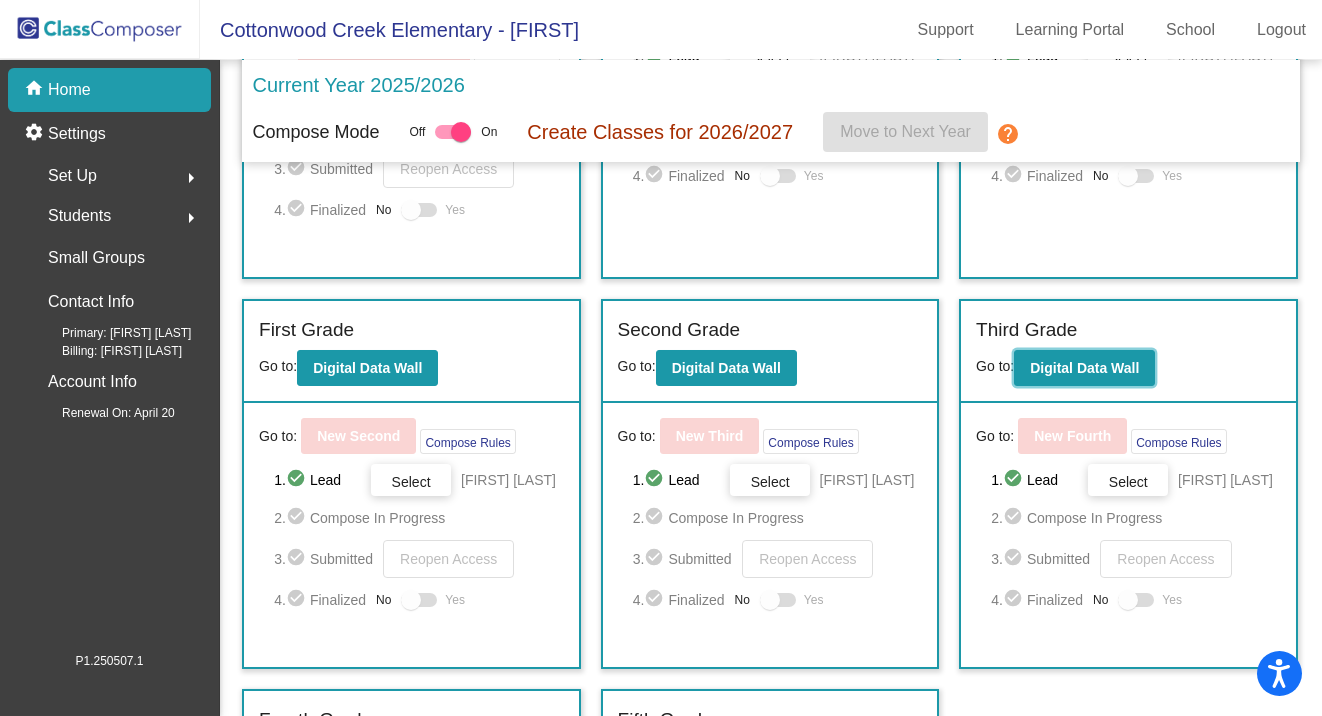 click on "Digital Data Wall" 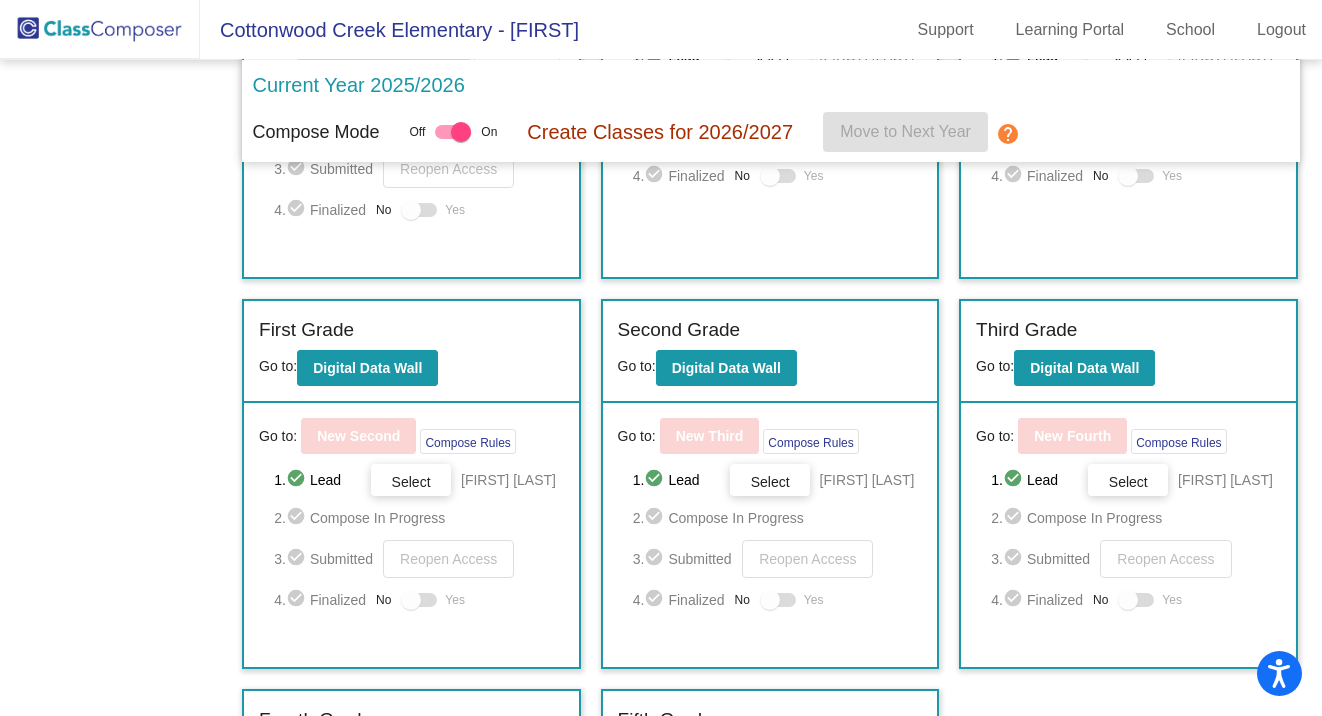 scroll, scrollTop: 0, scrollLeft: 0, axis: both 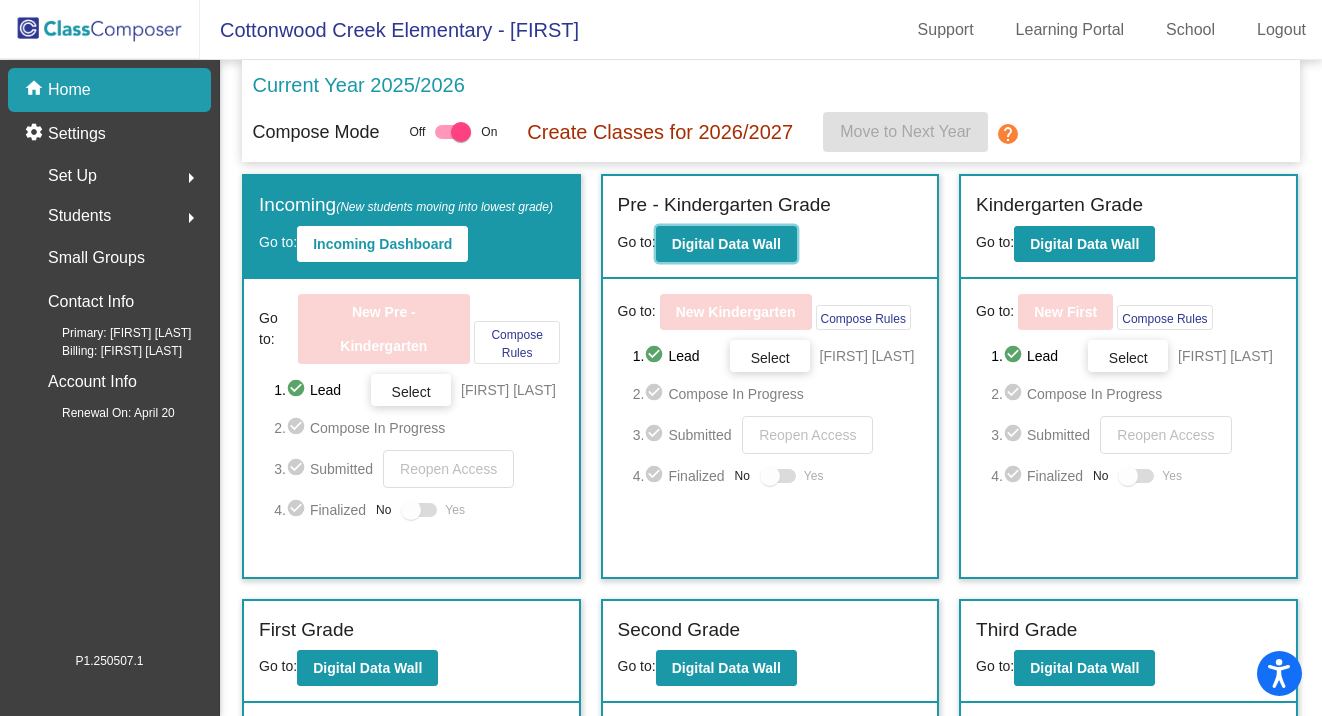 click on "Digital Data Wall" 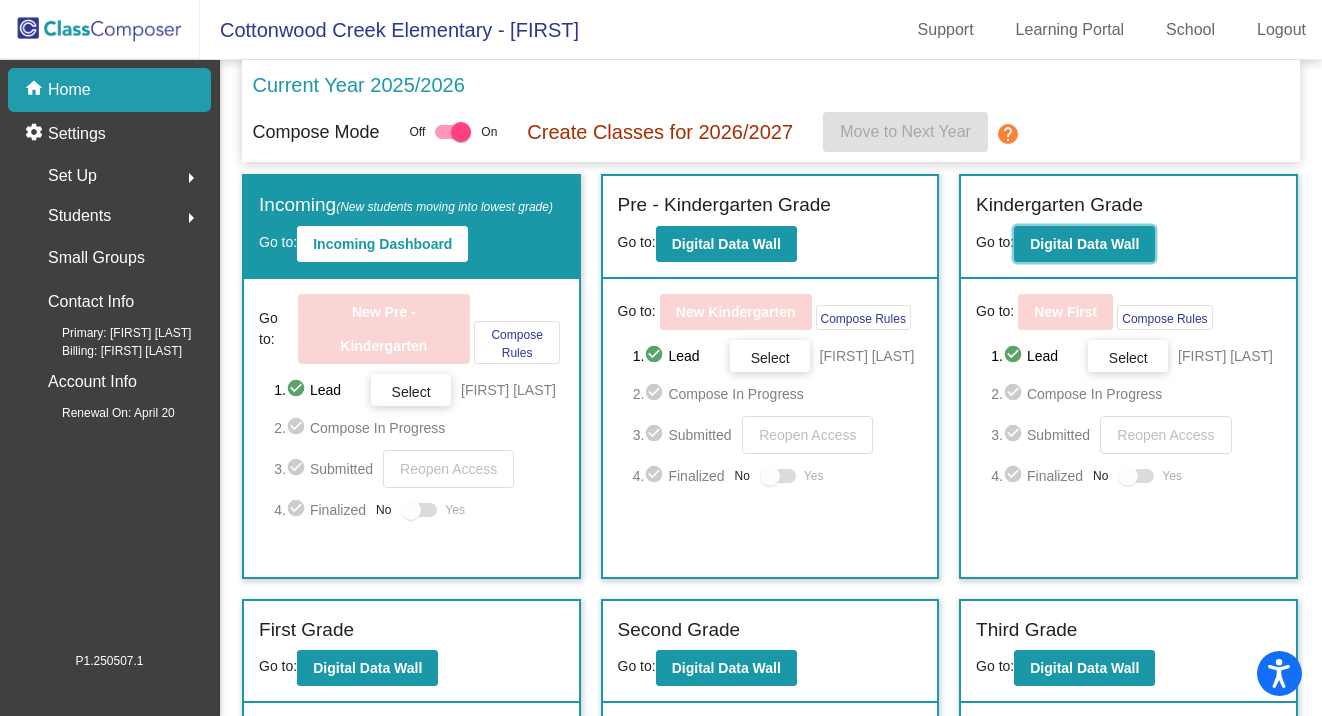 click on "Digital Data Wall" 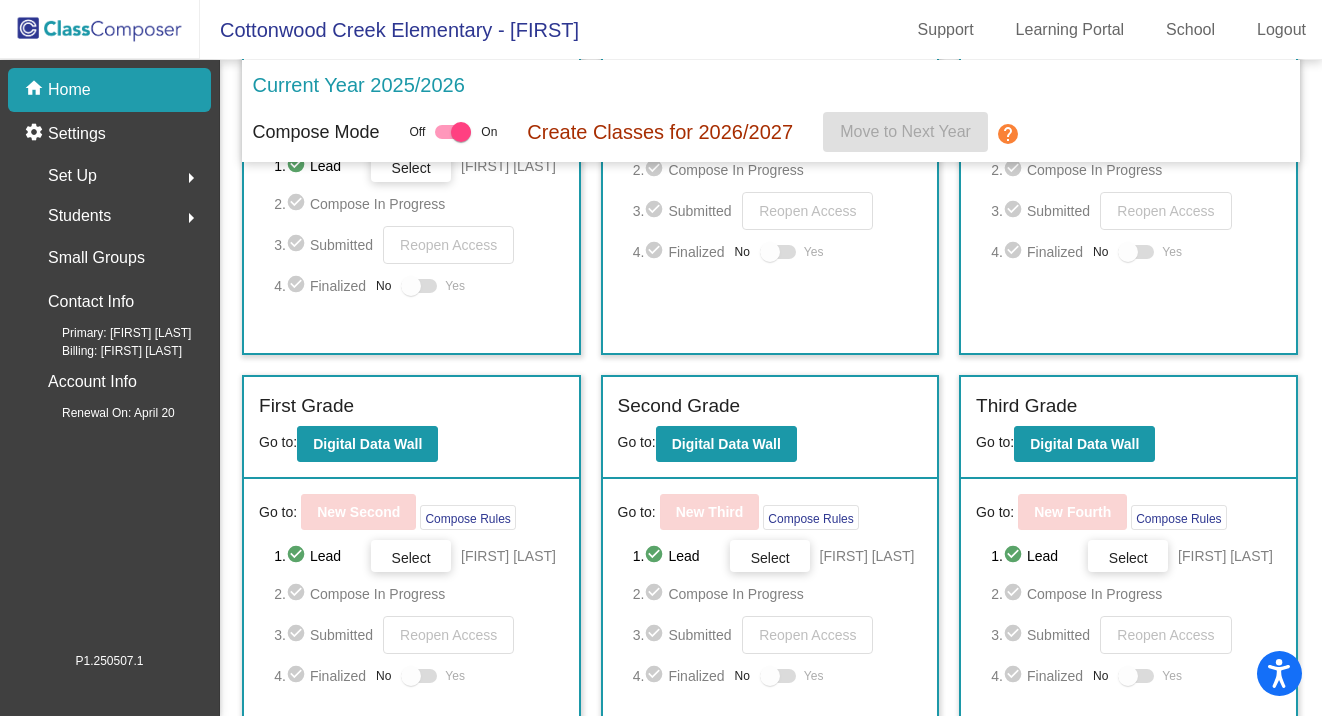 scroll, scrollTop: 300, scrollLeft: 0, axis: vertical 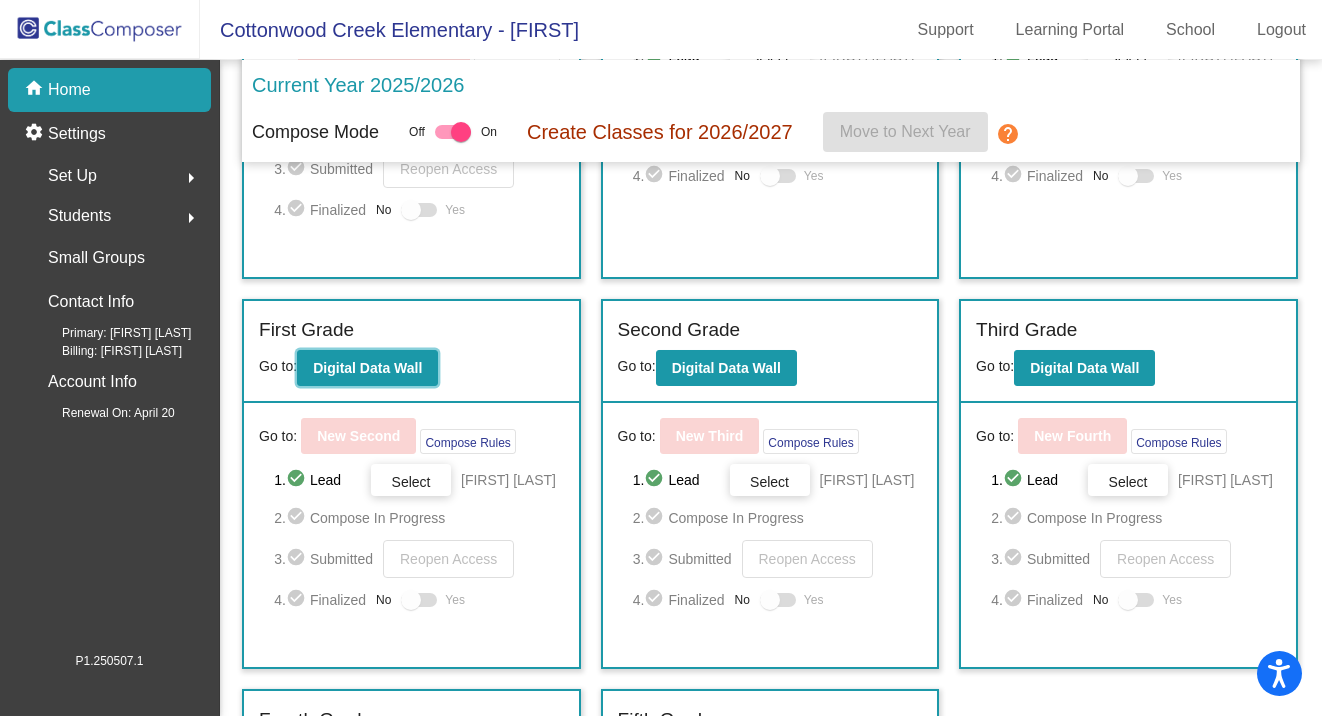 click on "Digital Data Wall" 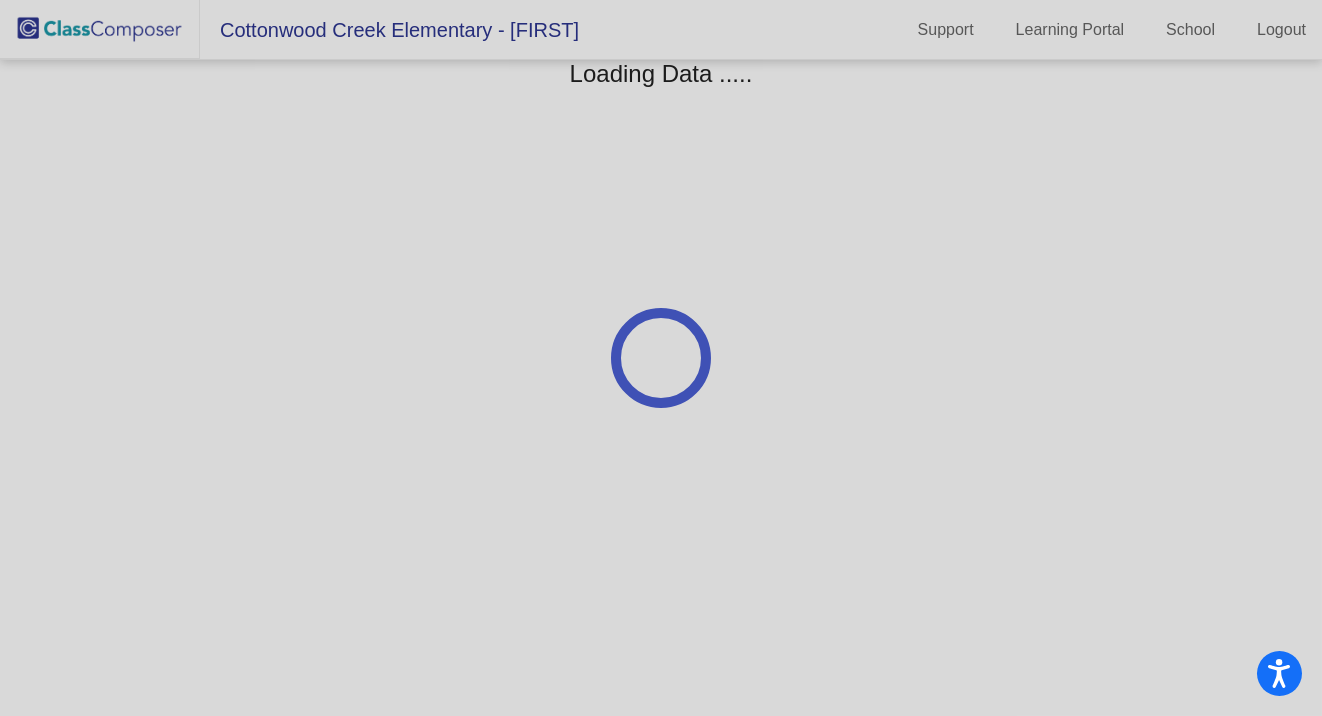 scroll, scrollTop: 0, scrollLeft: 0, axis: both 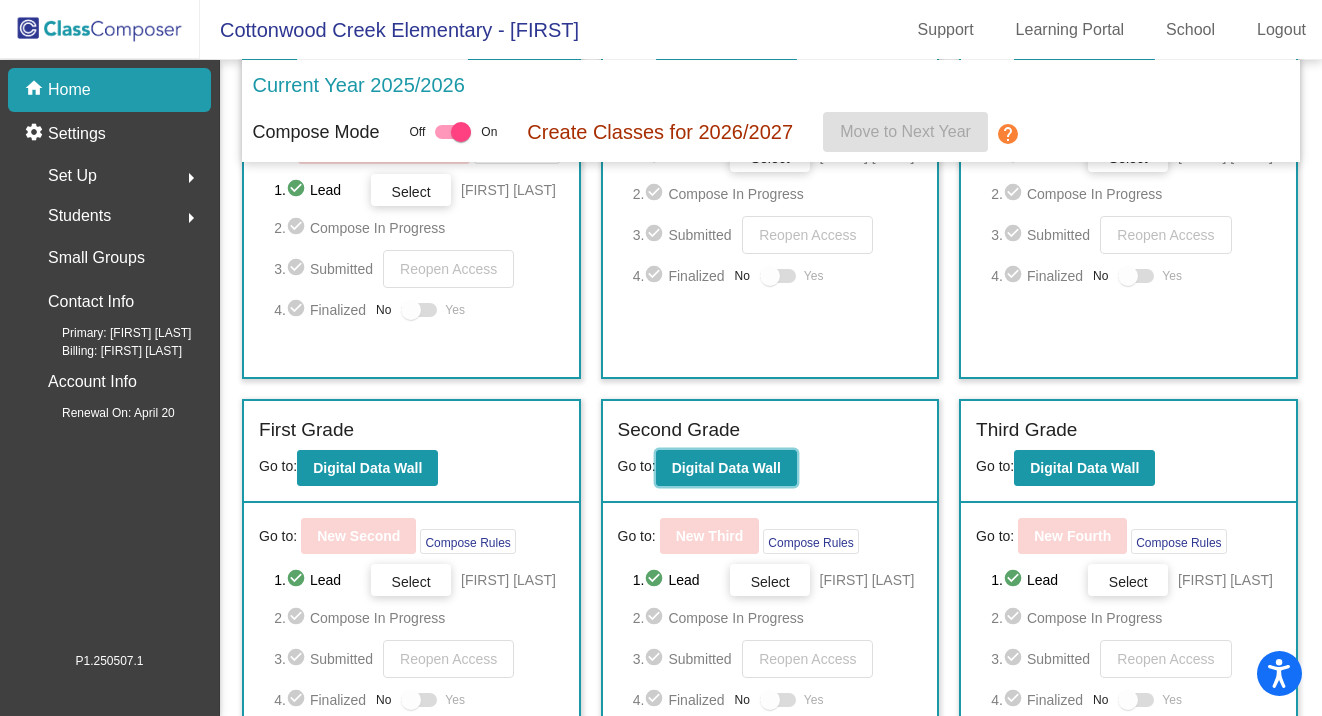 click on "Digital Data Wall" 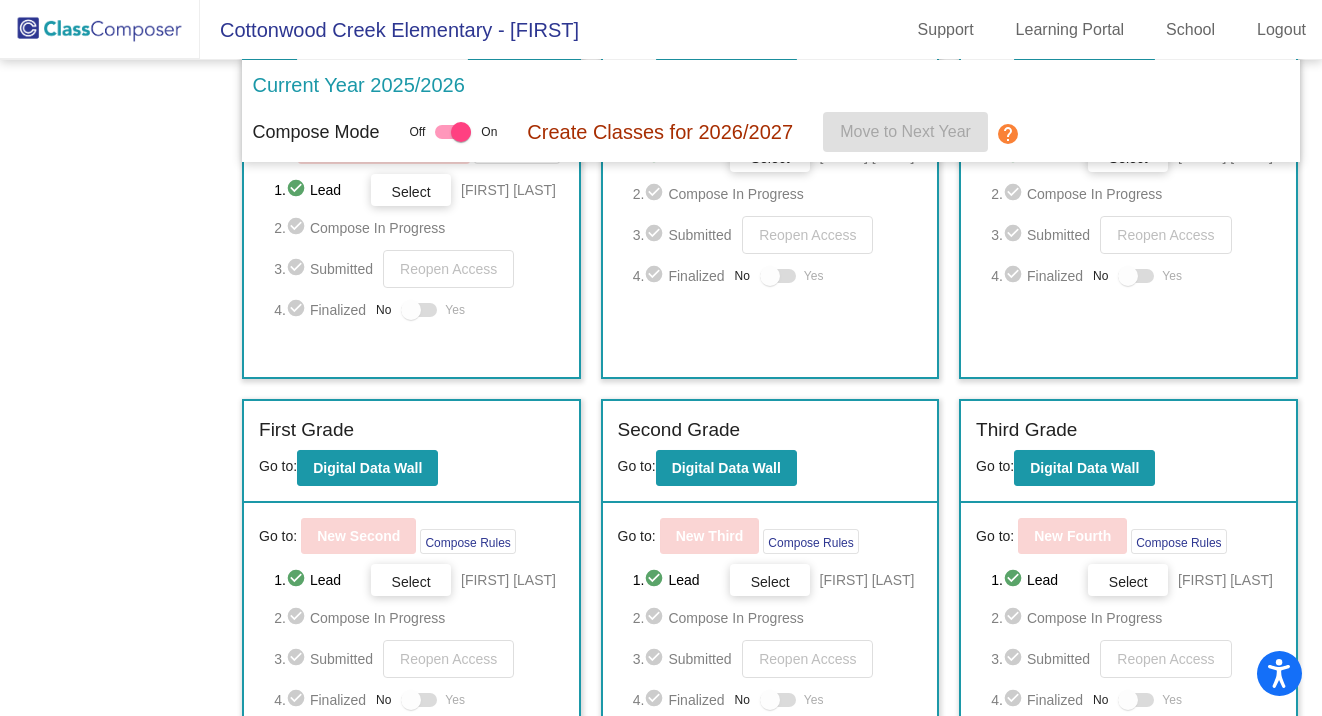scroll, scrollTop: 0, scrollLeft: 0, axis: both 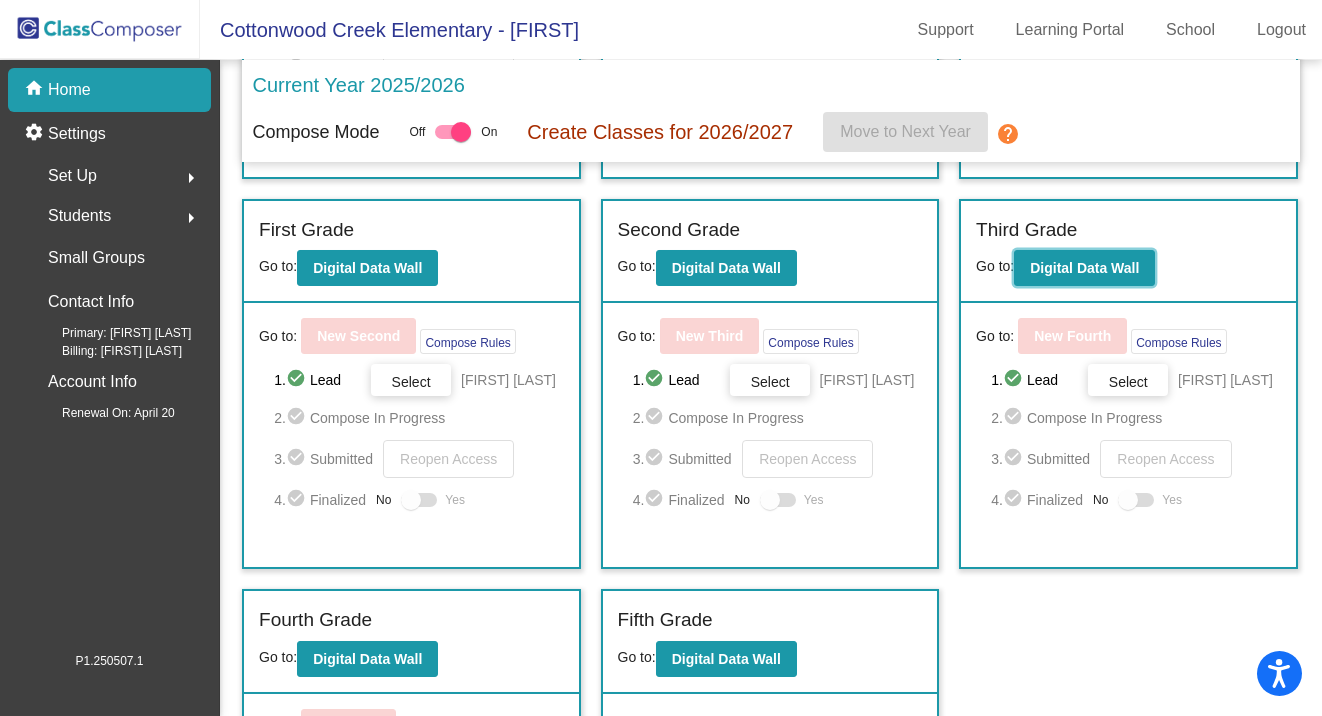 click on "Digital Data Wall" 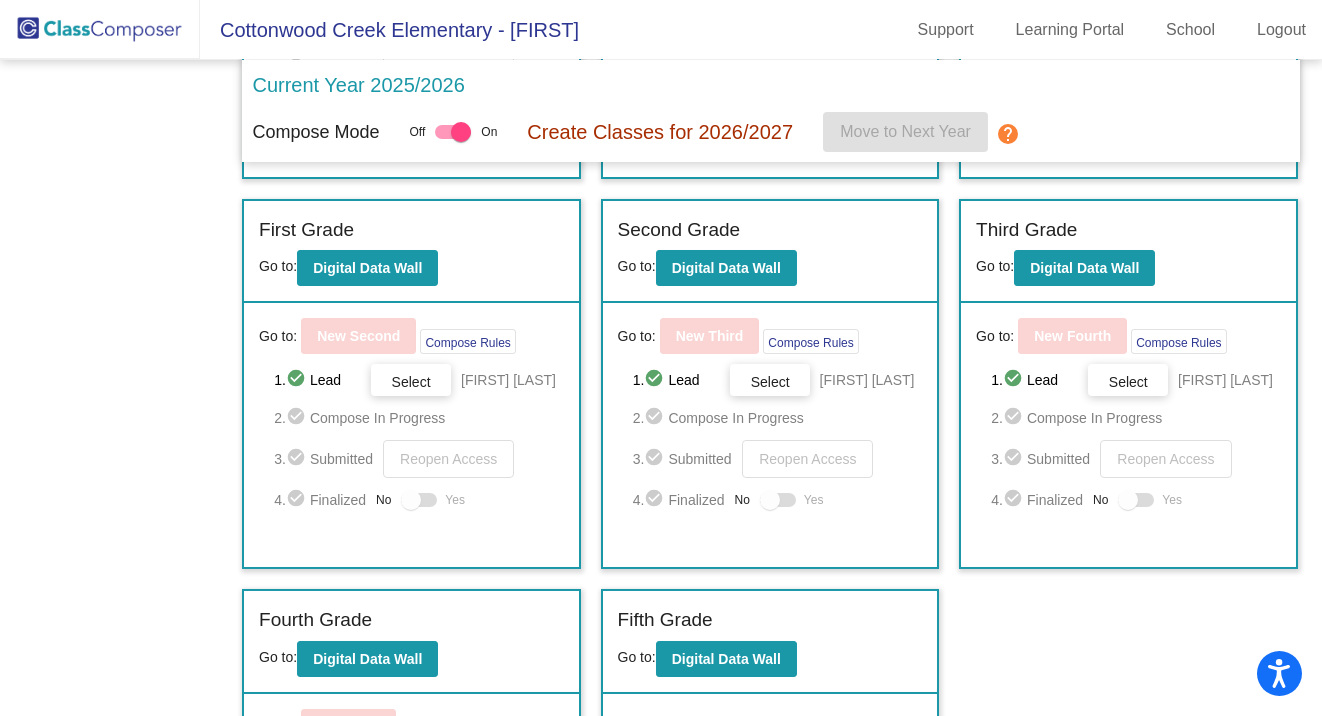 scroll, scrollTop: 0, scrollLeft: 0, axis: both 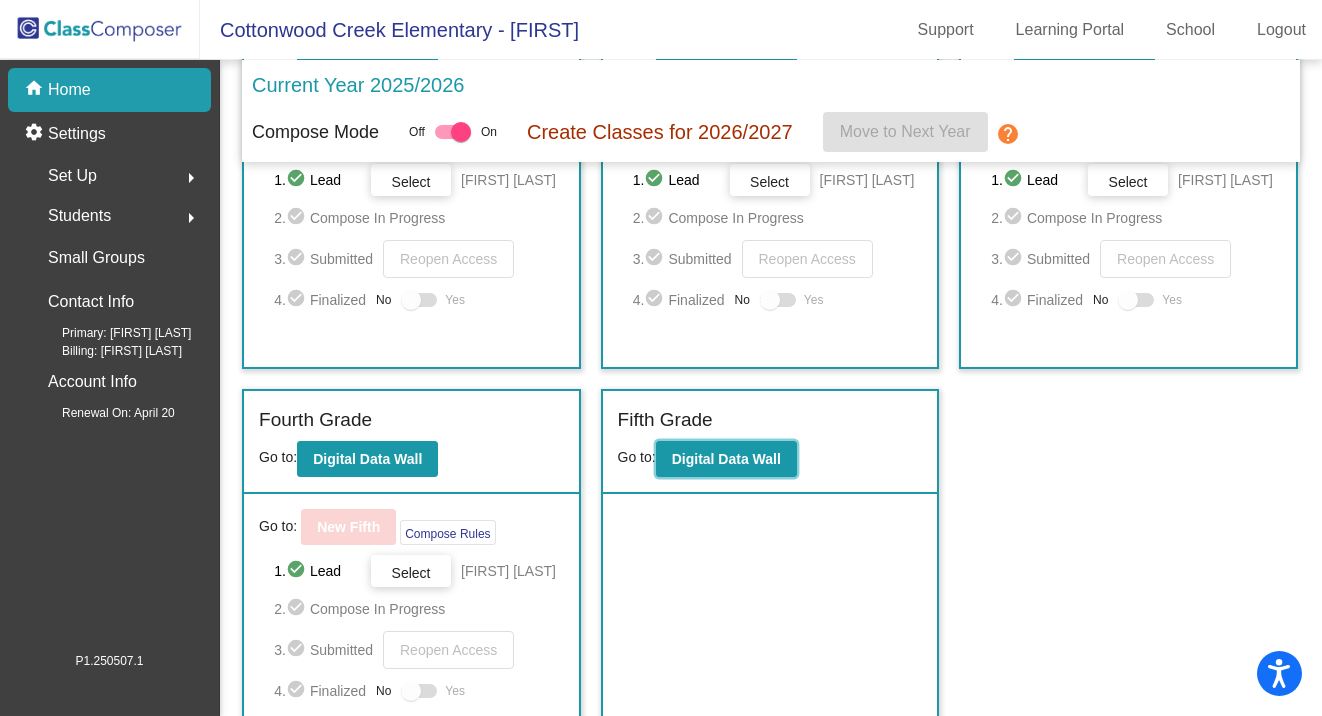 click on "Digital Data Wall" 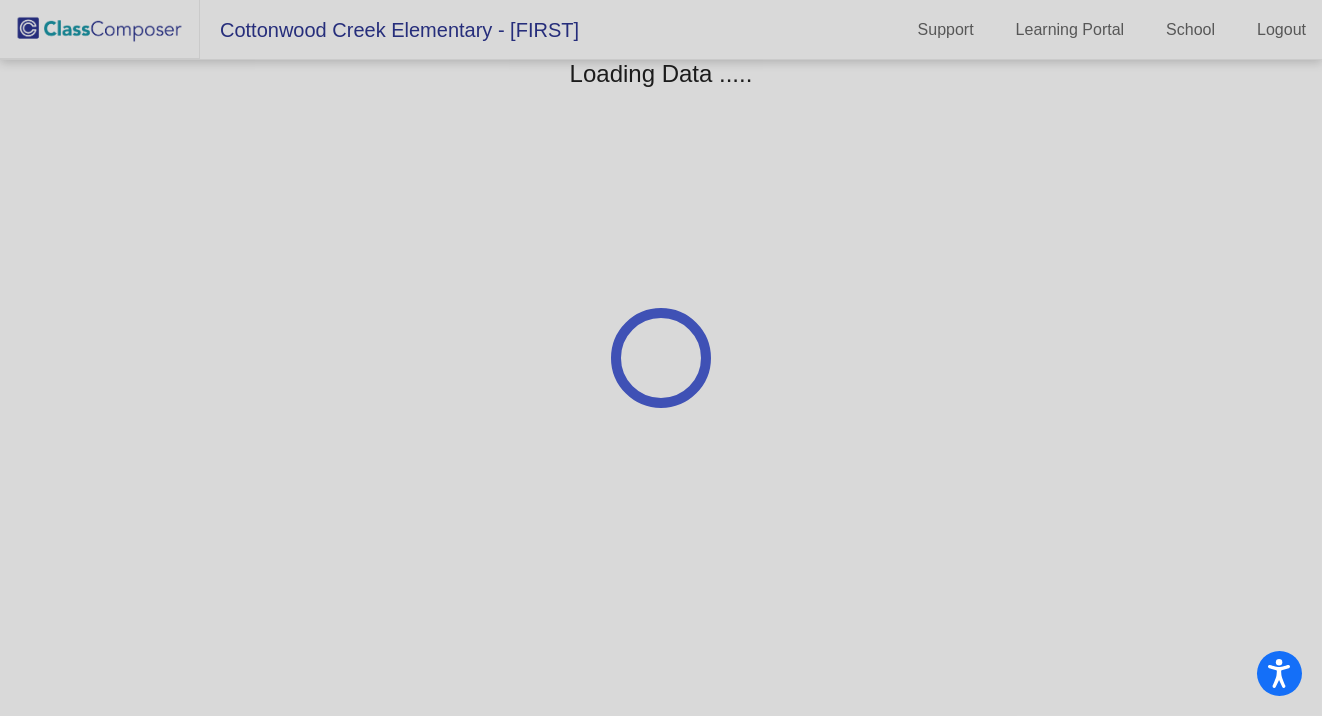 scroll, scrollTop: 0, scrollLeft: 0, axis: both 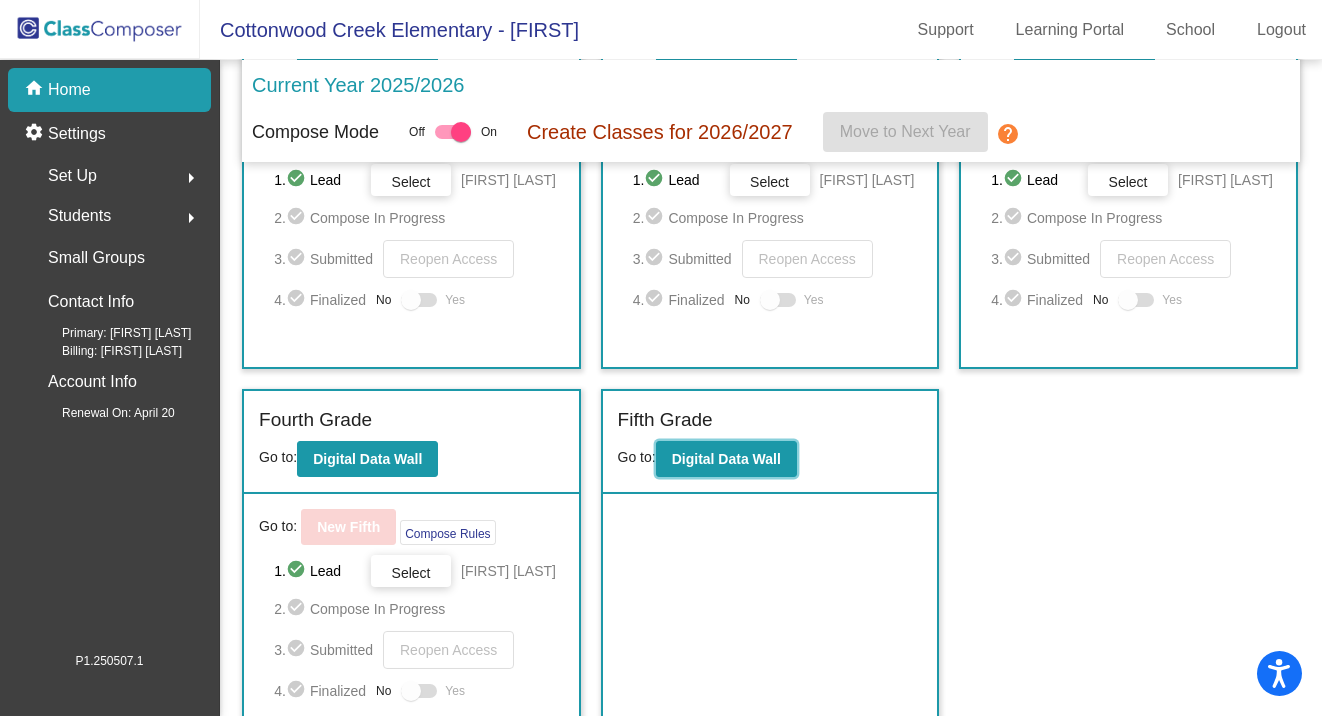 click on "Digital Data Wall" 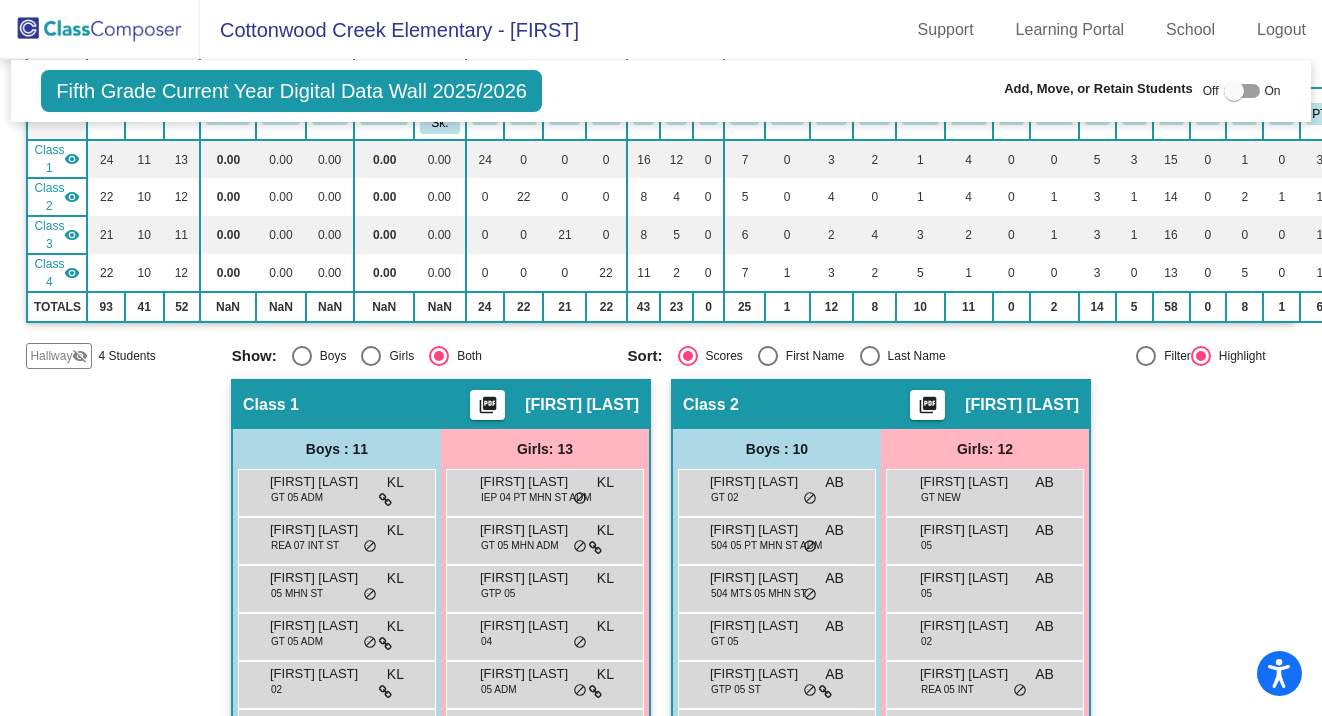 scroll, scrollTop: 300, scrollLeft: 0, axis: vertical 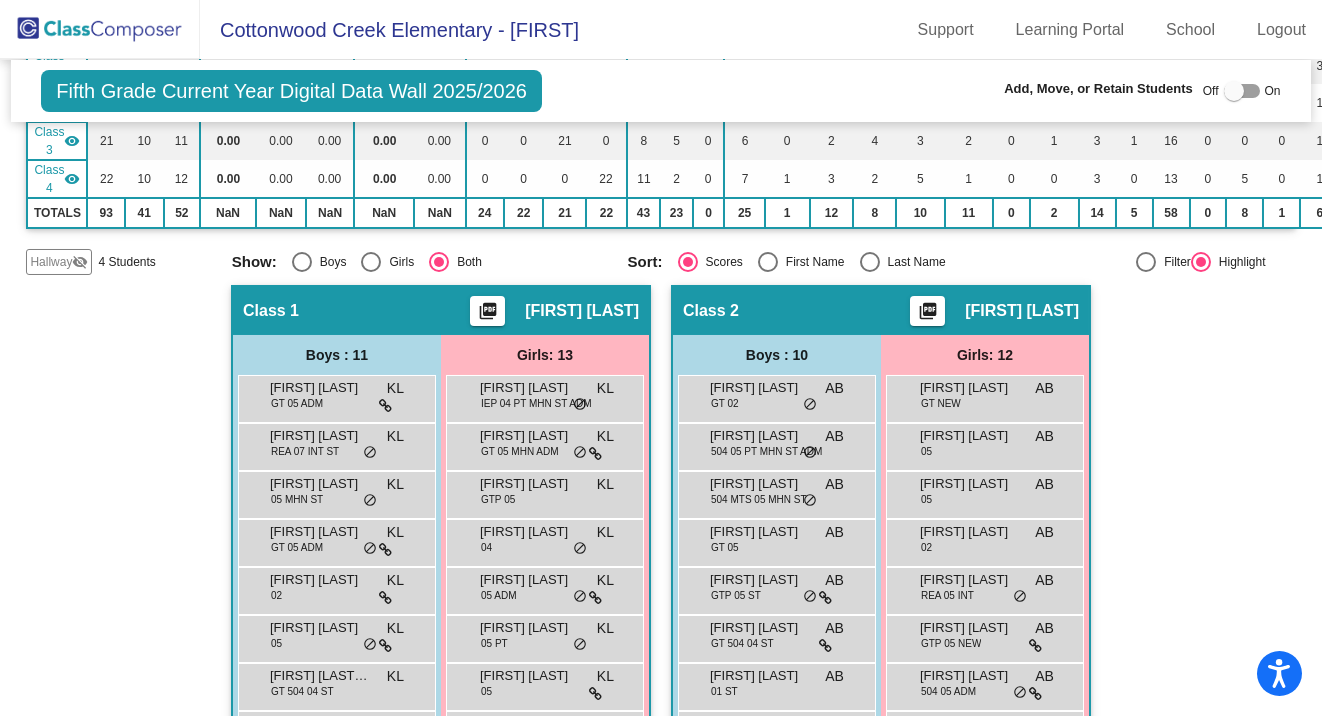click on "Fifth Grade Current Year Digital Data Wall 2025/2026  Add, Move, or Retain Students Off   On  Incoming   Digital Data Wall    Display Scores for Years:   2024 - 2025   2025 - 2026  Grade/Archive Students in Table View   Download   New Small Group   Saved Small Group  Teacher Compose mode is On. The lead teacher for your grade level has access to compose classes
for next year.  Notes   Download Class List   Import Students   Grade/Archive Students in Table View   New Small Group   Saved Small Group  Display Scores for Years:   2024 - 2025   2025 - 2026 Display Assessments: S-EL SR SM Students Academics Life Skills  Last Teacher  Placement  Identified  Total Boys Girls  Read.   Math   Writ.   Behav.   Work Sk.   KL   AB   EW   RB   GT   ELL   504   IEP   REA   GTP   03   MTS   02   04   05   06   07   01   PT   MHN   INT   ST   NEW   HOL   ADM  Hallway  visibility_off  4 0 4                 0   0   0   0   0   0   0   0   0   0   0   0   0   0   0   0   0   0   0   0   0   0   0   0   0   0   0" 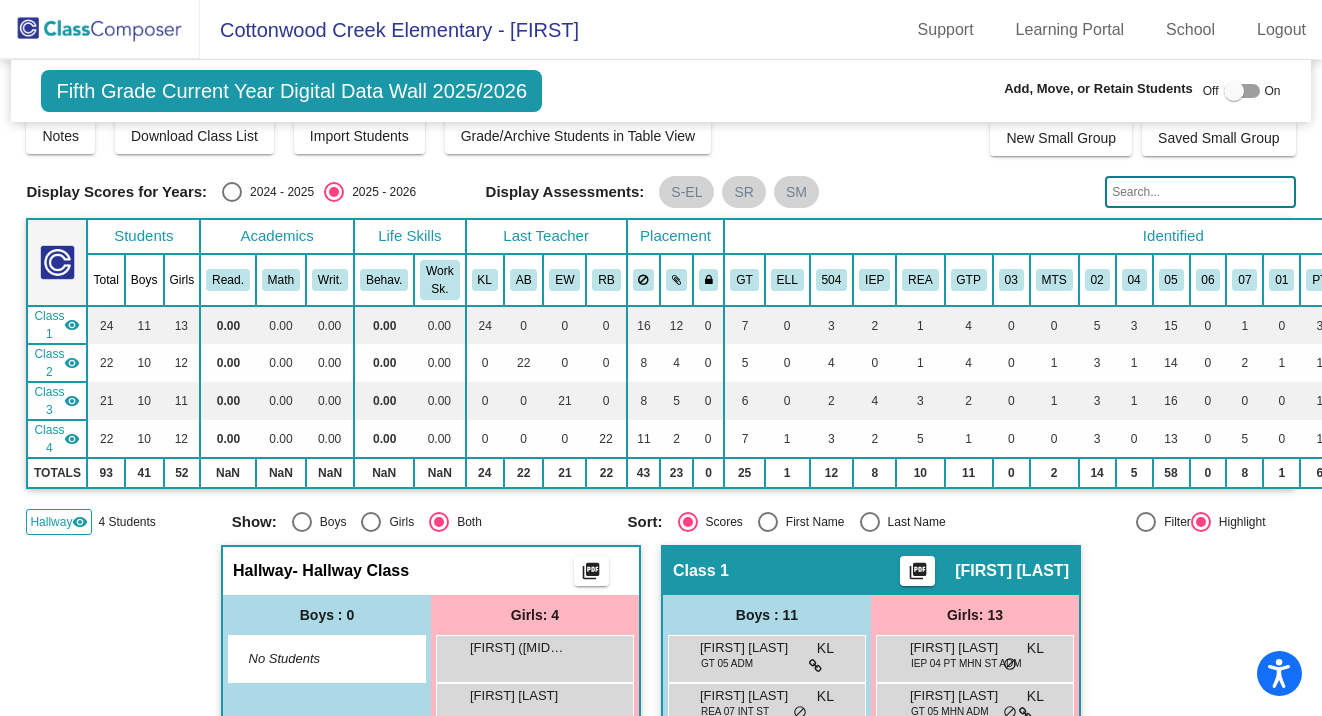 scroll, scrollTop: 0, scrollLeft: 0, axis: both 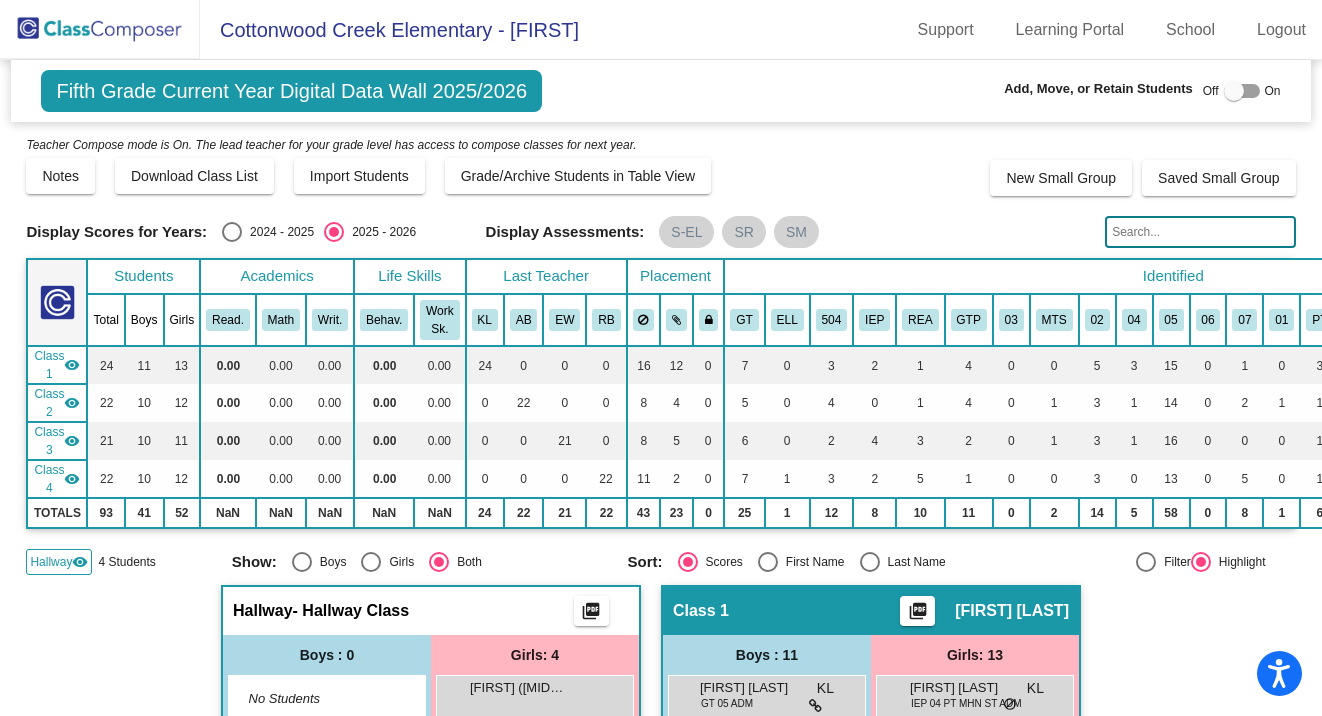 click 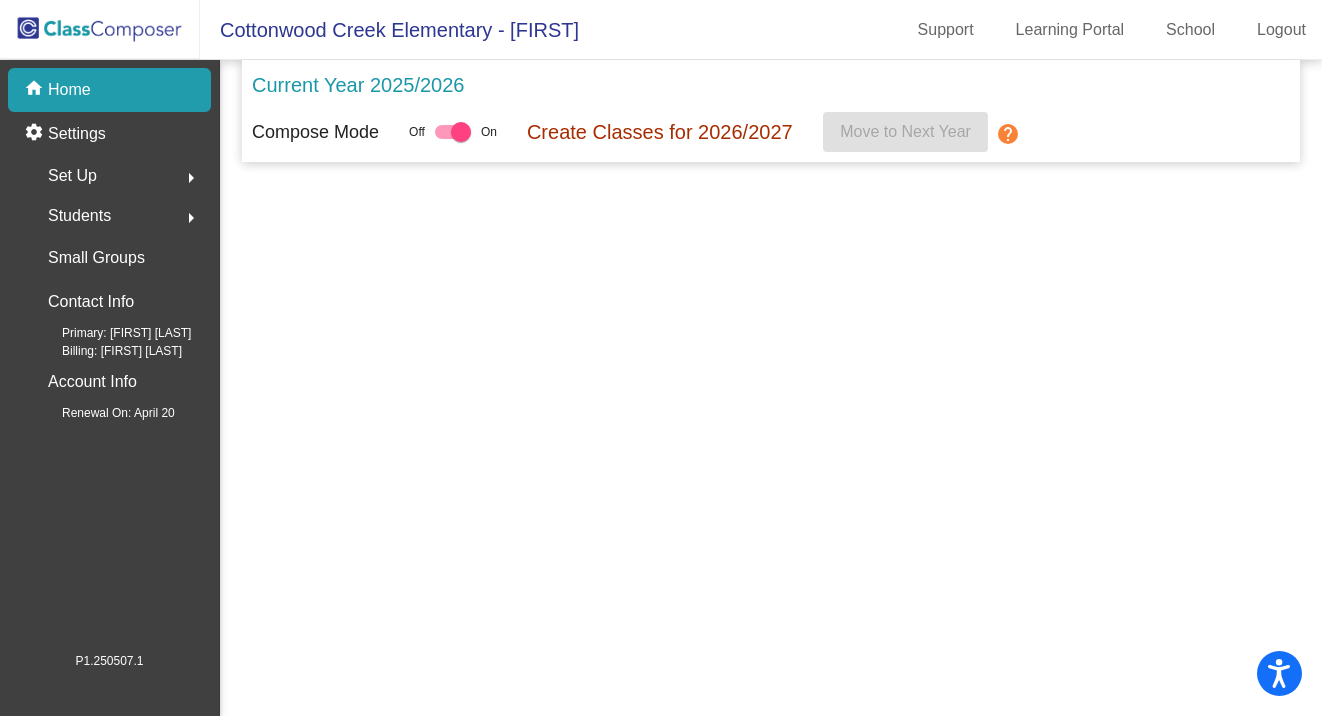 click 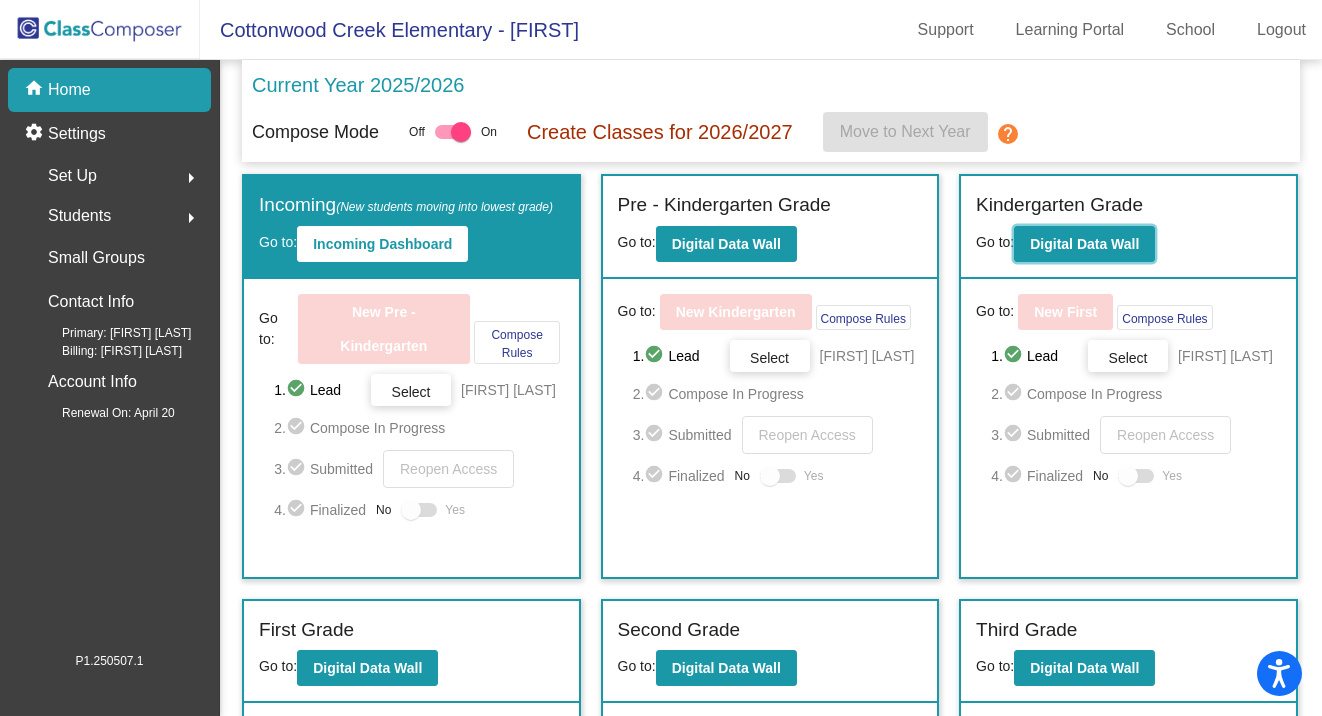 click on "Digital Data Wall" 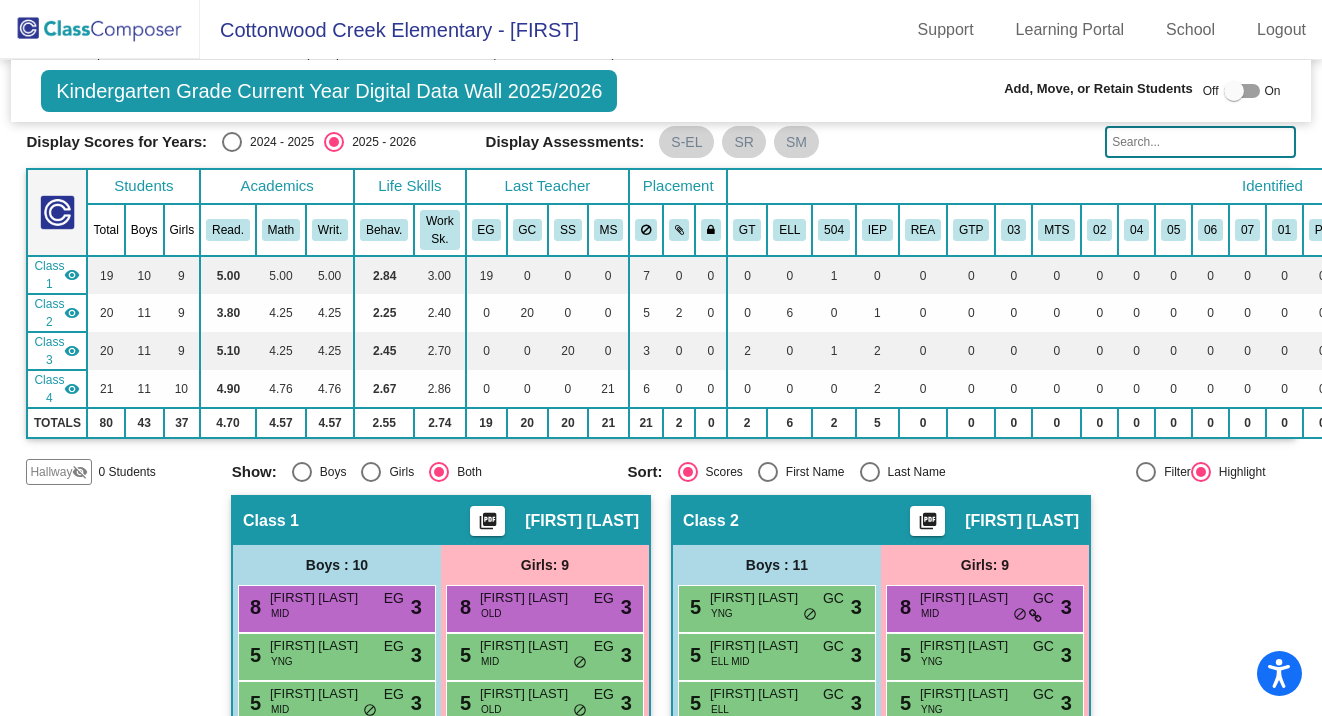 scroll, scrollTop: 0, scrollLeft: 0, axis: both 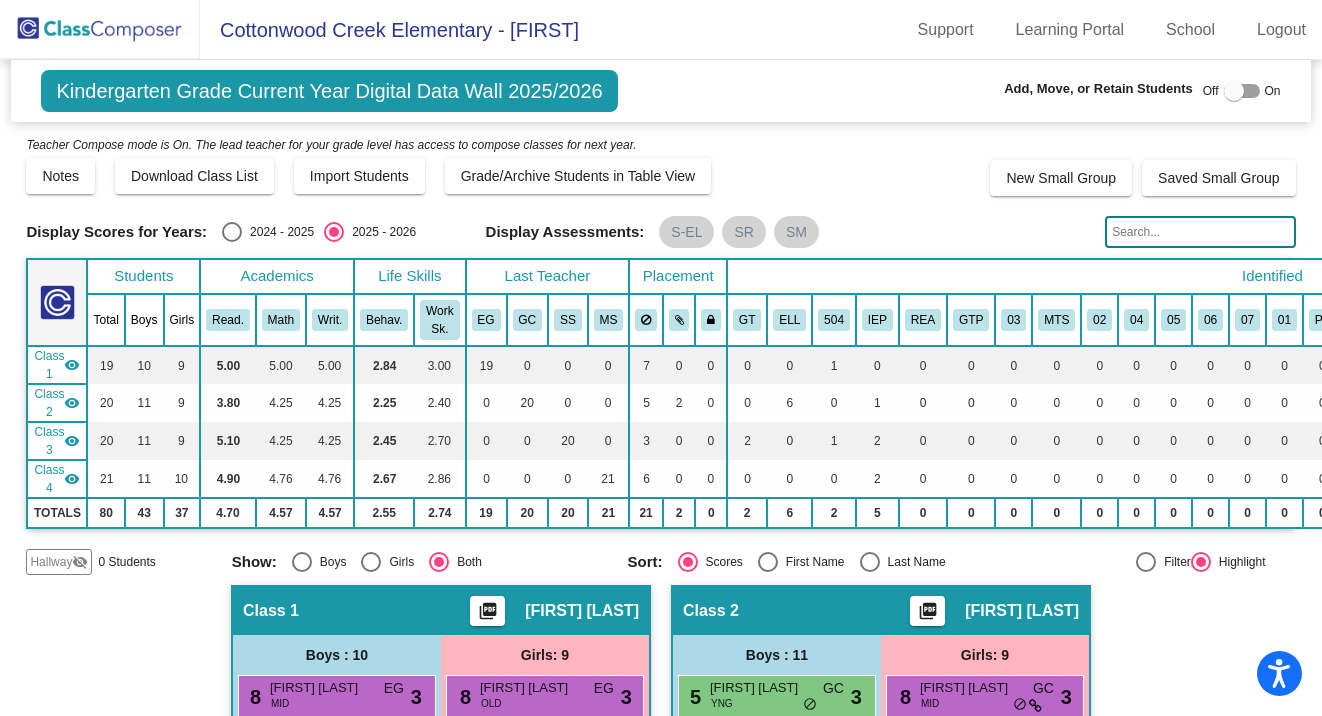 click 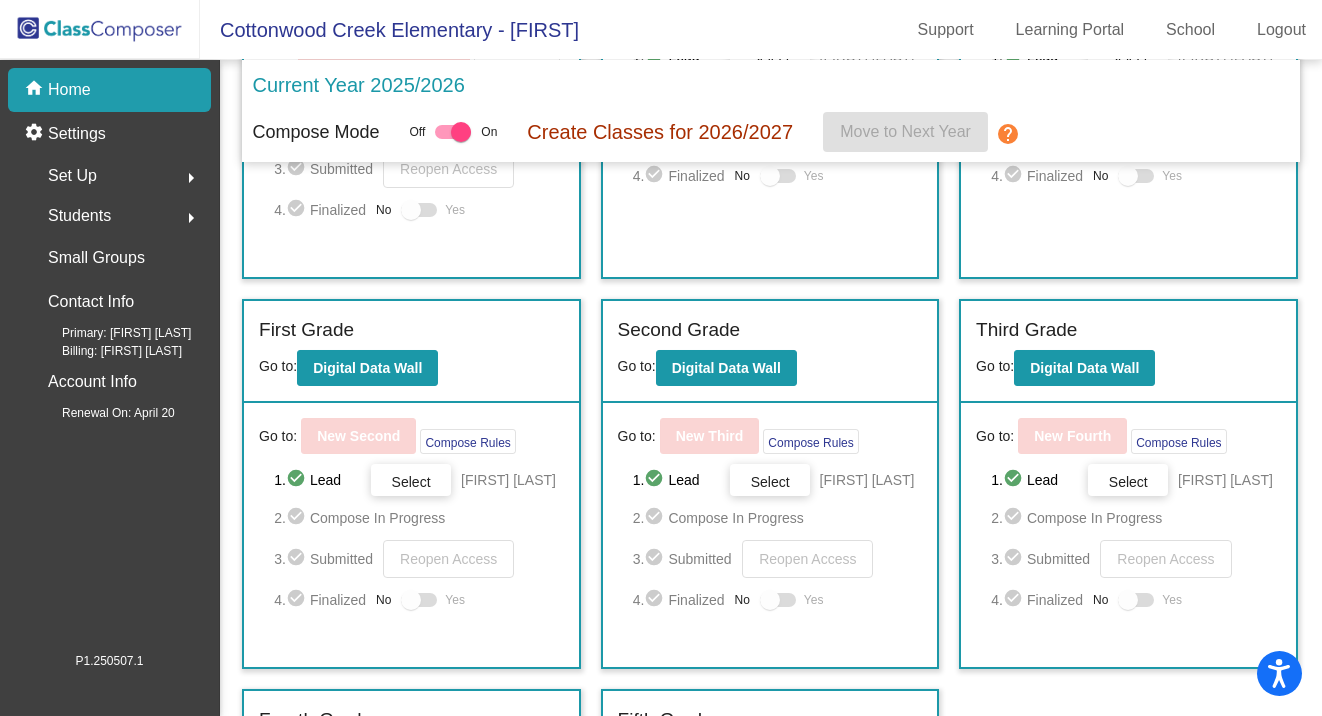 scroll, scrollTop: 600, scrollLeft: 0, axis: vertical 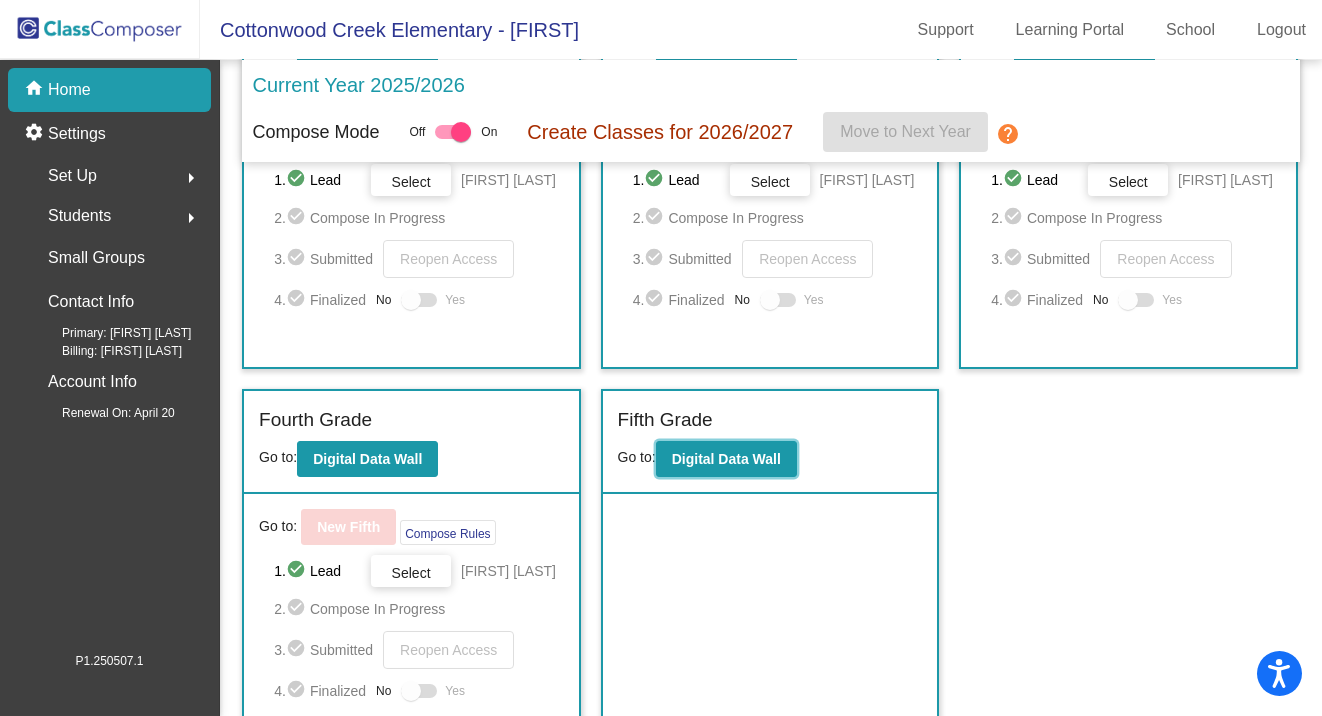 click on "Digital Data Wall" 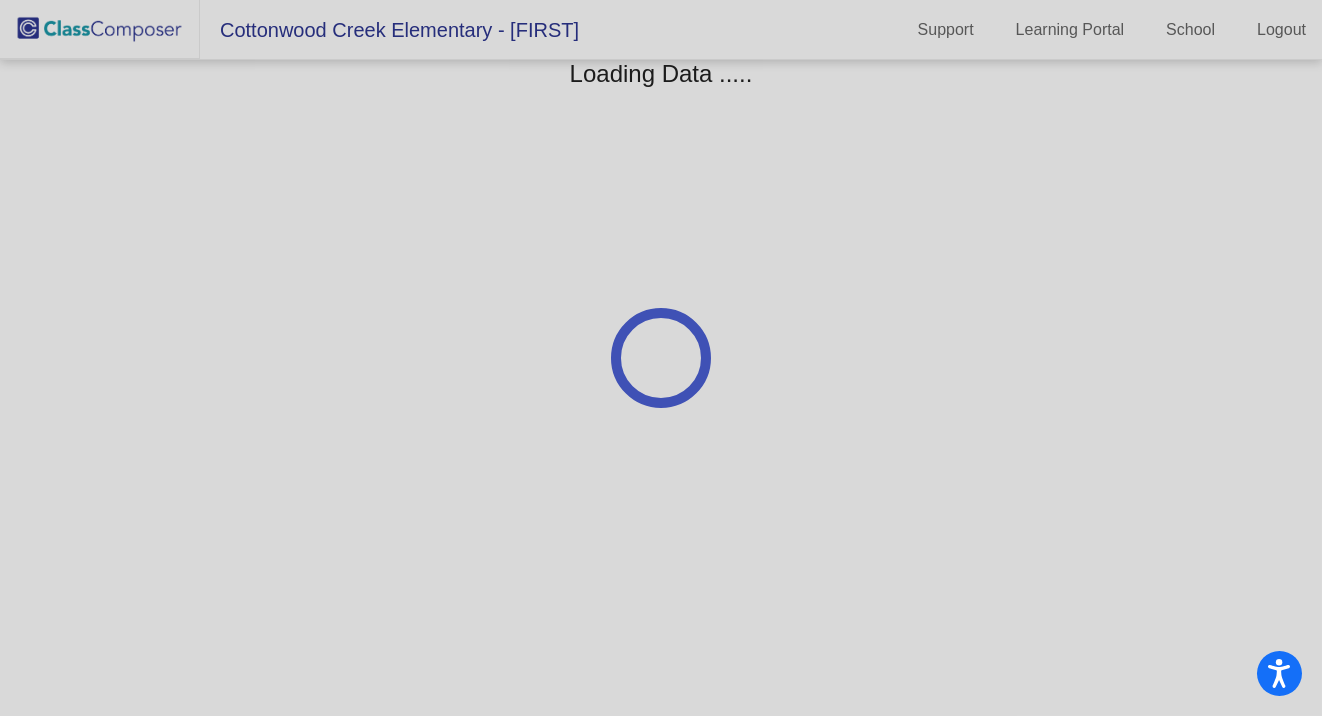 scroll, scrollTop: 0, scrollLeft: 0, axis: both 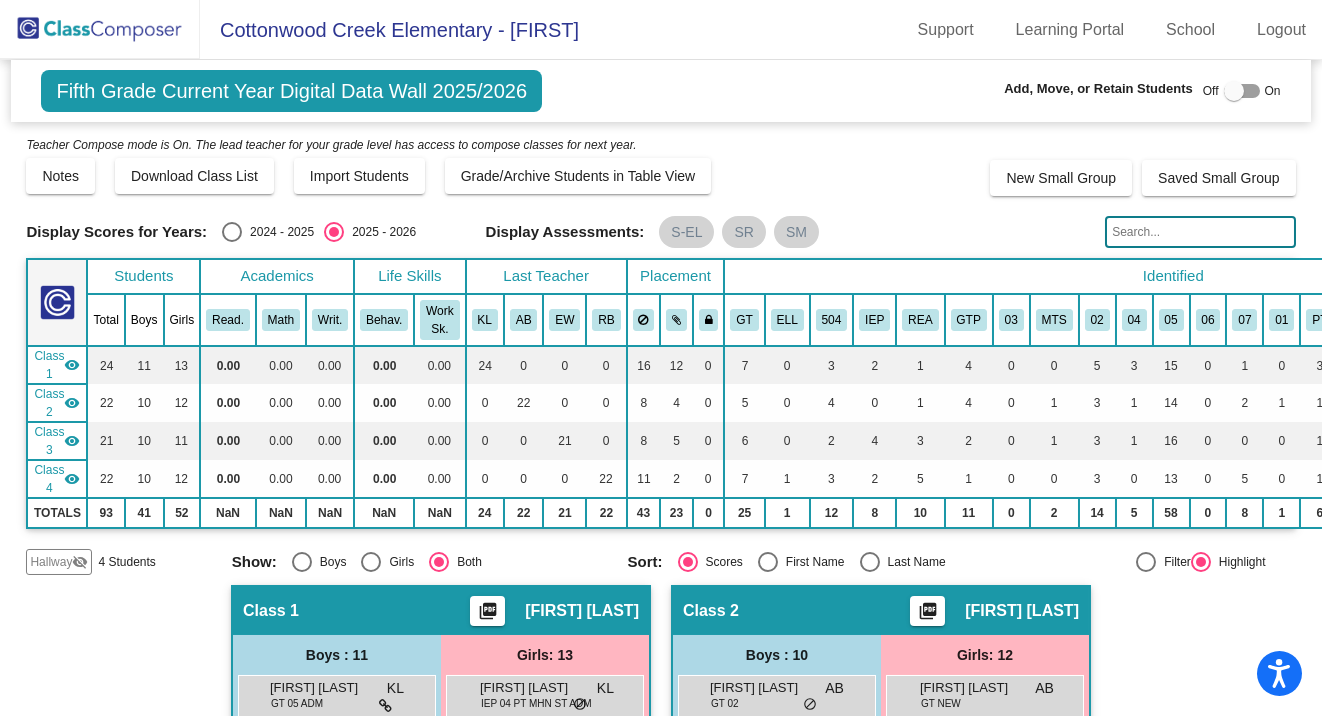 click on "4 Students" 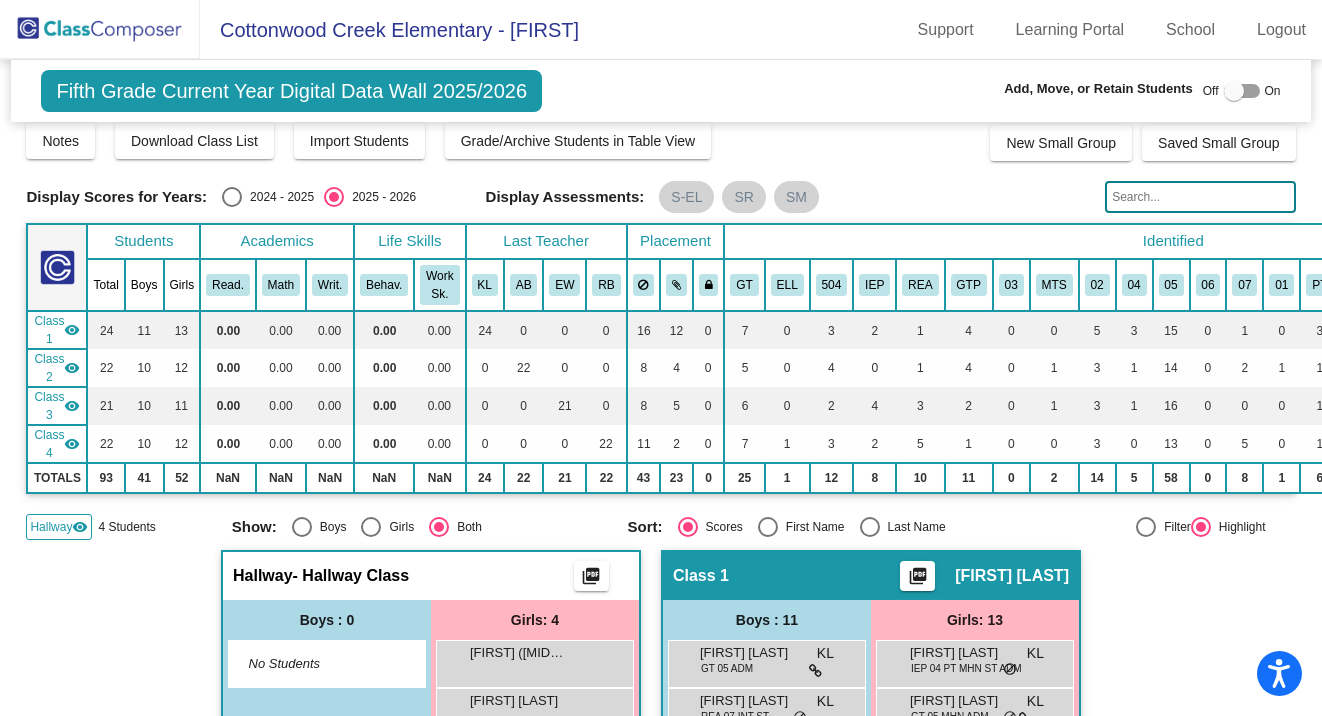 scroll, scrollTop: 0, scrollLeft: 0, axis: both 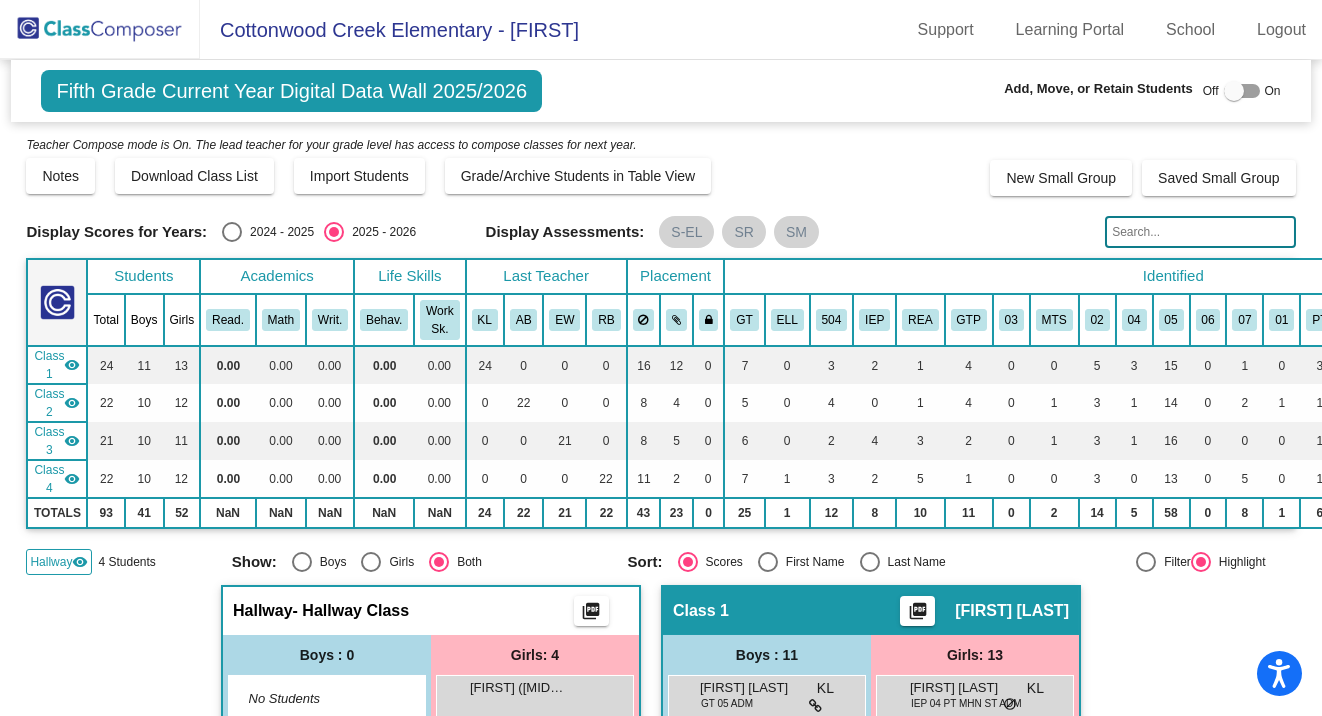 click at bounding box center (1234, 91) 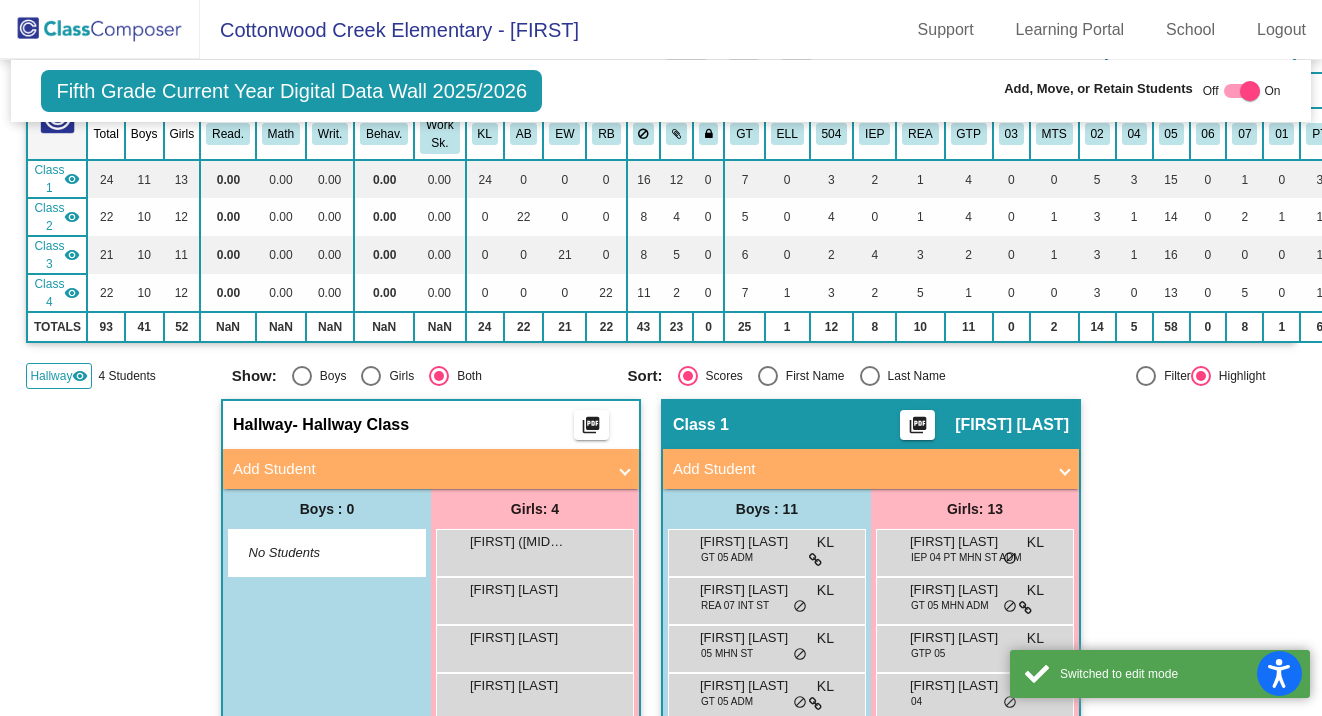 scroll, scrollTop: 200, scrollLeft: 0, axis: vertical 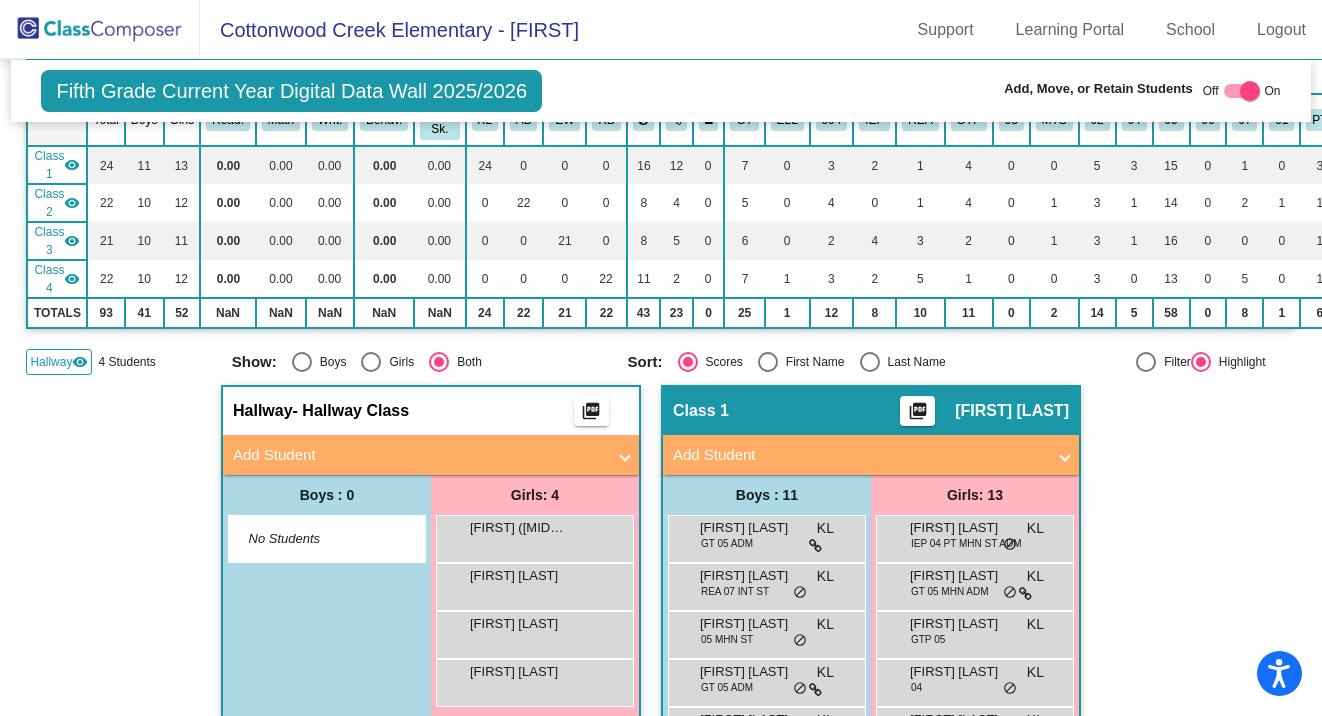 click on "visibility" 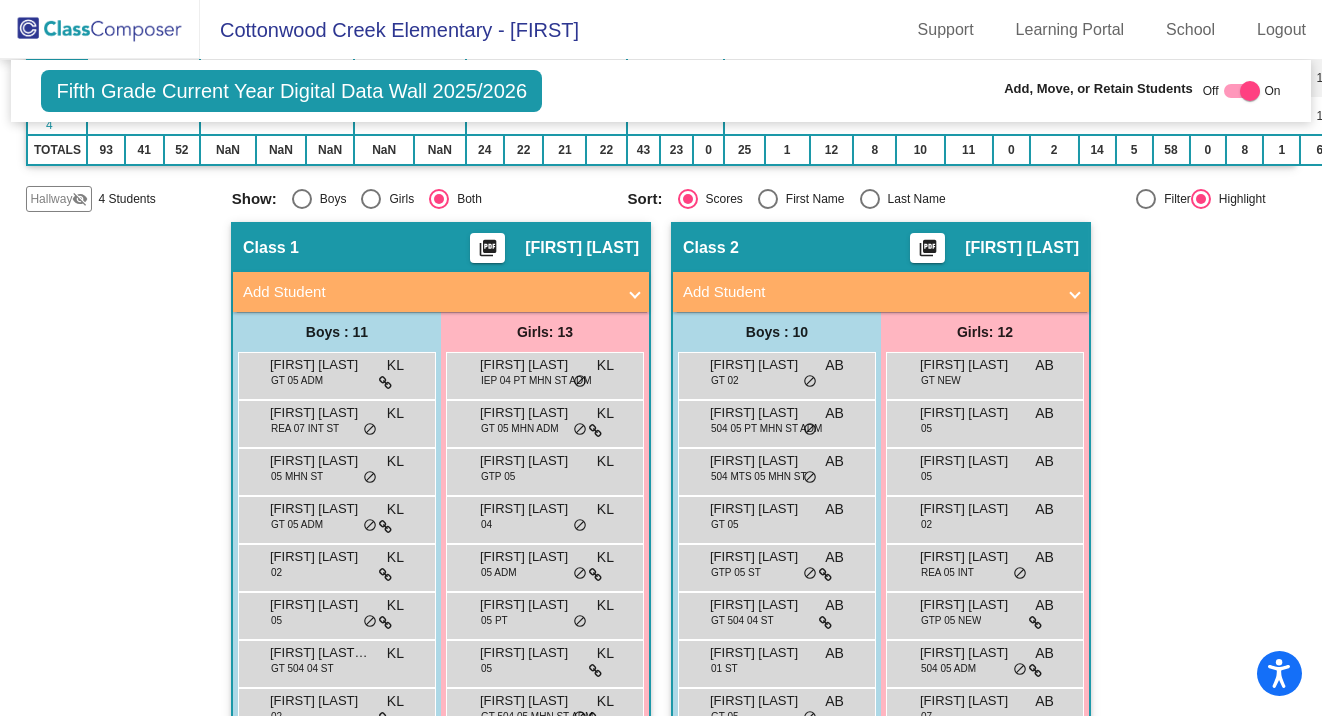 scroll, scrollTop: 400, scrollLeft: 0, axis: vertical 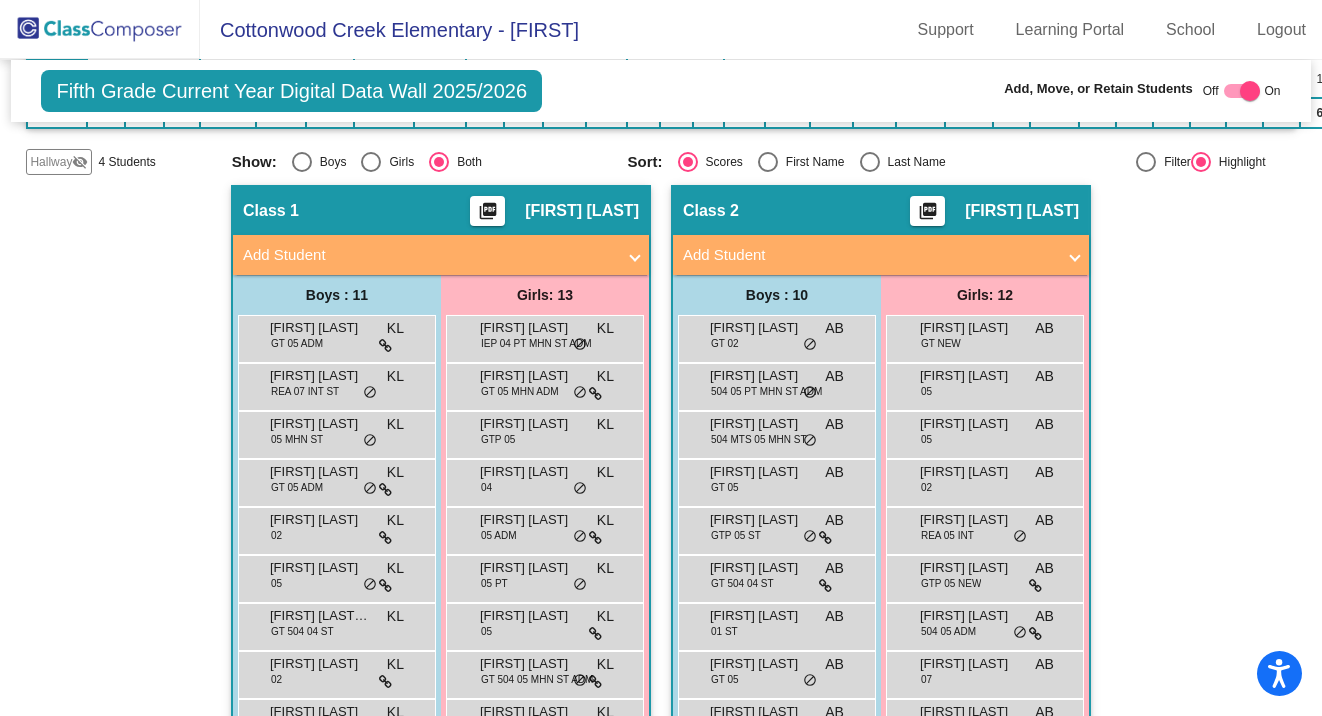 click on "Hallway" 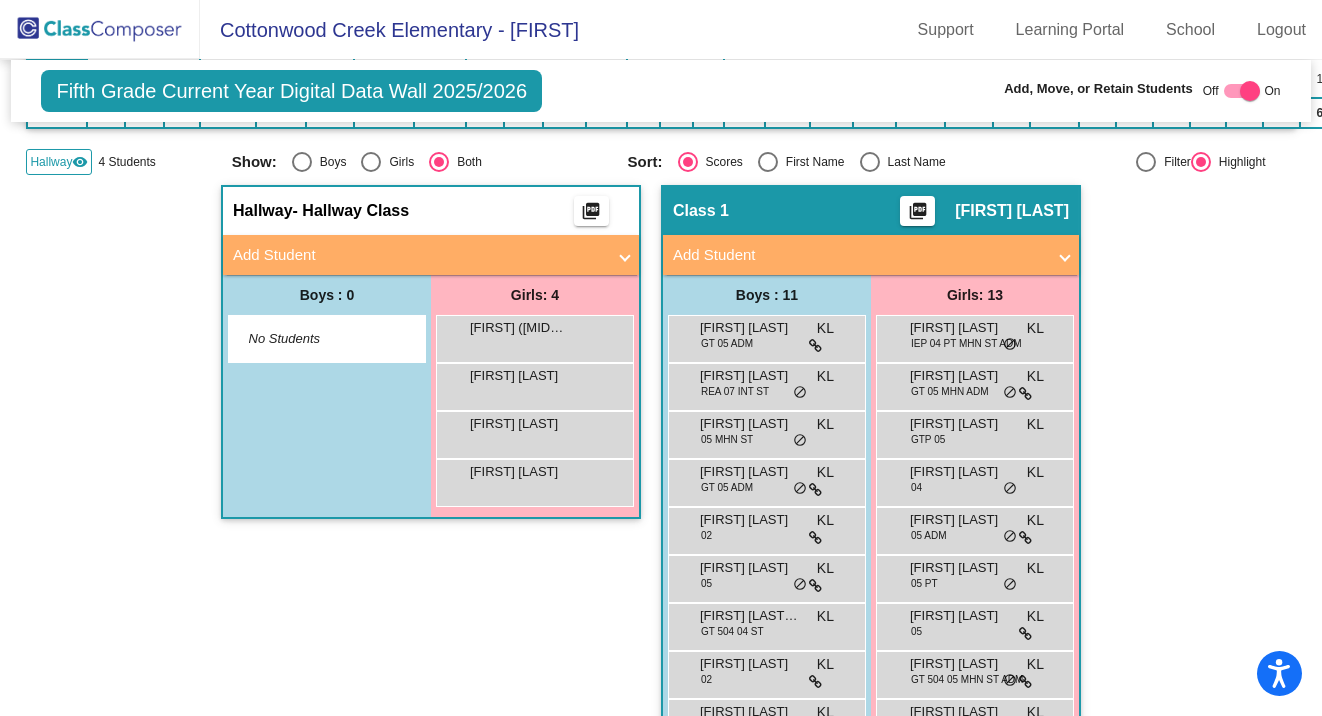 click on "Add Student" at bounding box center [419, 255] 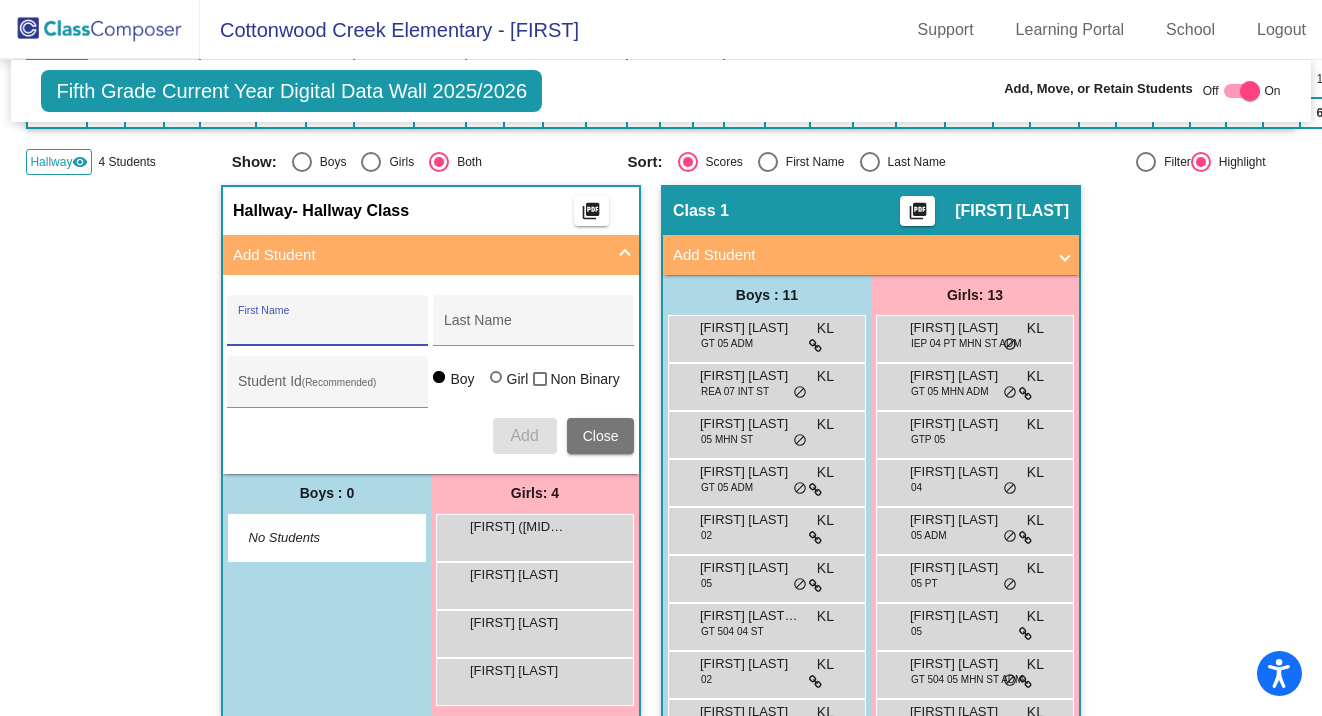 click on "First Name" at bounding box center [328, 328] 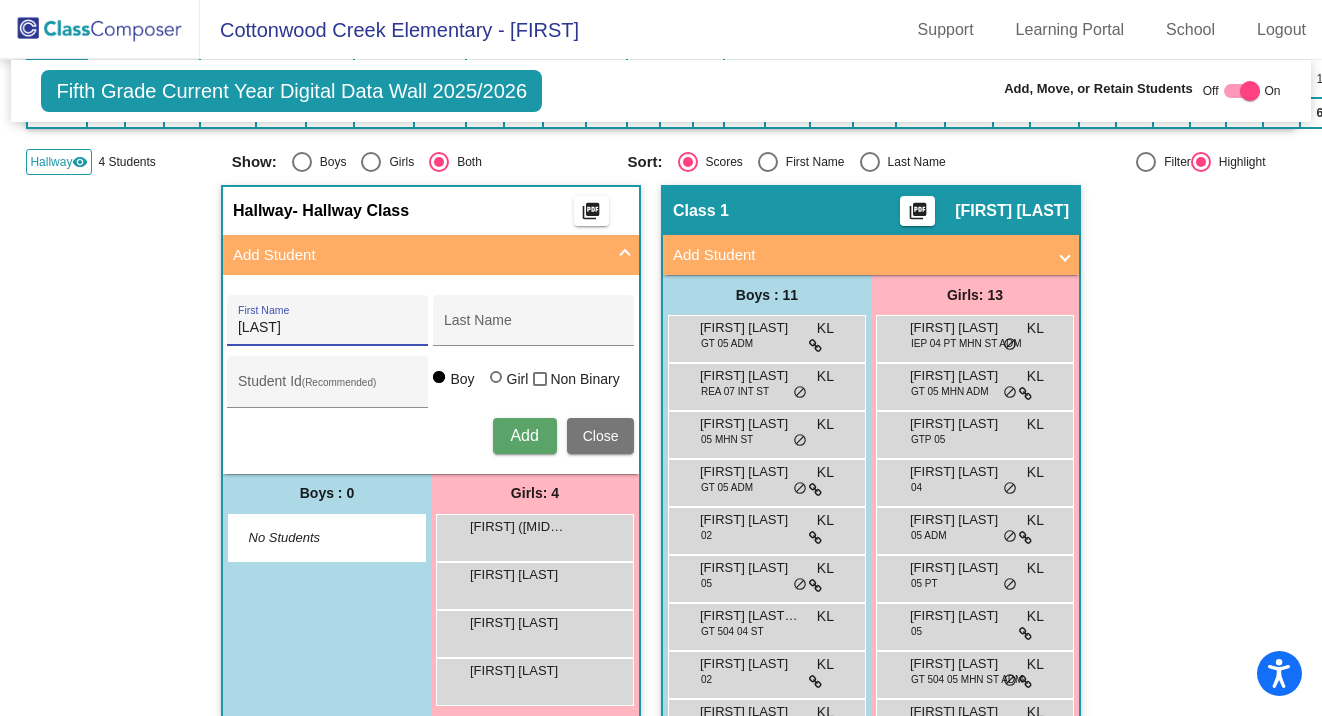 type on "[LAST]" 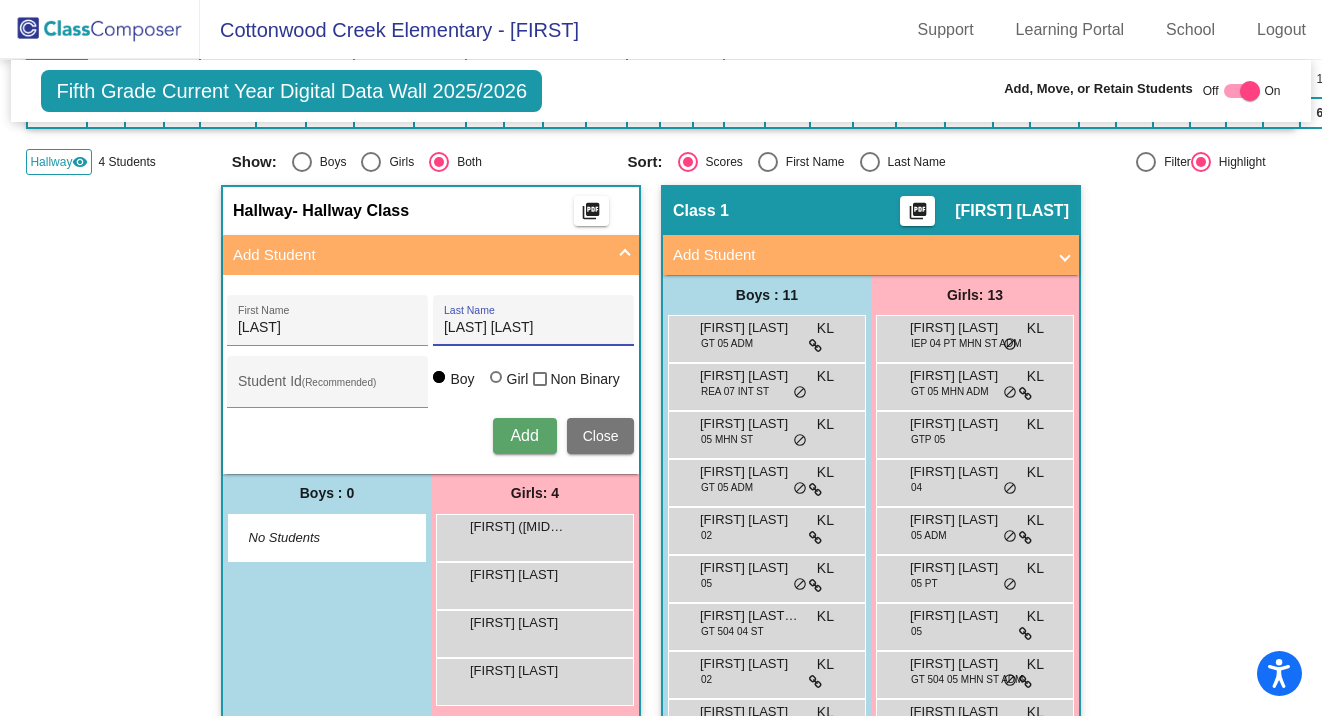 type on "[LAST] [LAST]" 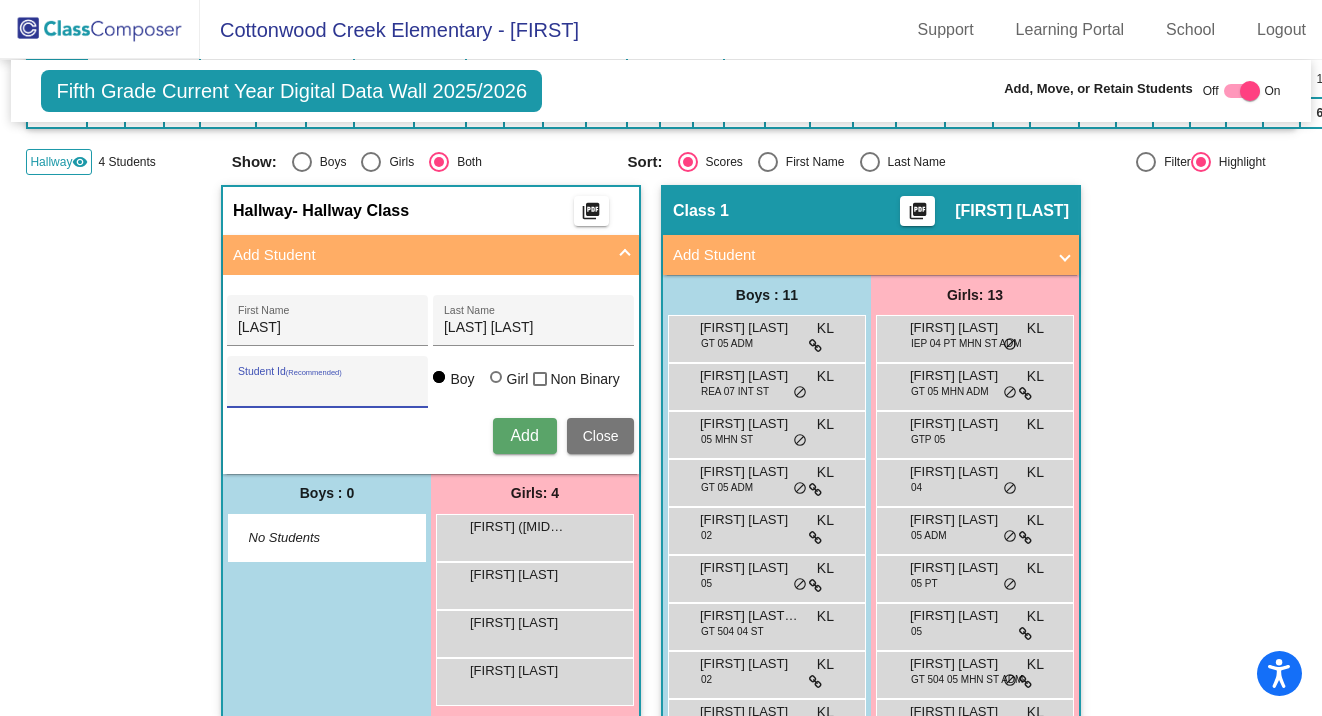 click on "Student Id  (Recommended)" at bounding box center [328, 389] 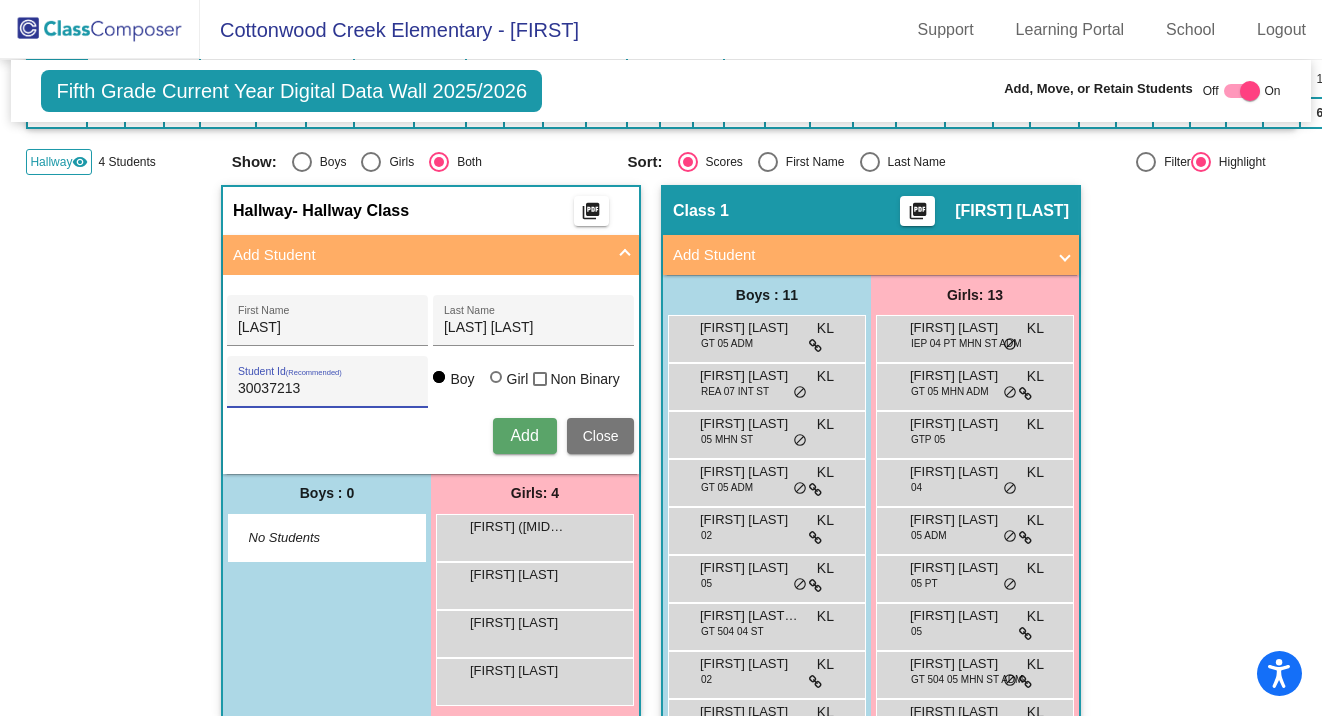 scroll, scrollTop: 499, scrollLeft: 0, axis: vertical 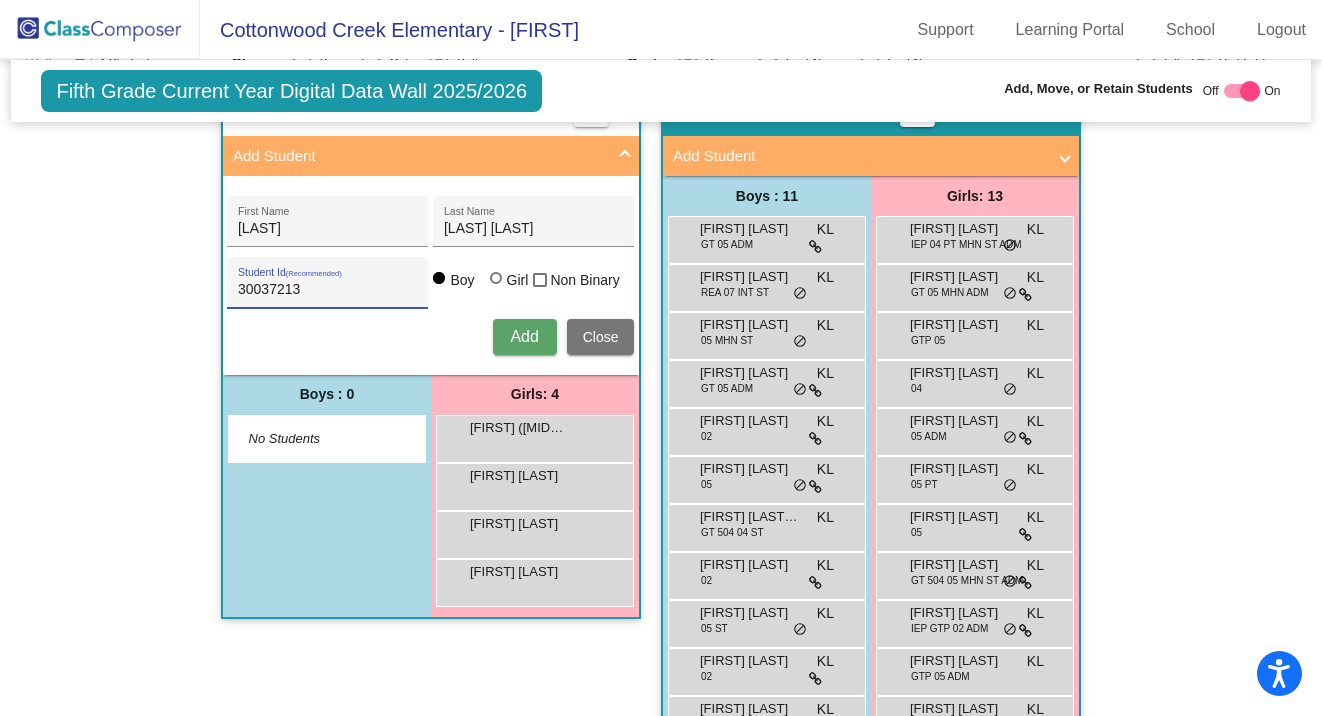 type on "30037213" 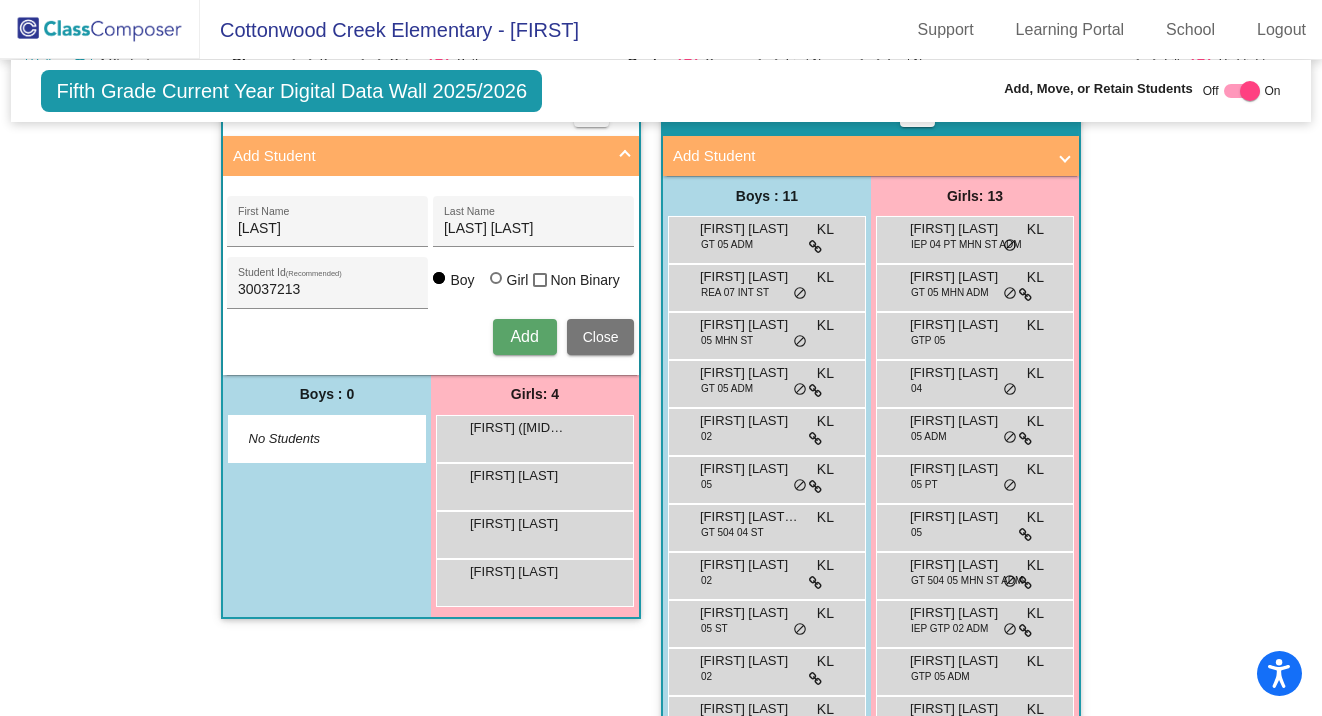 type 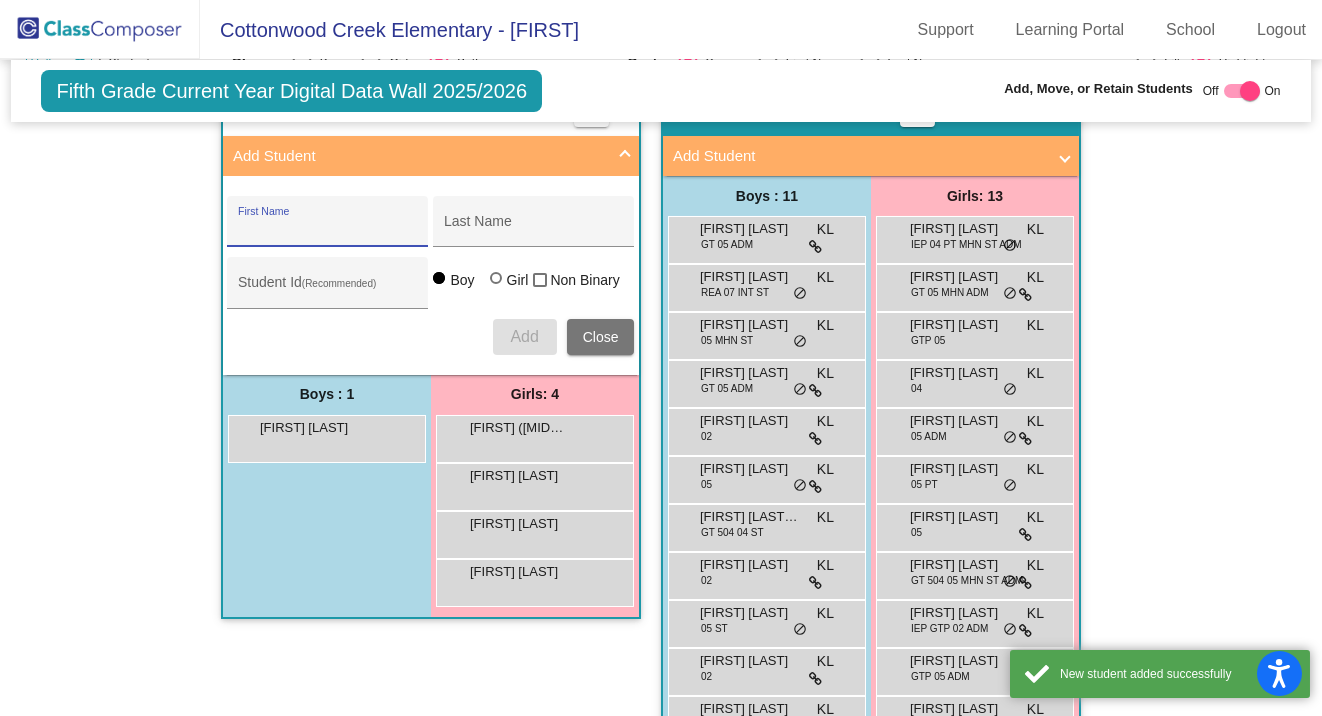 click on "[FIRST] [LAST]" at bounding box center [310, 428] 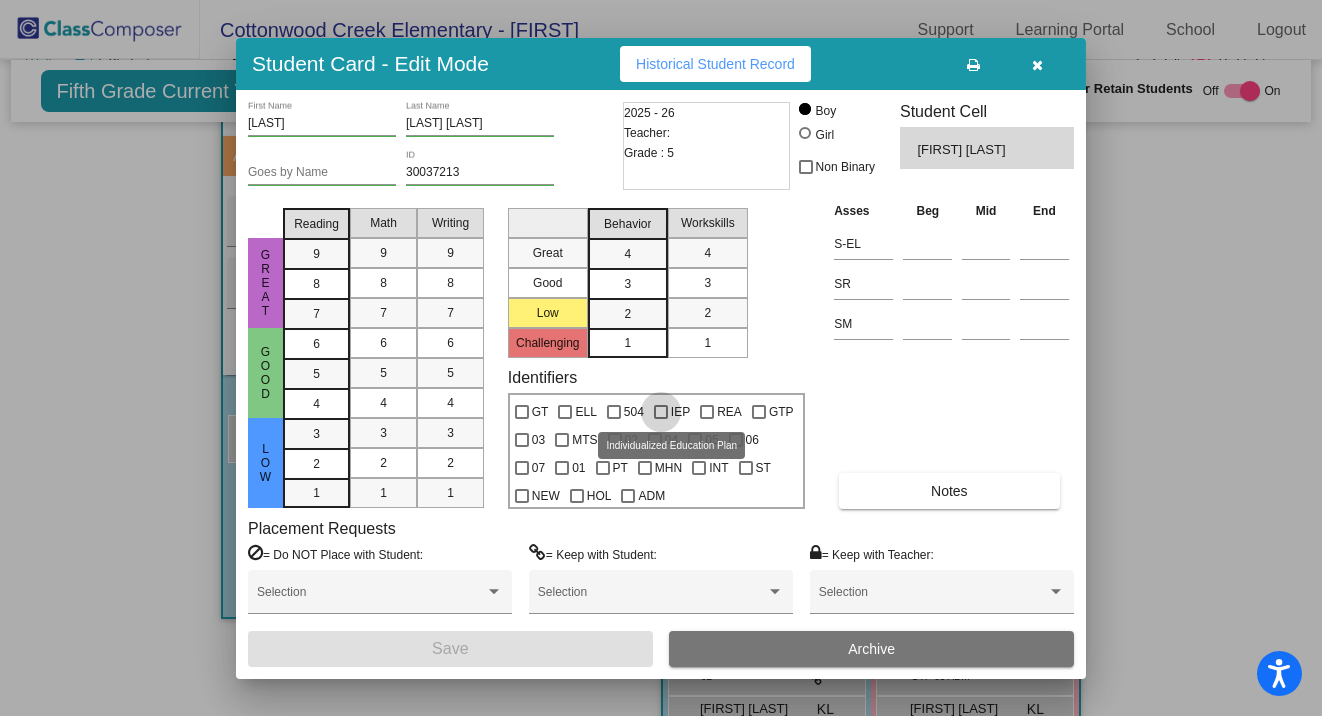 click at bounding box center [661, 412] 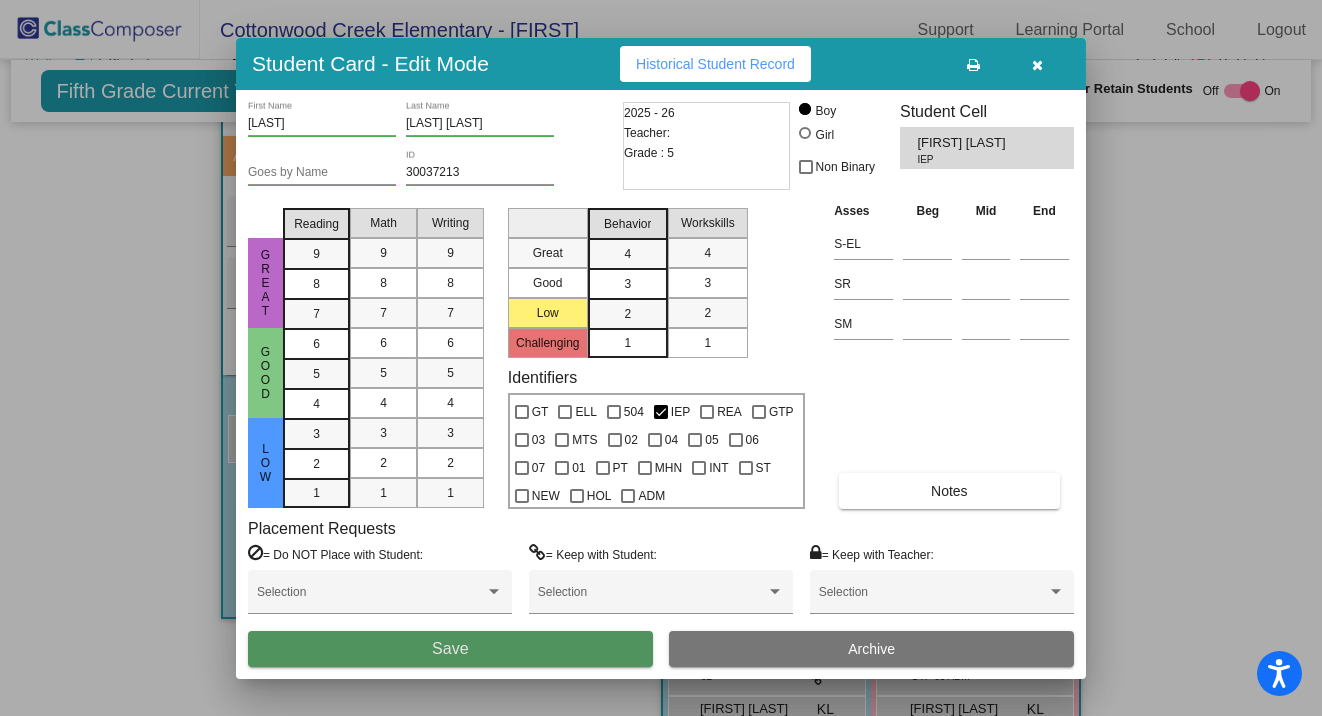 click on "Save" at bounding box center [450, 649] 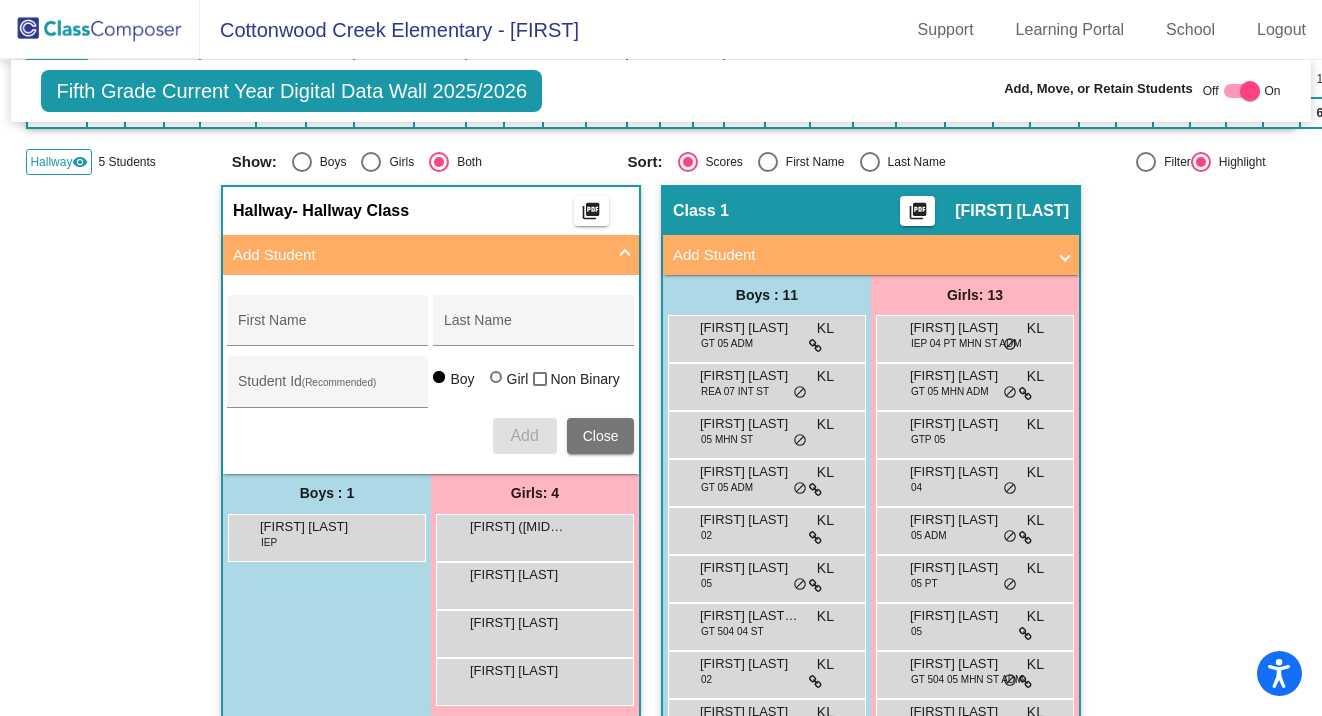 scroll, scrollTop: 499, scrollLeft: 0, axis: vertical 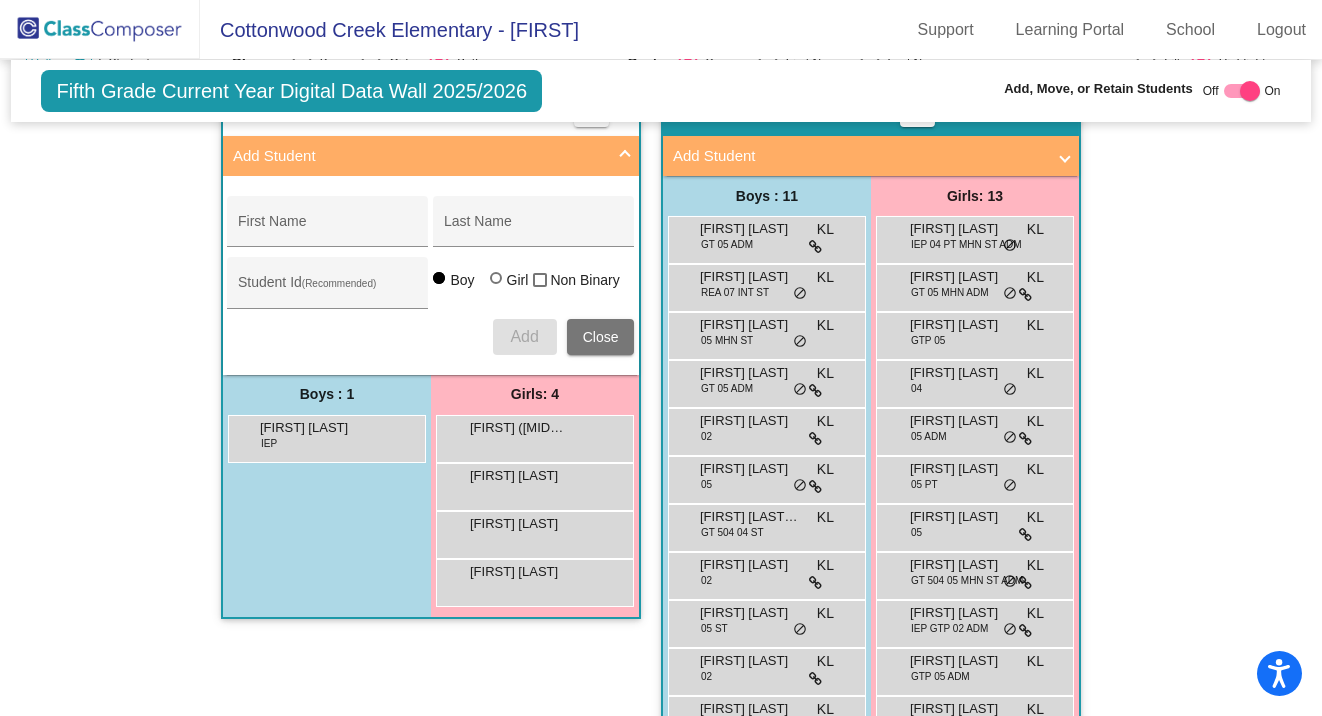 click on "[FIRST] ([MIDDLE]) [LAST]" at bounding box center (520, 428) 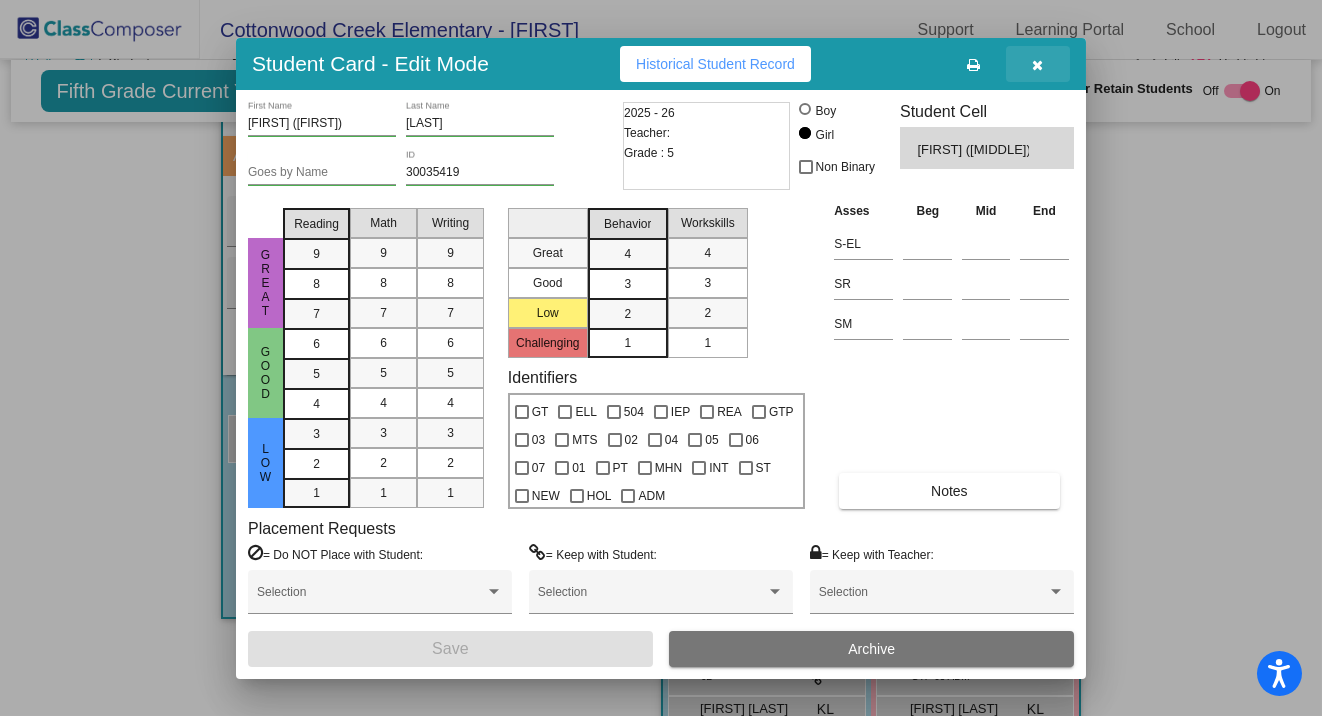 click at bounding box center [1038, 65] 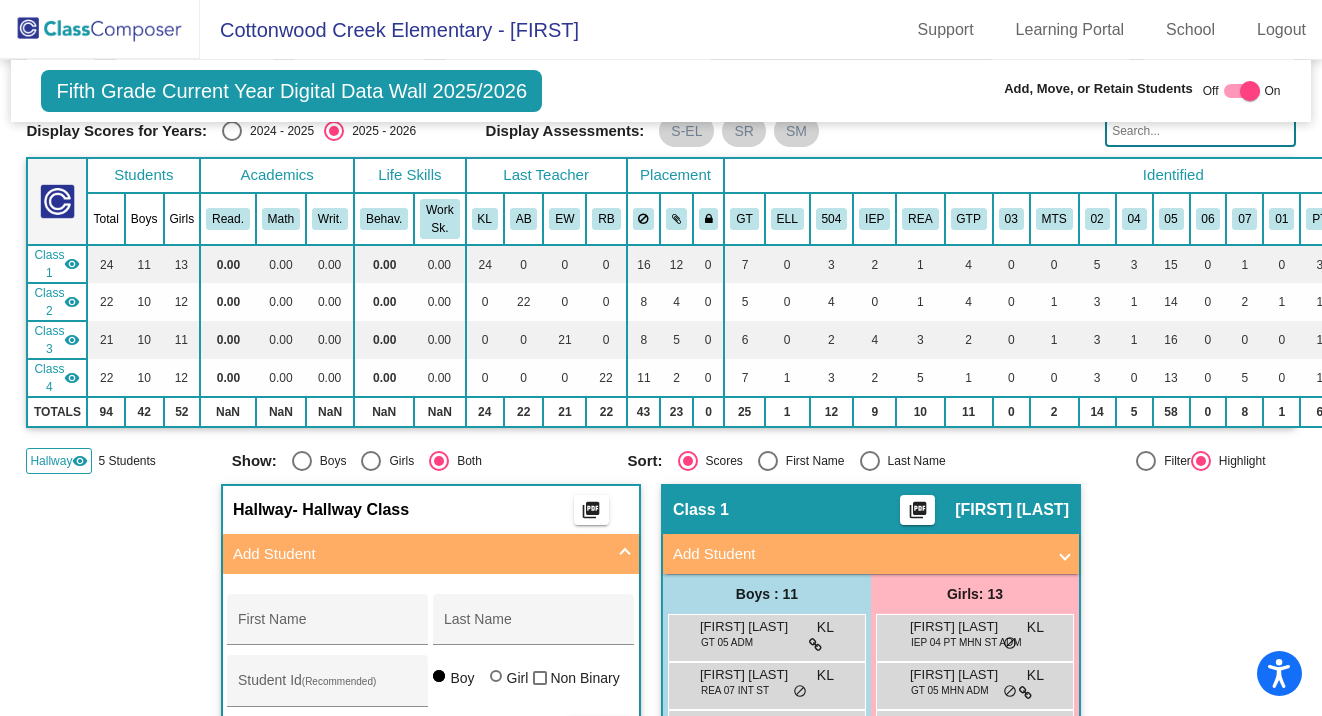 scroll, scrollTop: 0, scrollLeft: 0, axis: both 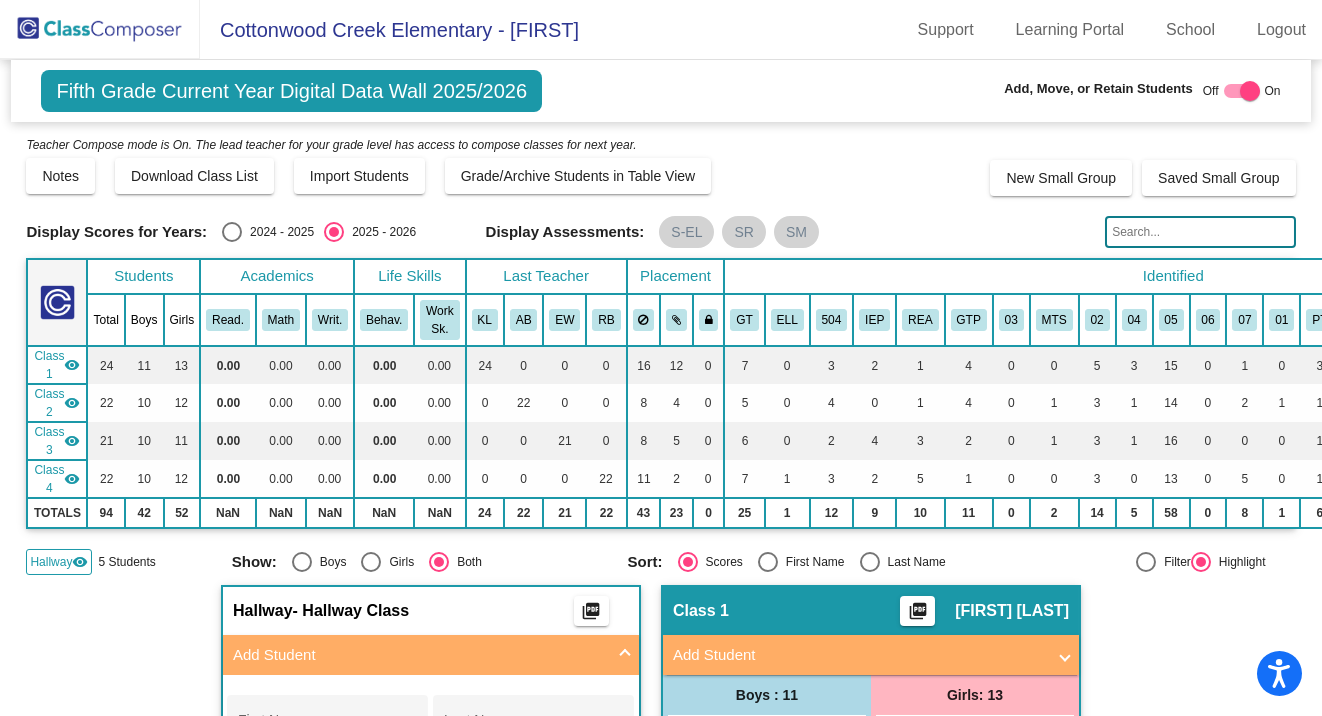 click 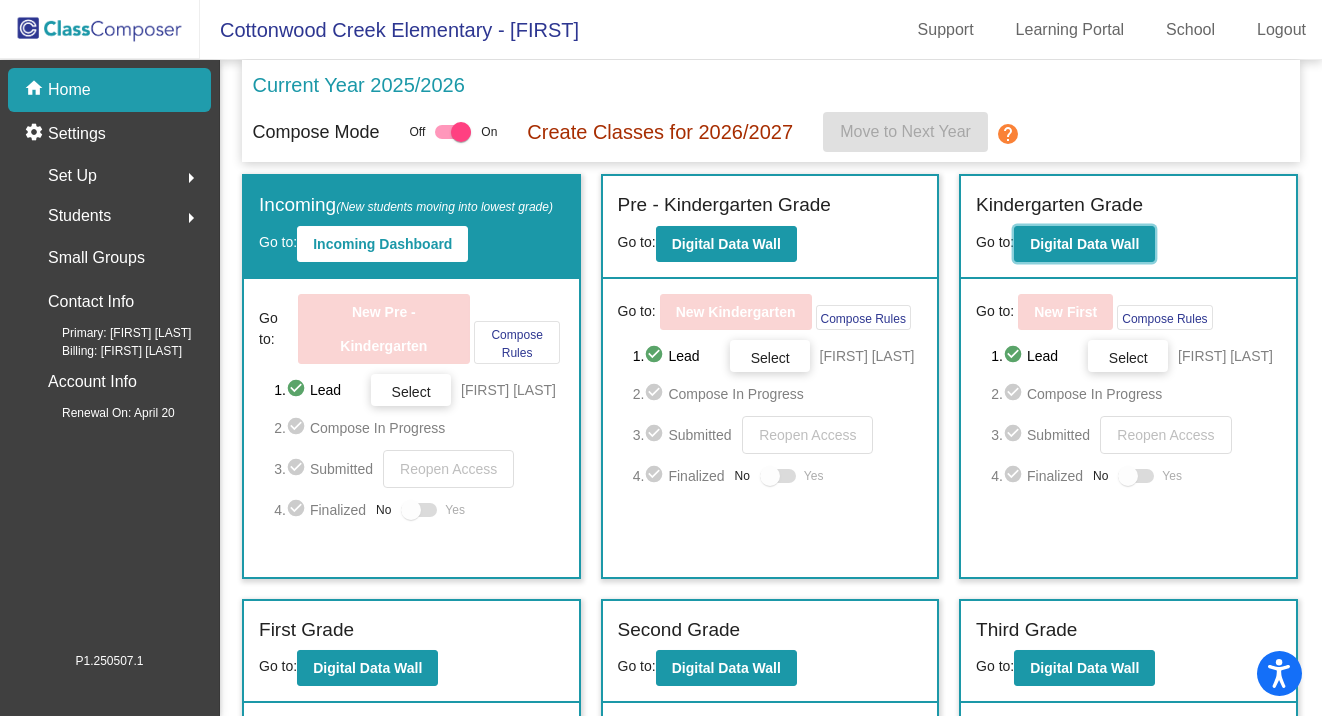 click on "Digital Data Wall" 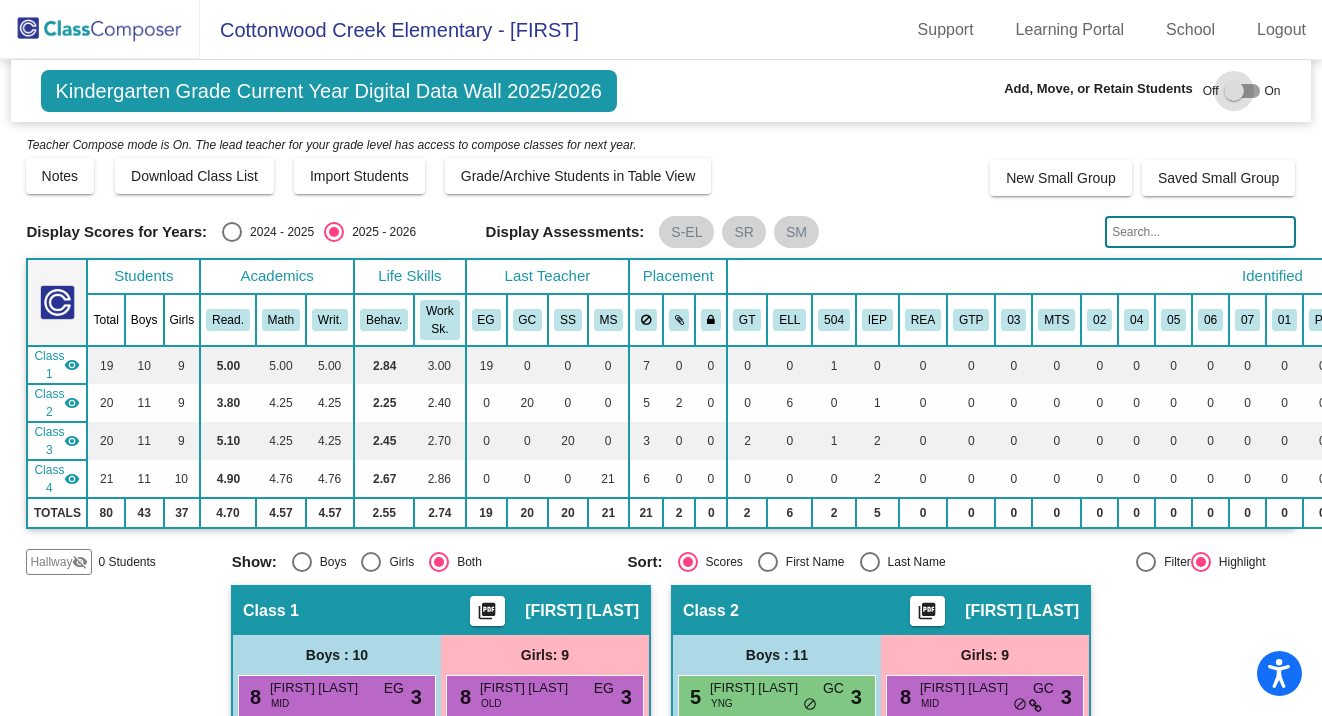 click at bounding box center [1234, 91] 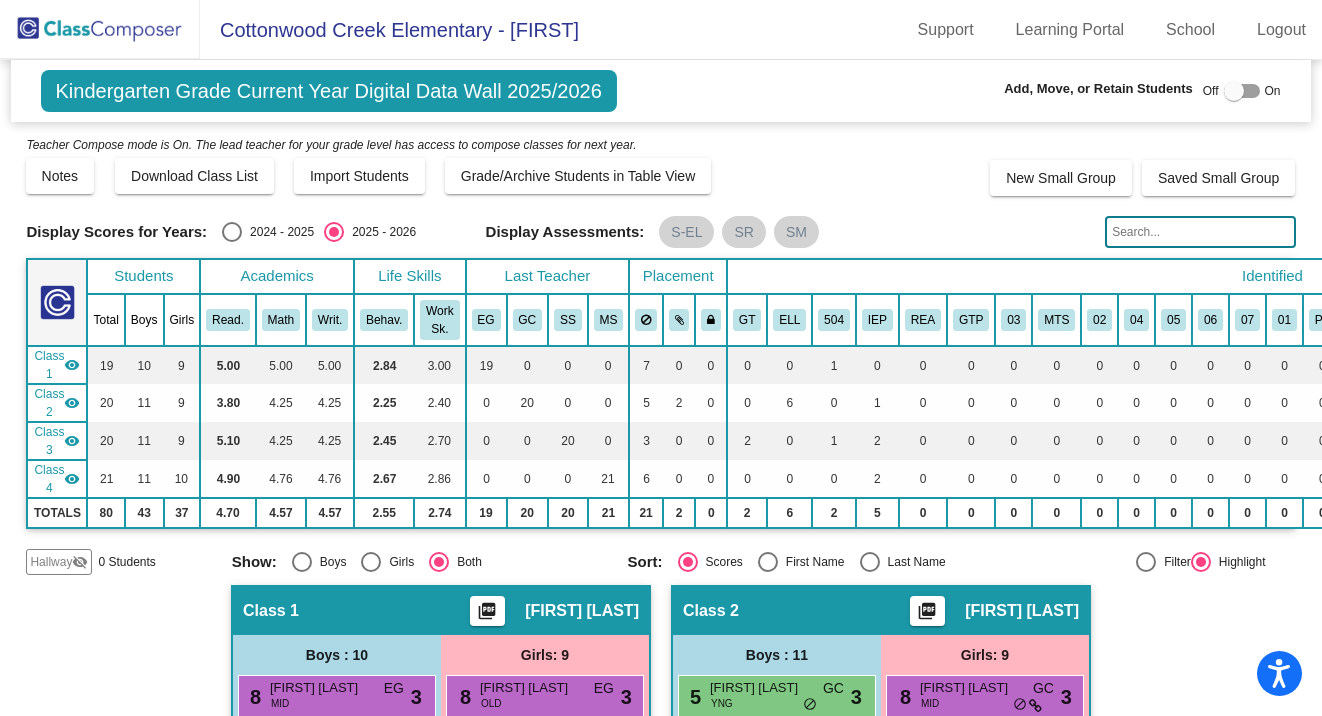 checkbox on "true" 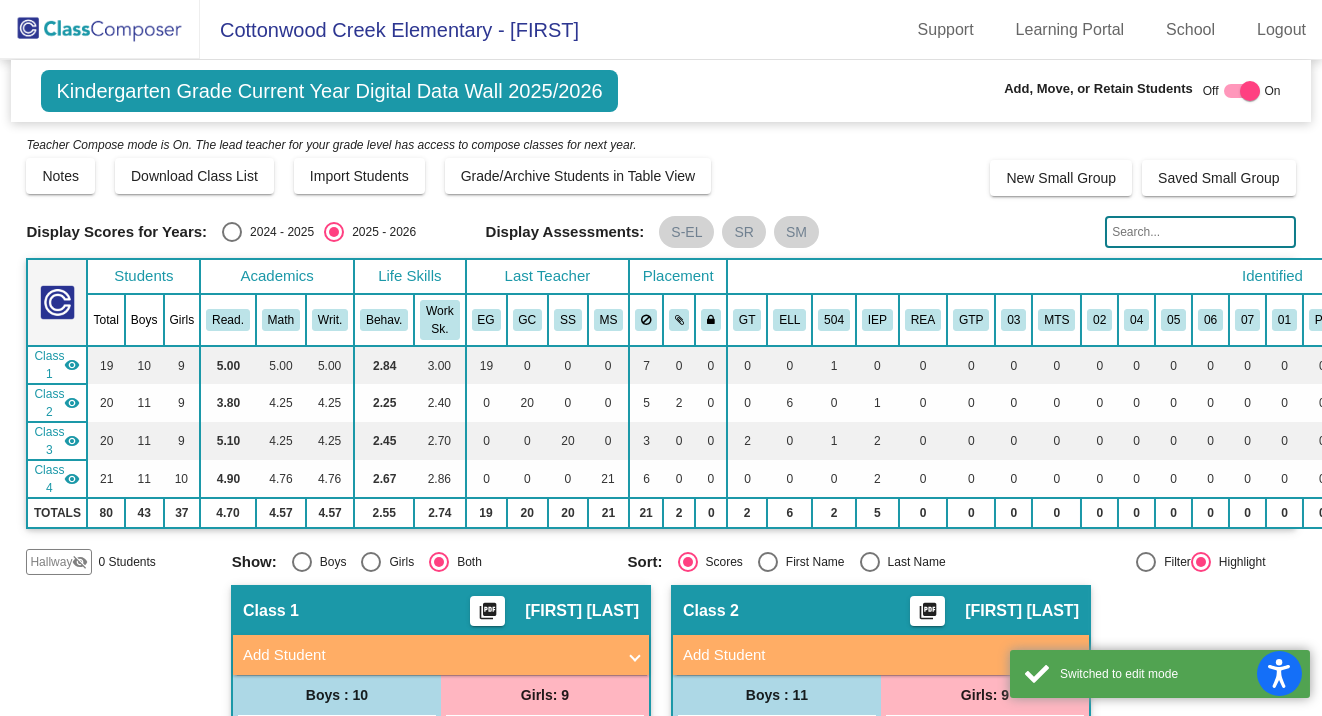 click on "Hallway" 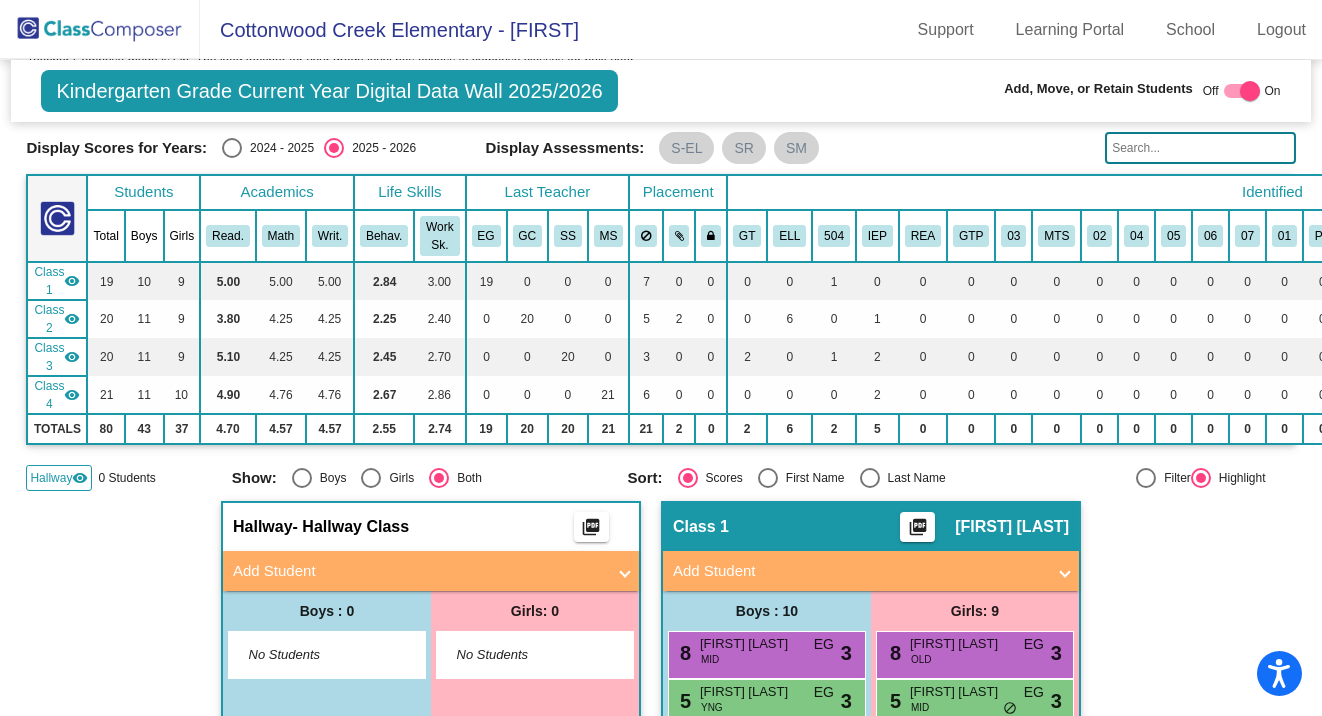 scroll, scrollTop: 100, scrollLeft: 0, axis: vertical 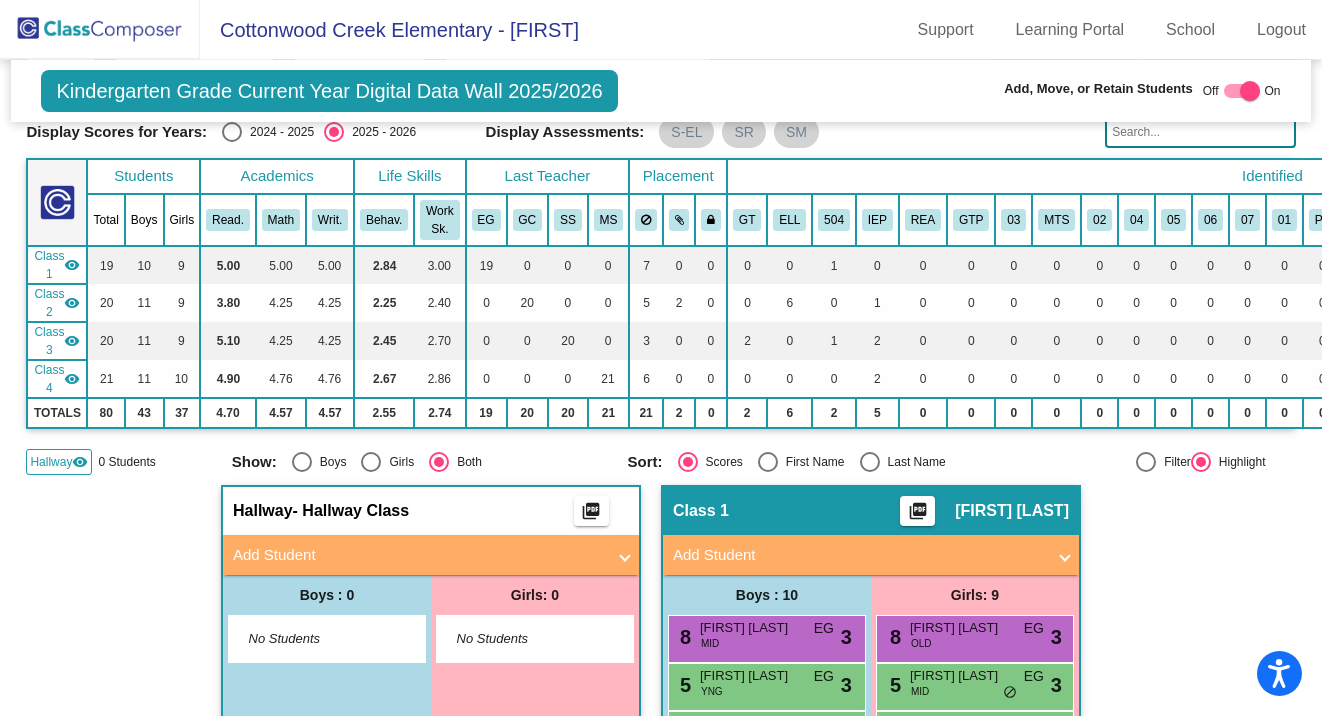 click on "Hallway" 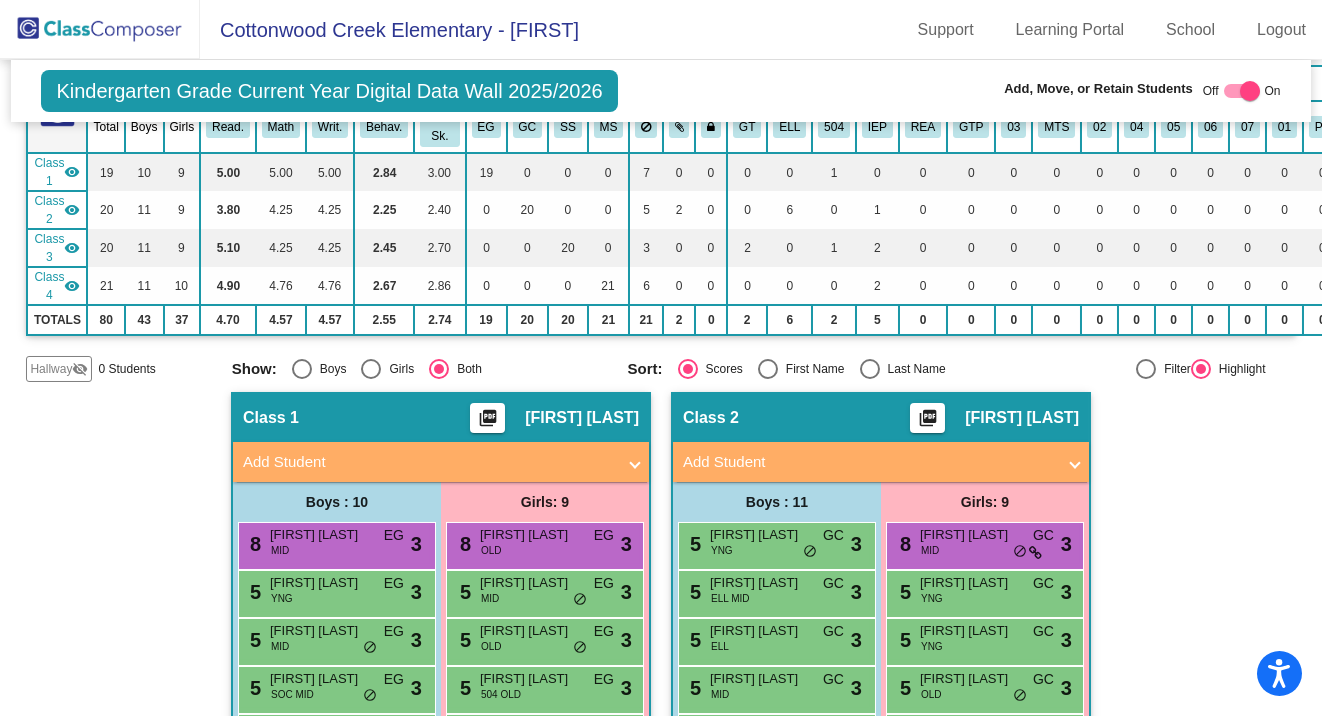 scroll, scrollTop: 0, scrollLeft: 0, axis: both 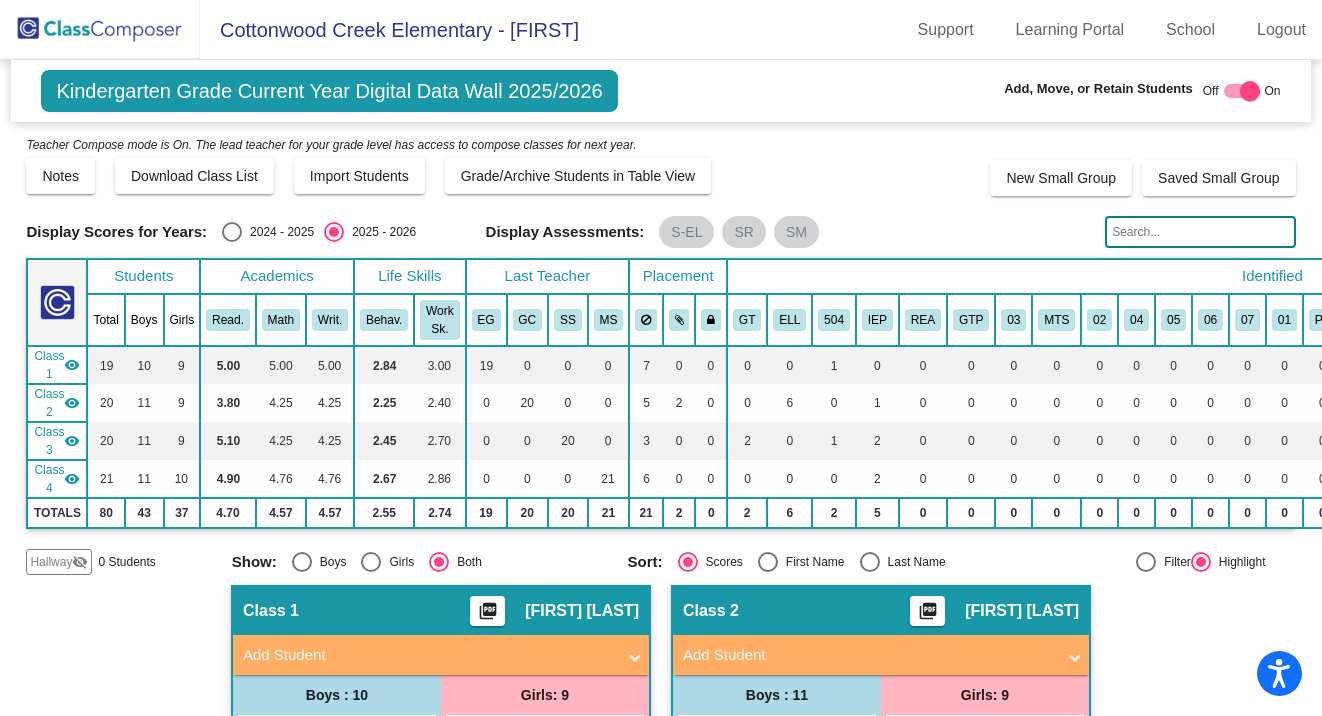 click on "0 Students" 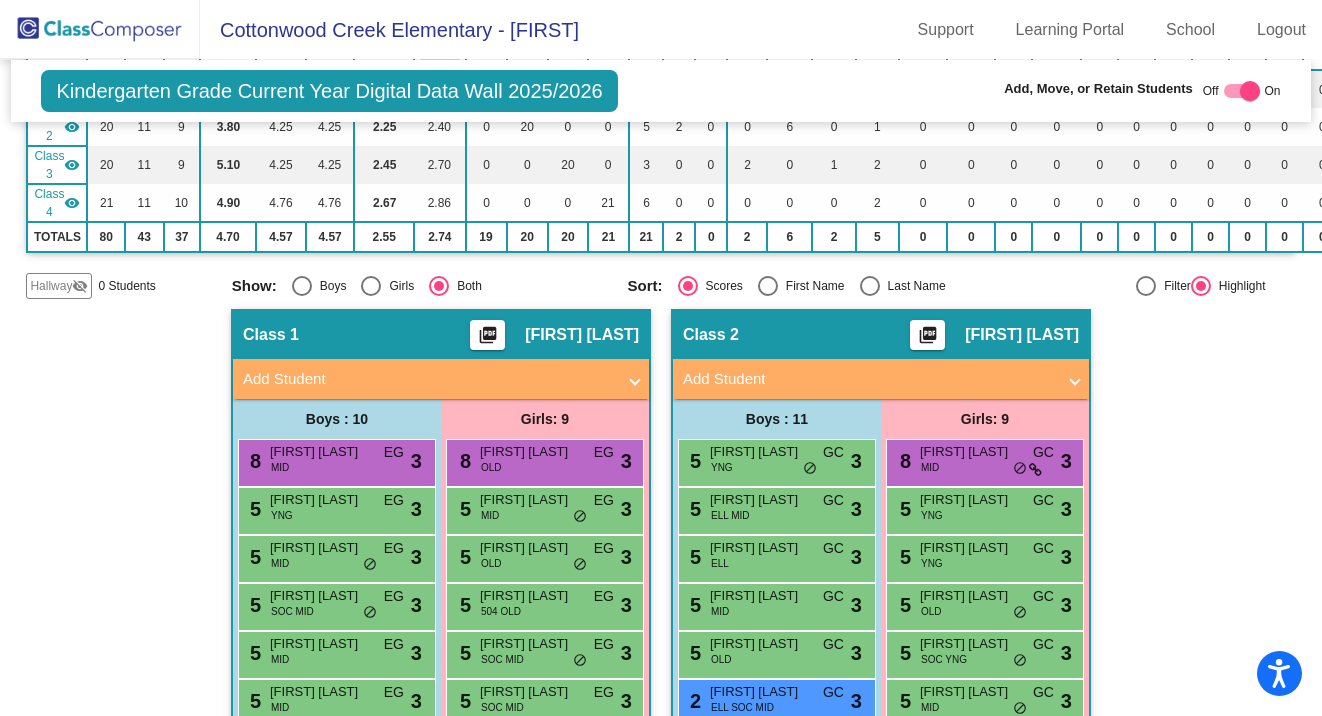 scroll, scrollTop: 200, scrollLeft: 0, axis: vertical 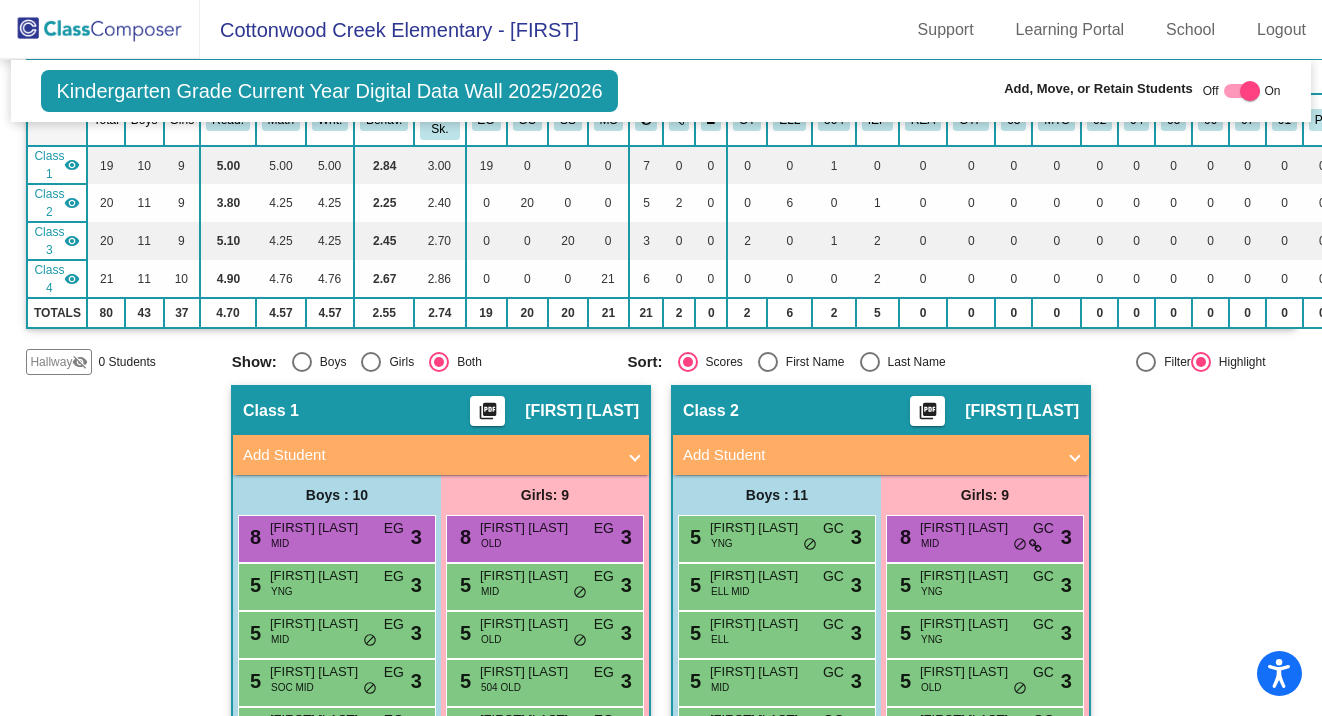 click on "Hallway" 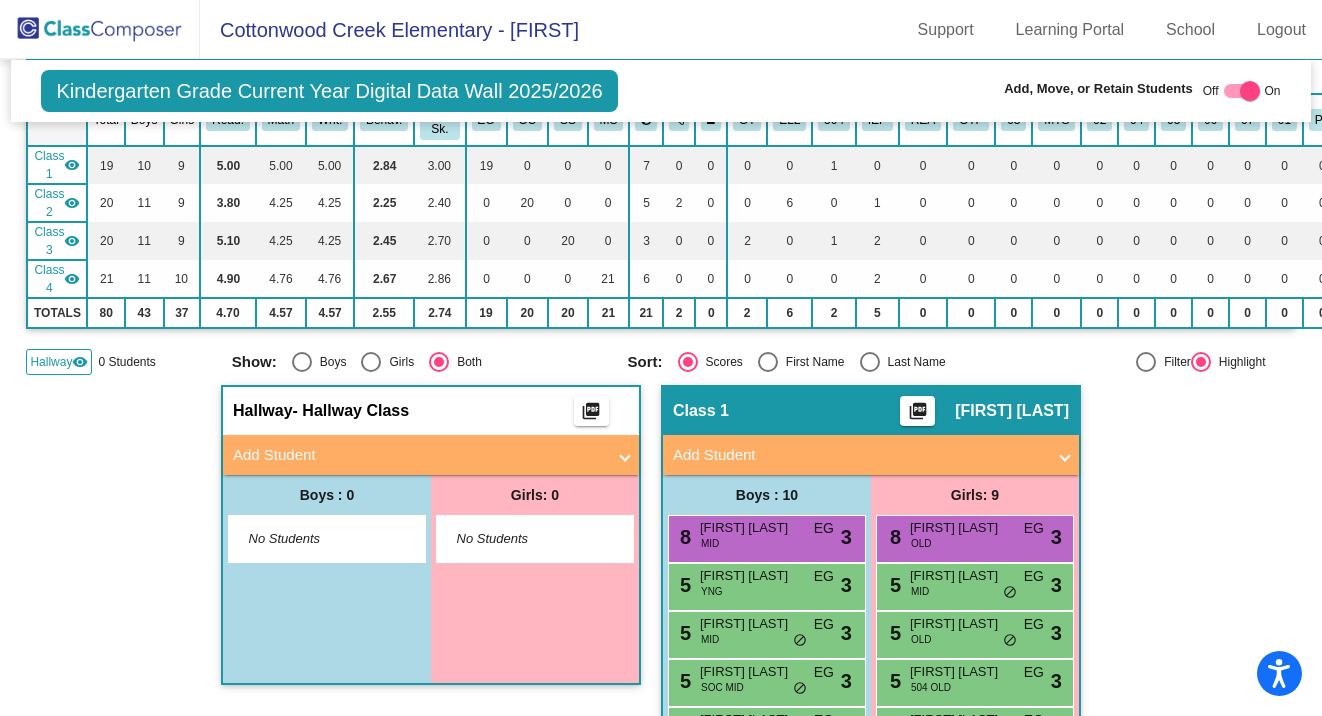click on "No Students" at bounding box center [311, 539] 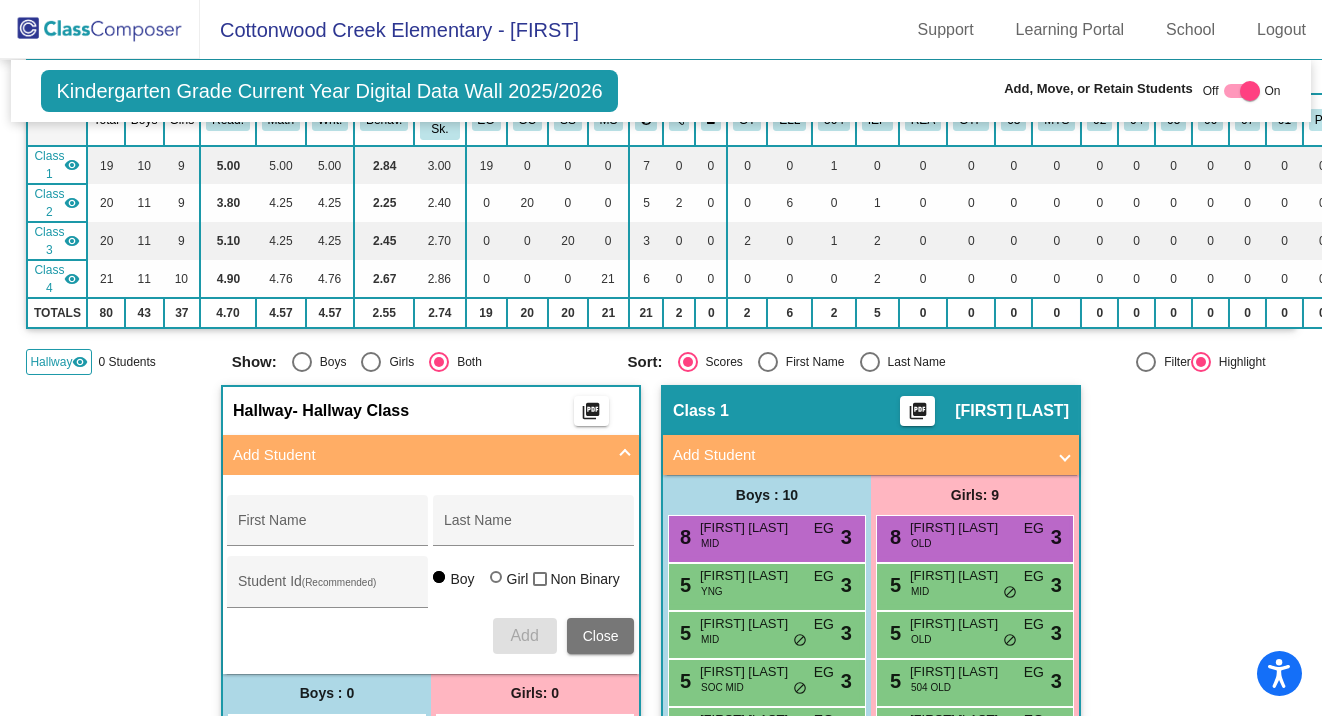 click on "First Name" at bounding box center [328, 528] 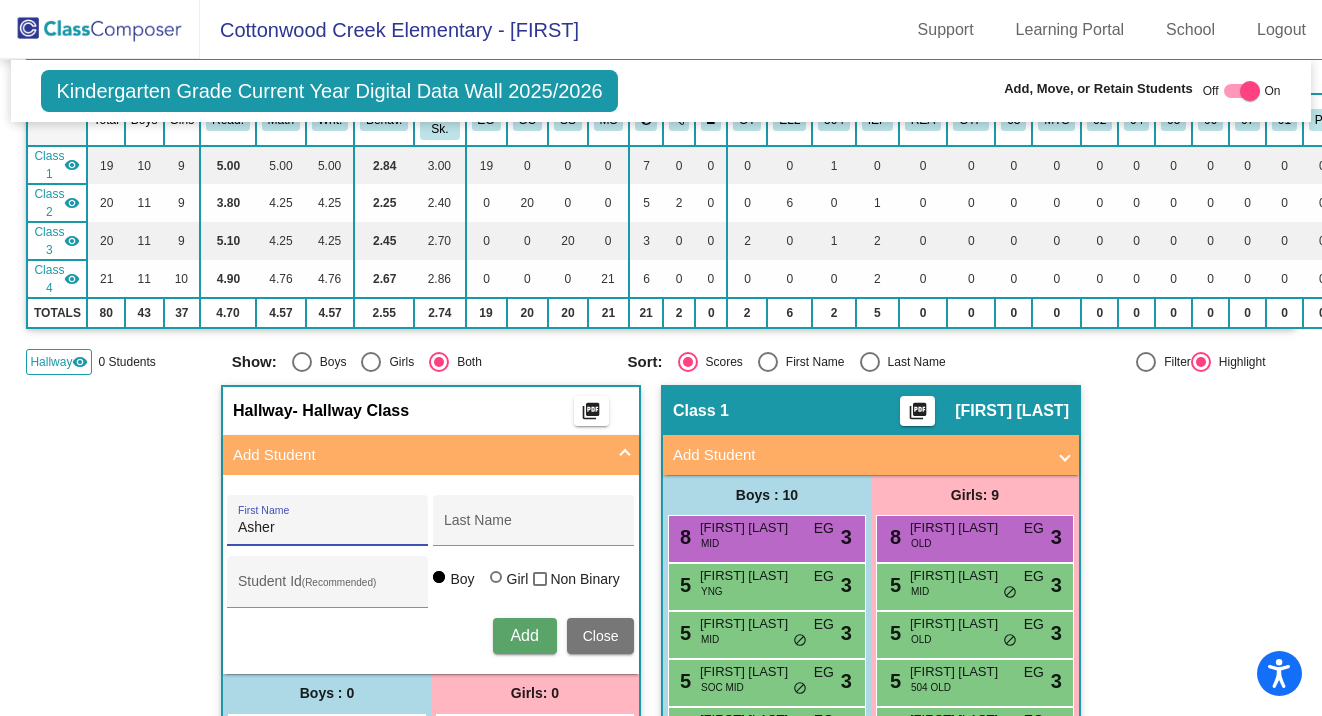 type on "Asher" 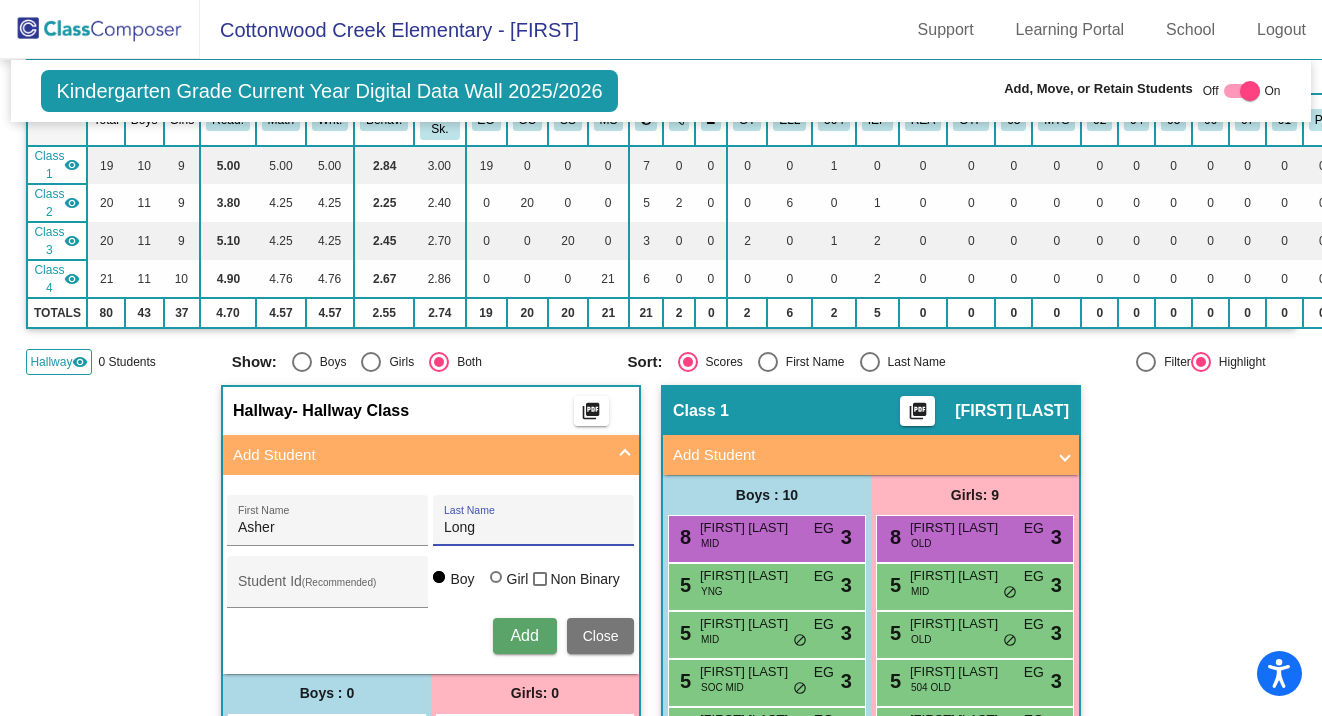 type on "Long" 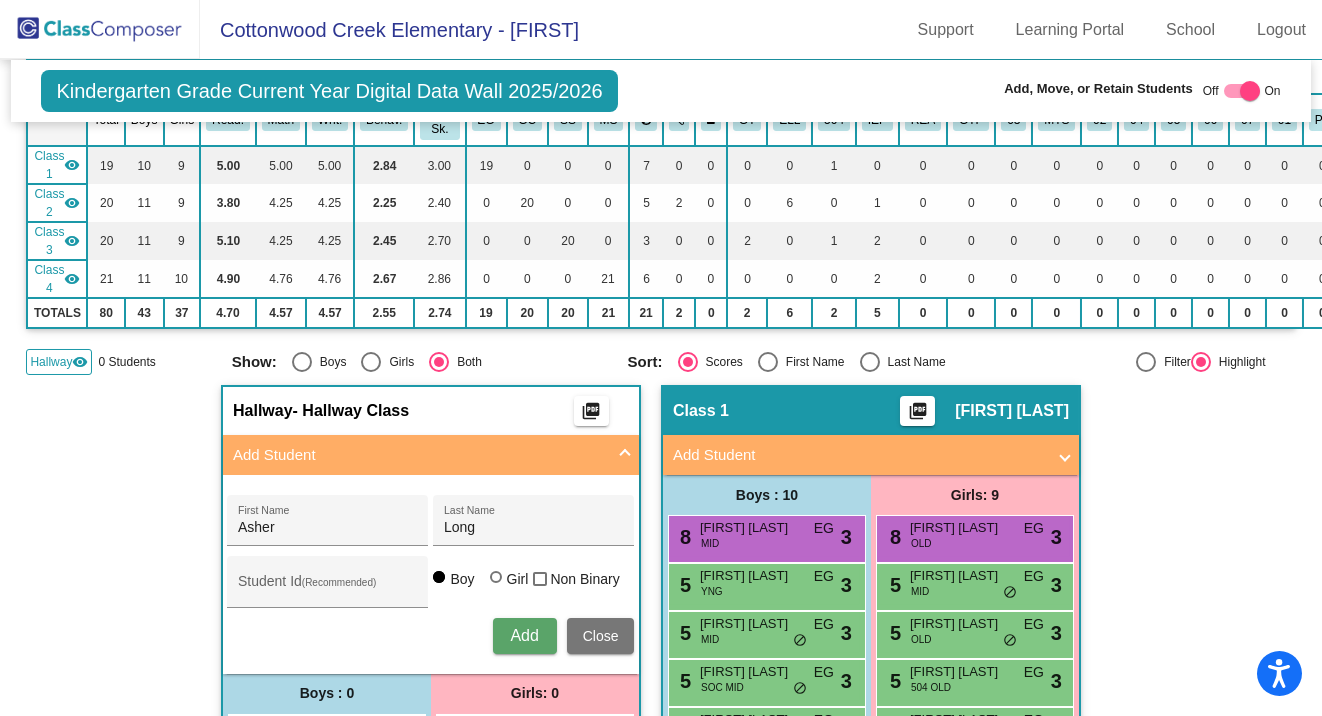 drag, startPoint x: 304, startPoint y: 573, endPoint x: 266, endPoint y: 578, distance: 38.327538 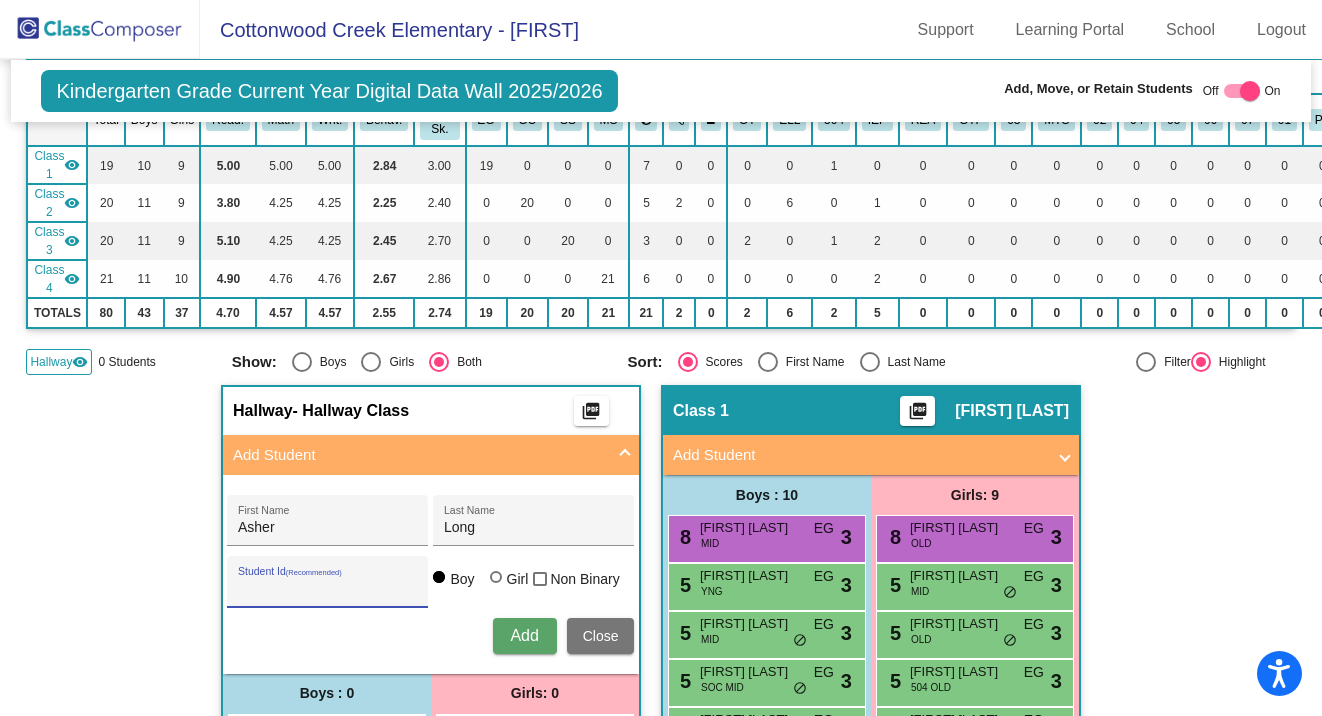 paste on "20271969" 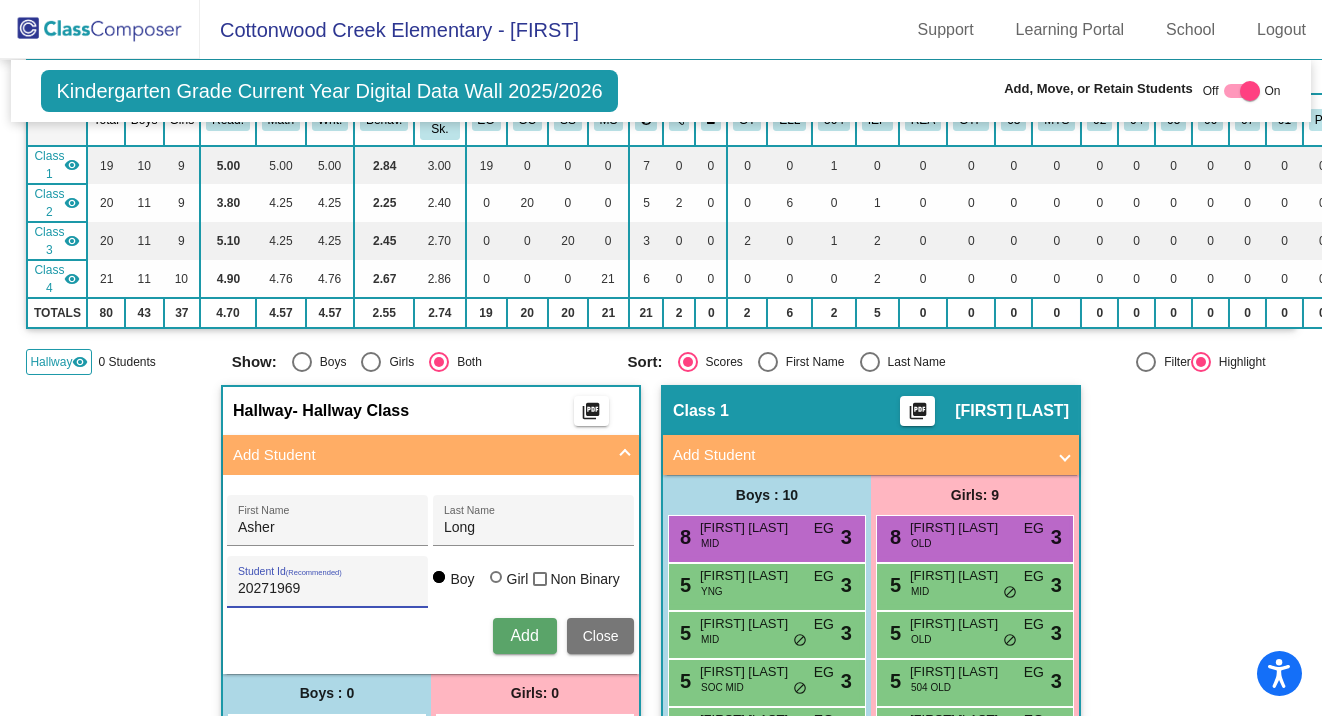 type on "20271969" 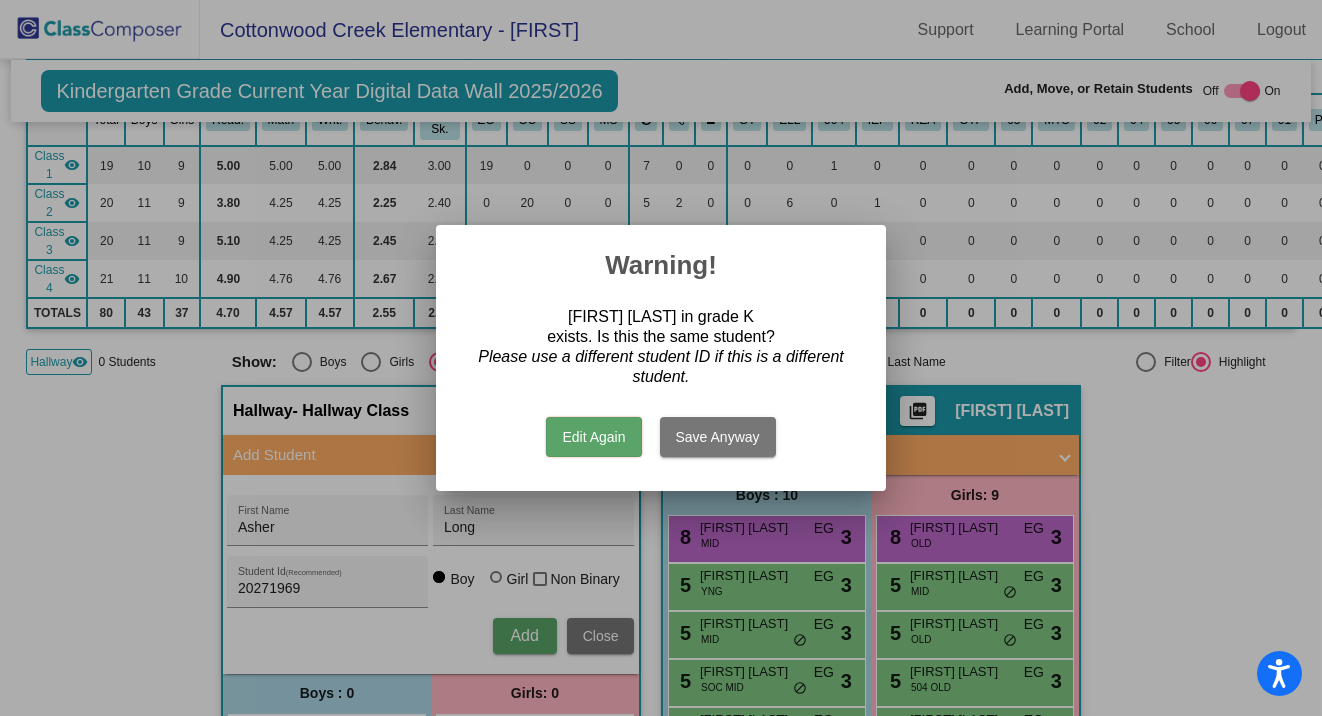 click on "Edit Again" at bounding box center [593, 437] 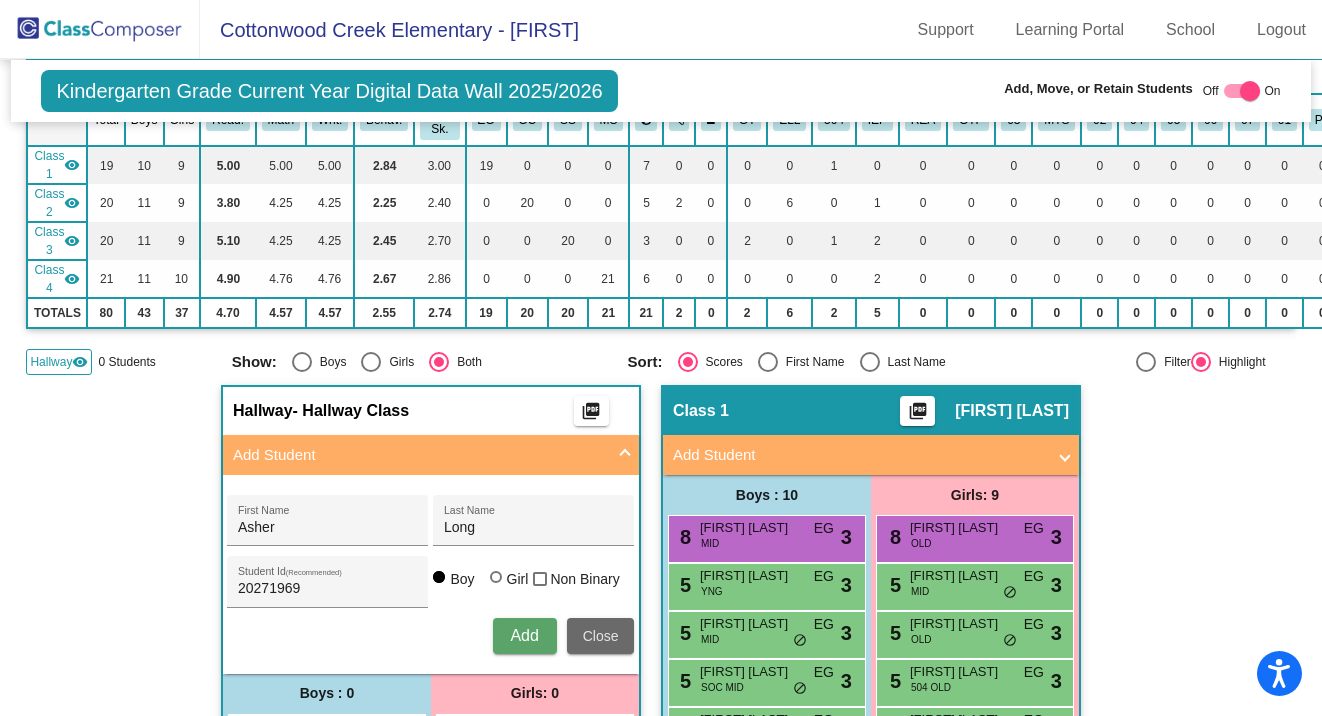 click on "Close" at bounding box center (601, 636) 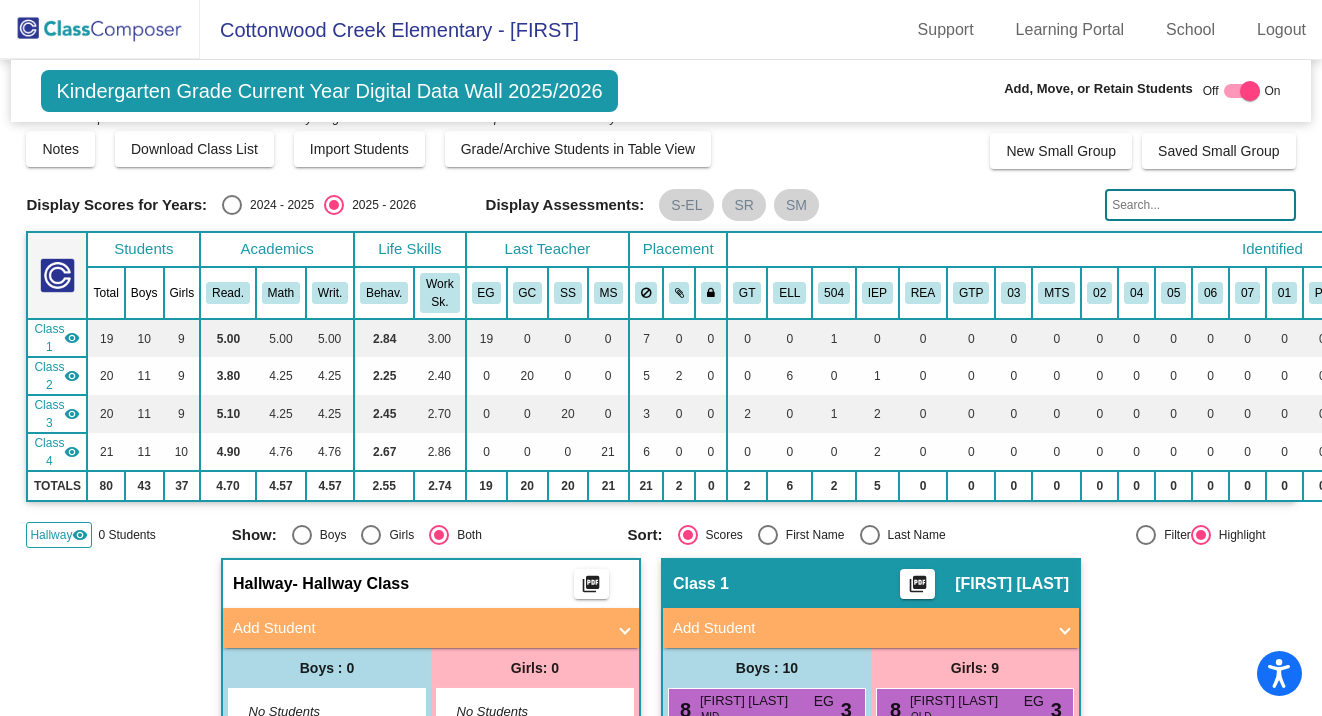 scroll, scrollTop: 0, scrollLeft: 0, axis: both 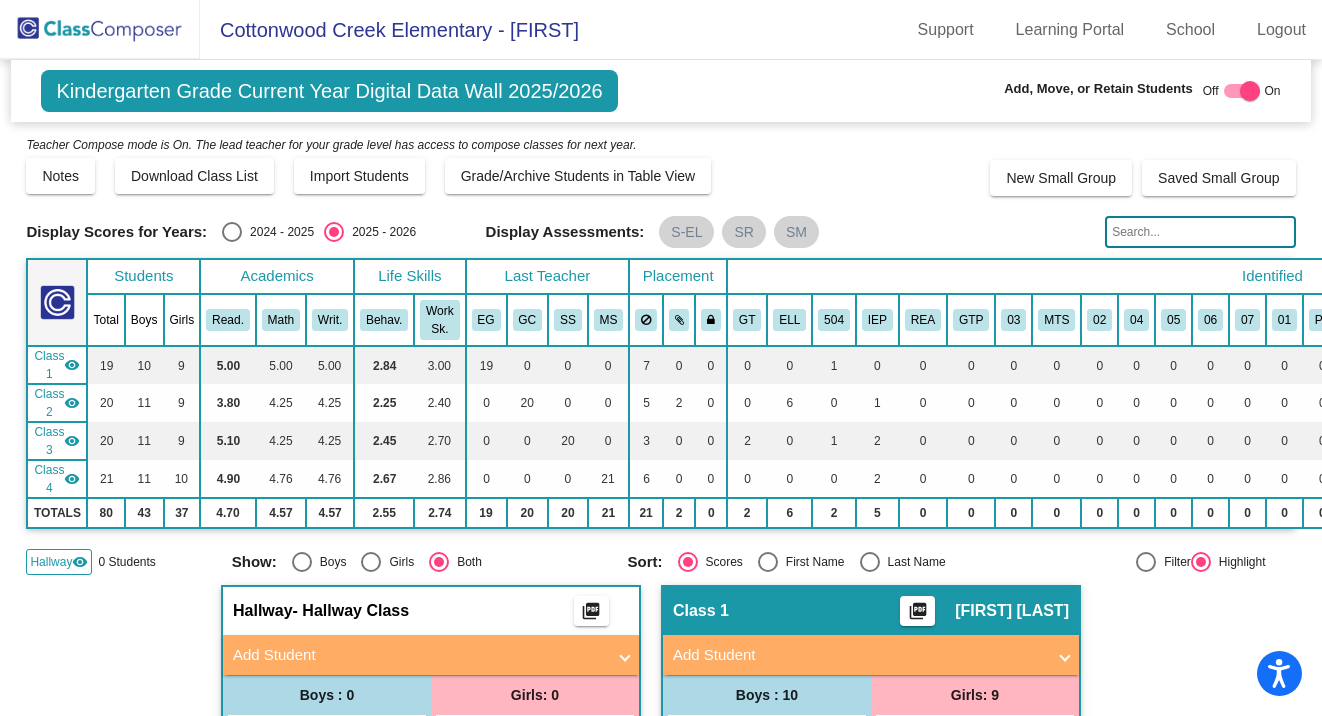 click 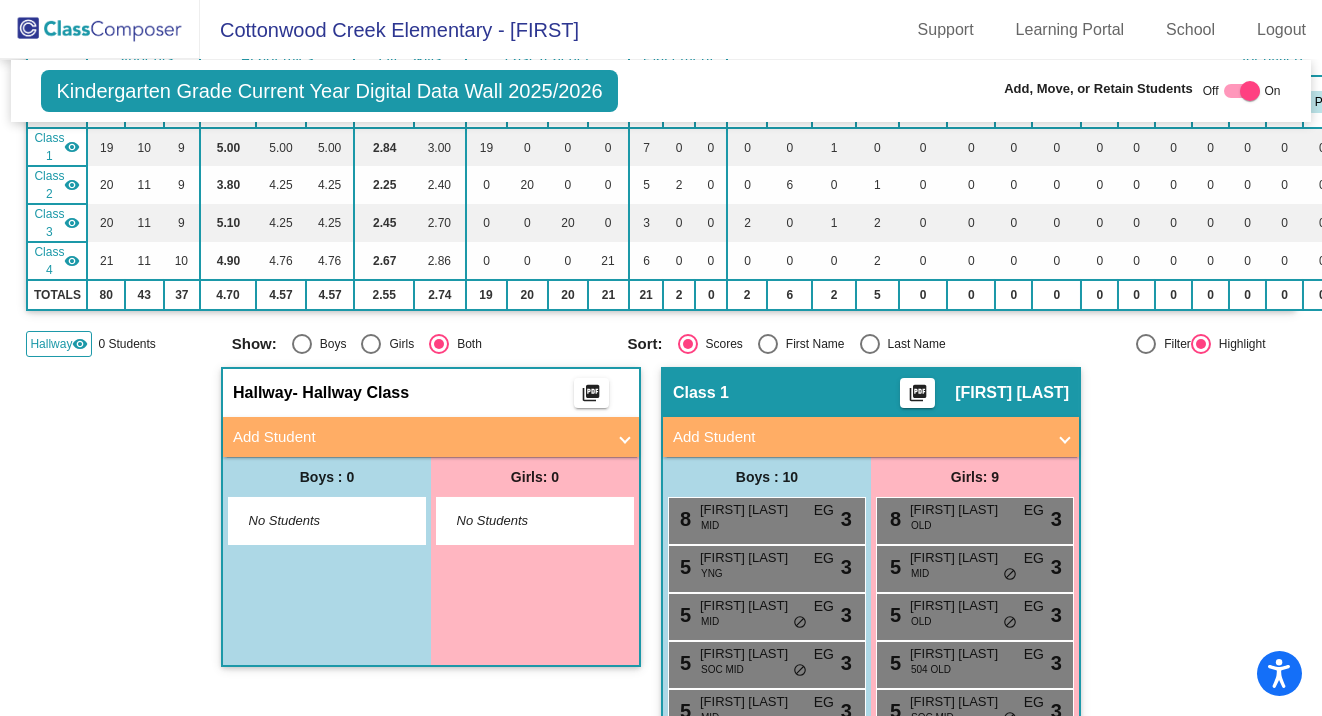 scroll, scrollTop: 0, scrollLeft: 0, axis: both 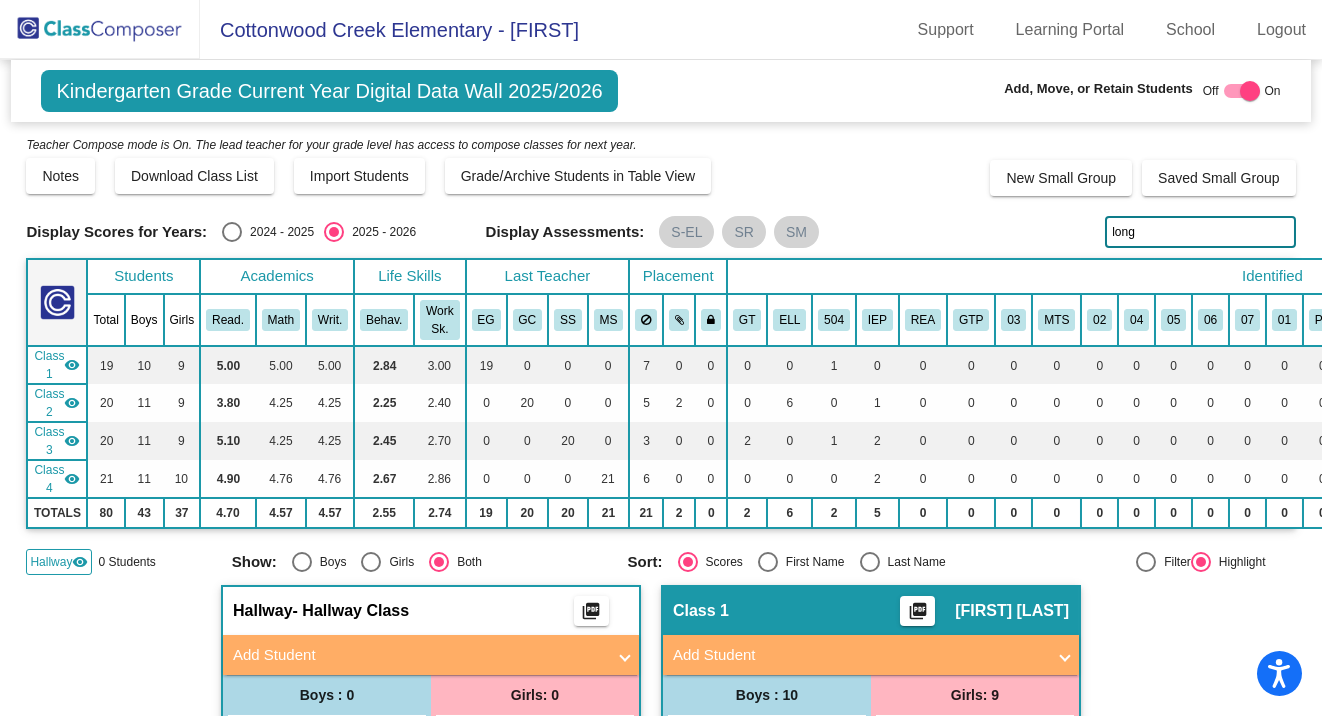 type on "long" 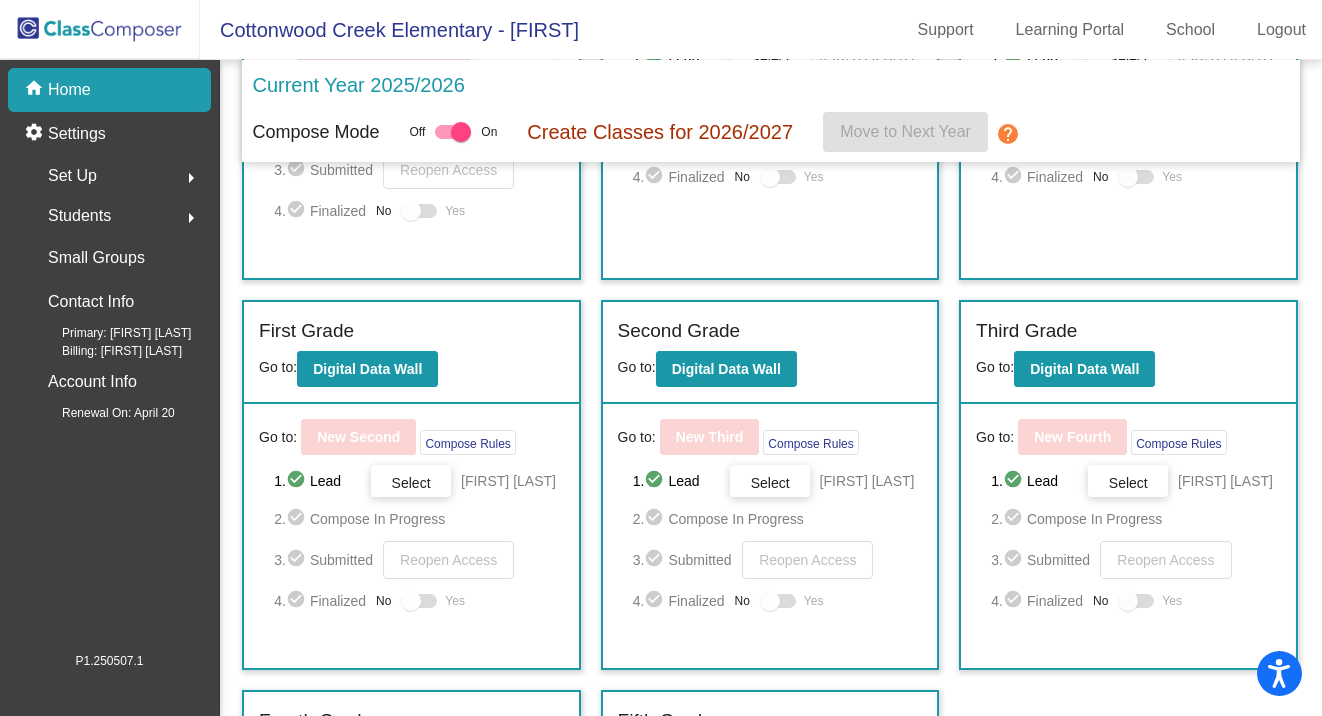 scroll, scrollTop: 300, scrollLeft: 0, axis: vertical 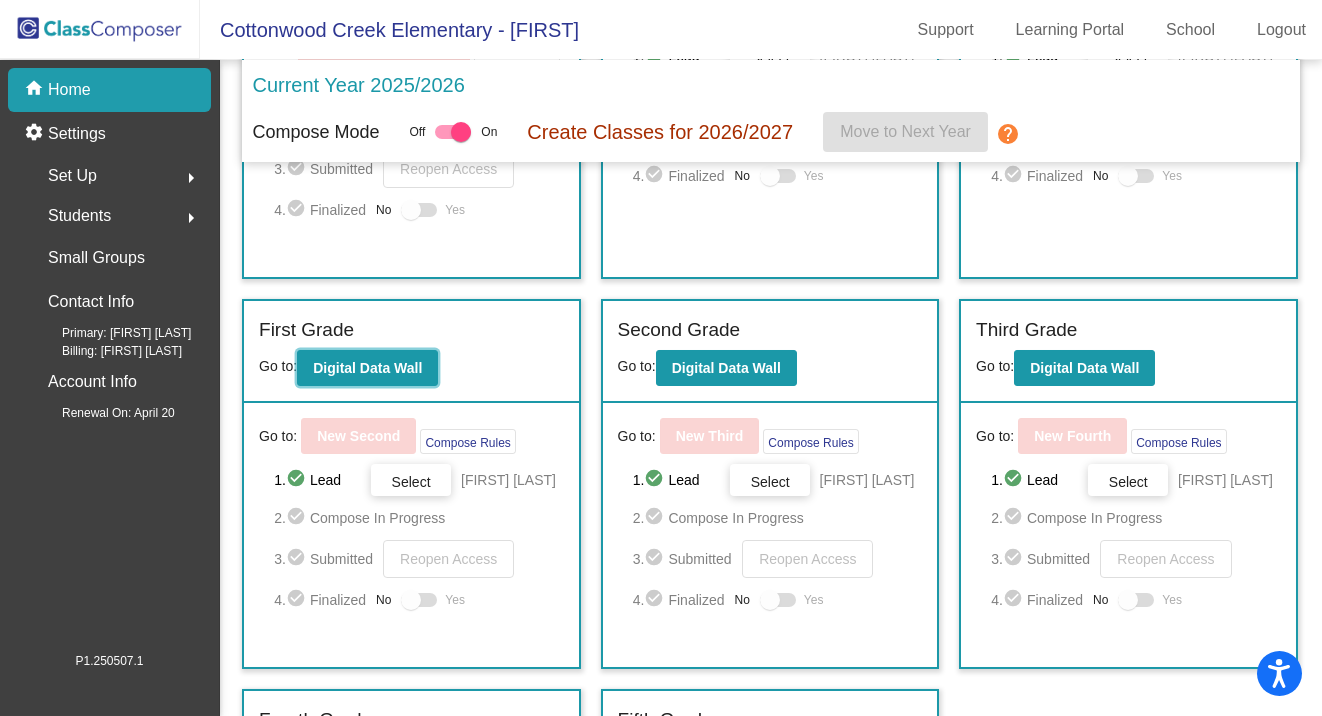 click on "Digital Data Wall" 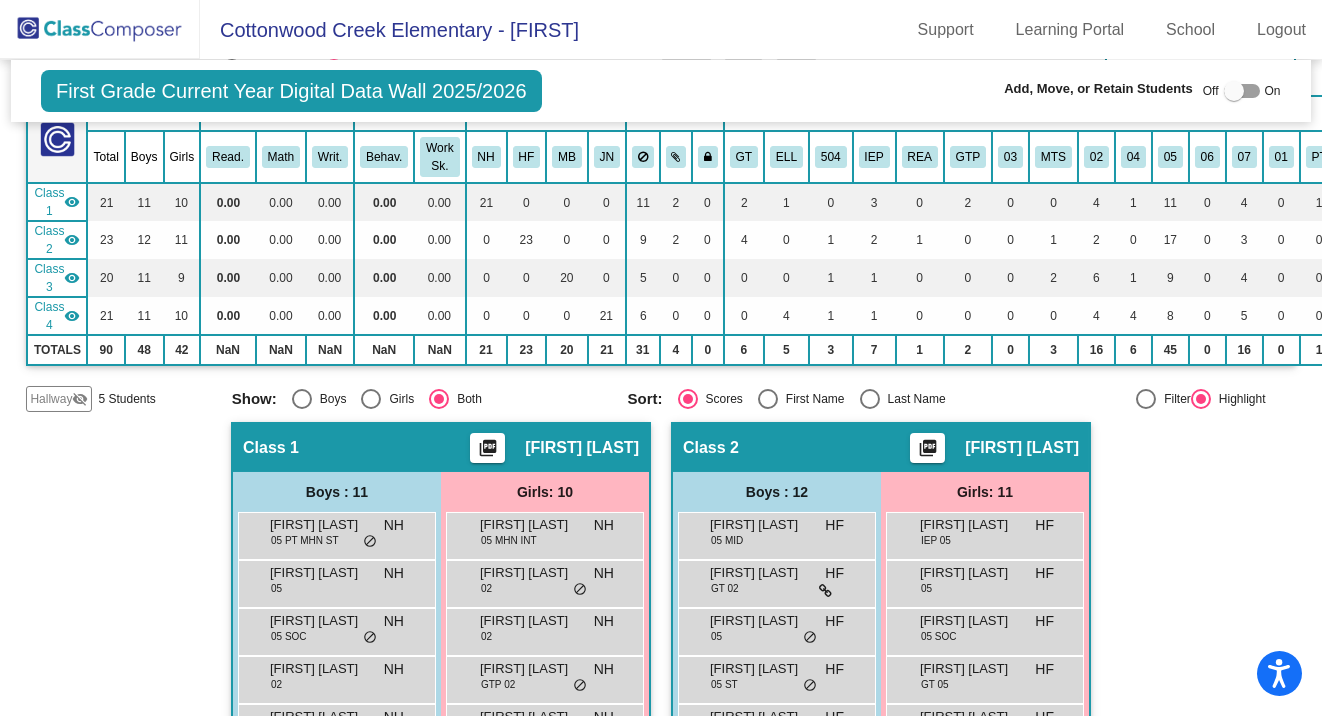 scroll, scrollTop: 0, scrollLeft: 0, axis: both 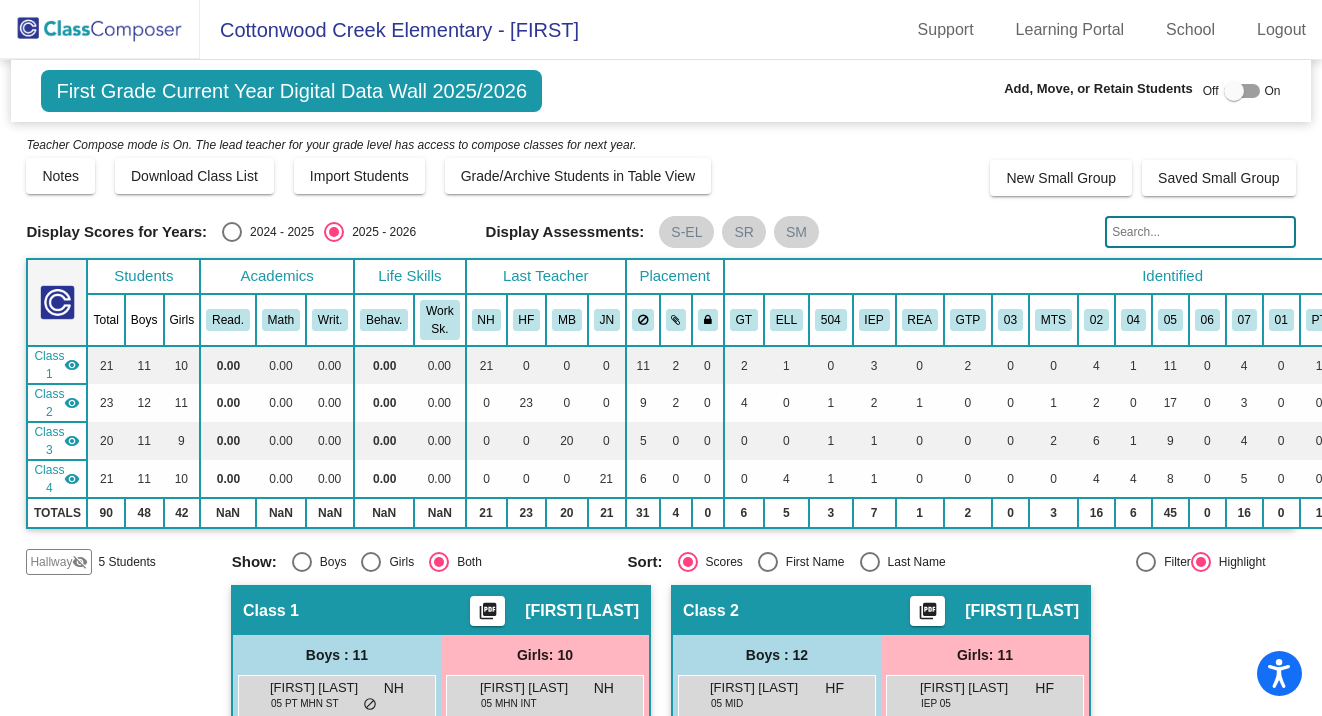 click on "5 Students" 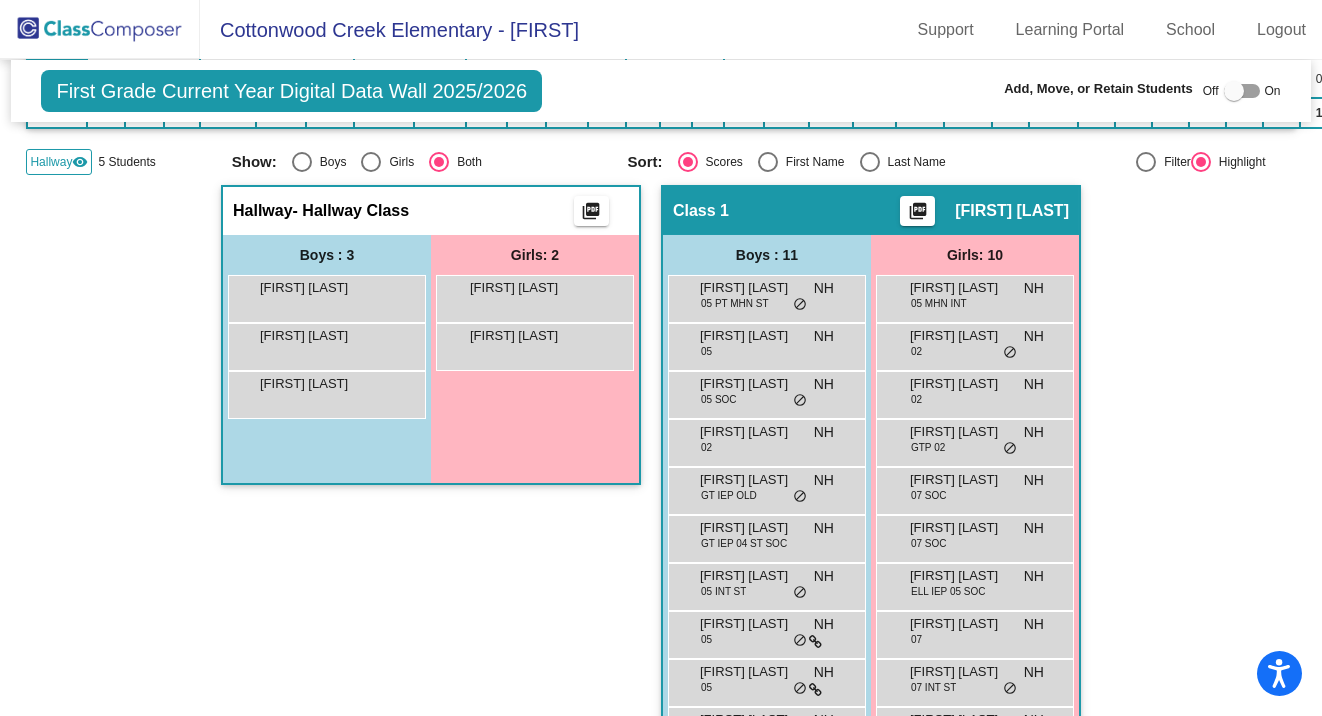 scroll, scrollTop: 300, scrollLeft: 0, axis: vertical 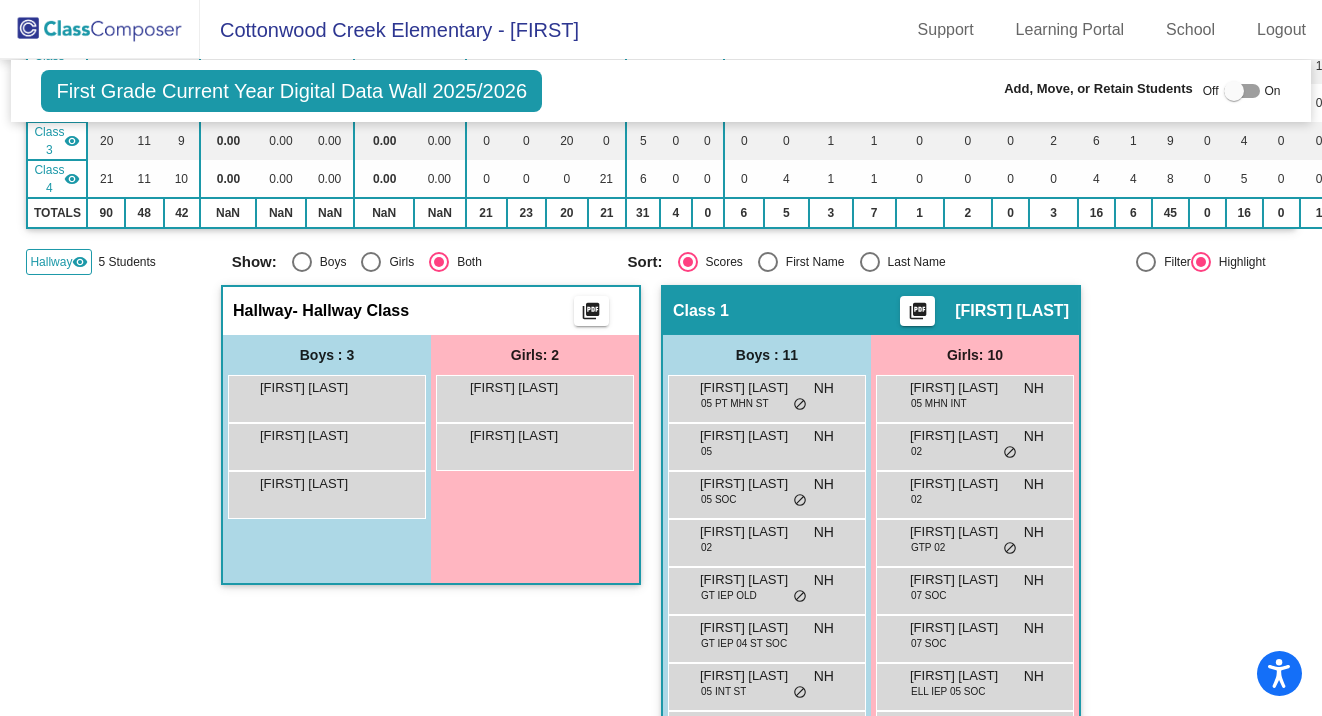 click at bounding box center (1234, 91) 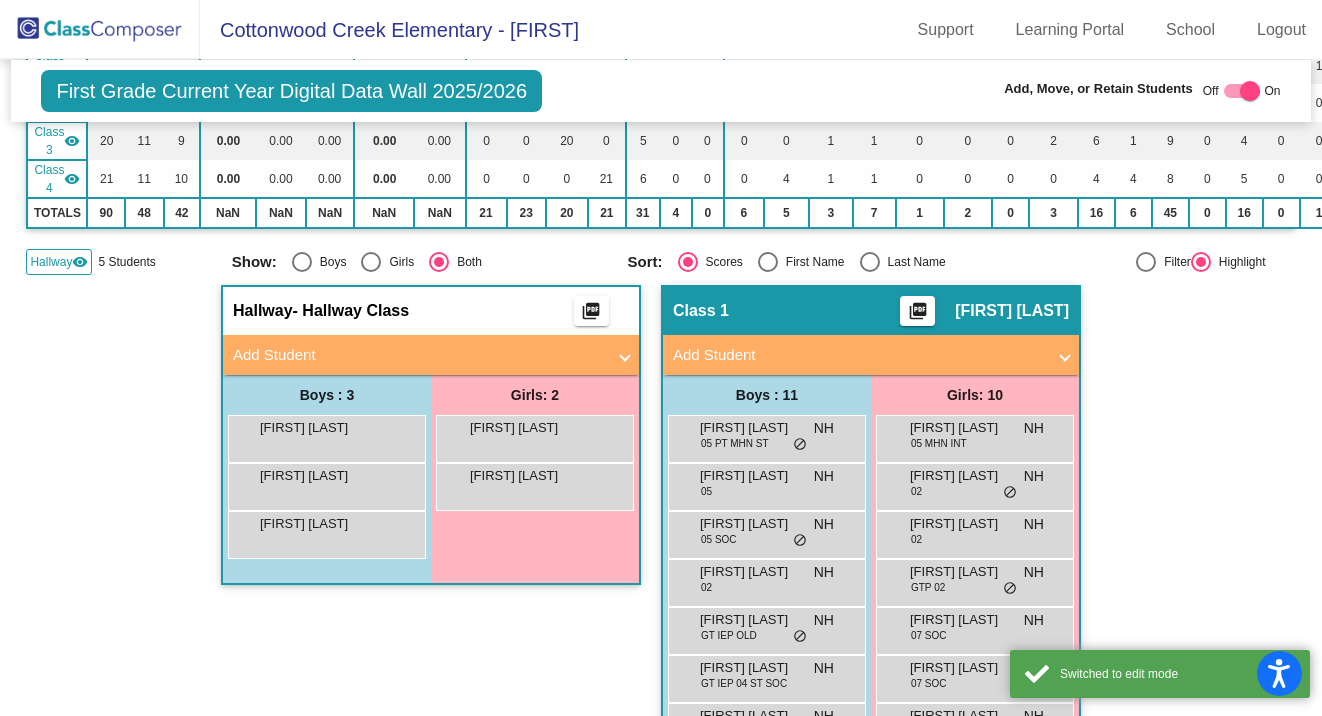 click on "Hallway   visibility" 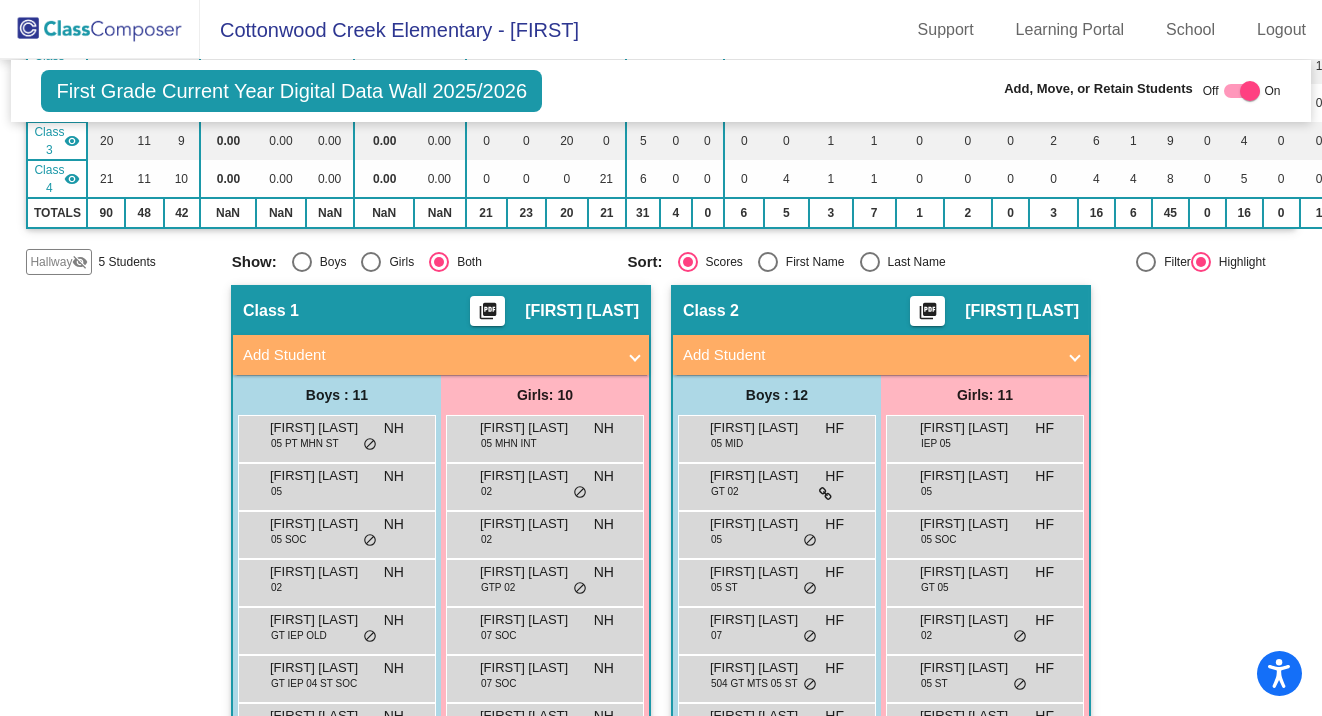 click on "Hallway" 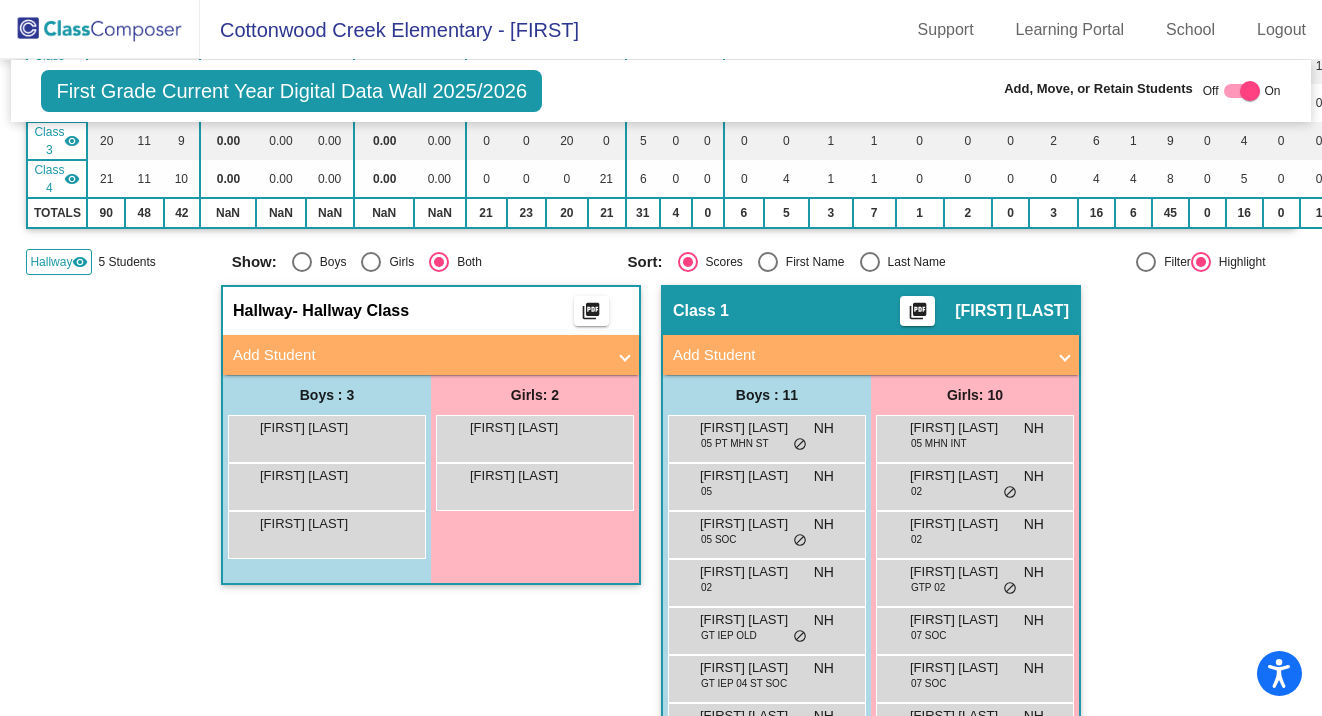 click on "Add Student" at bounding box center [419, 355] 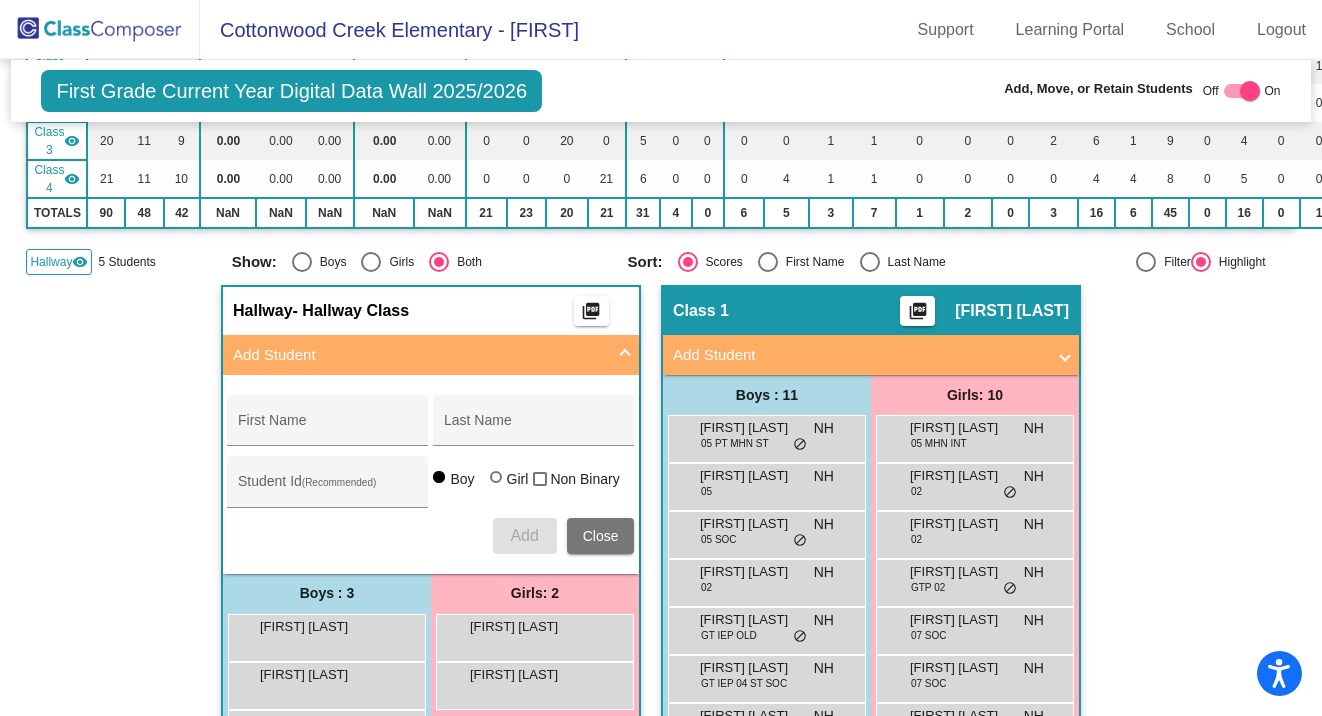 click on "First Name" at bounding box center [328, 426] 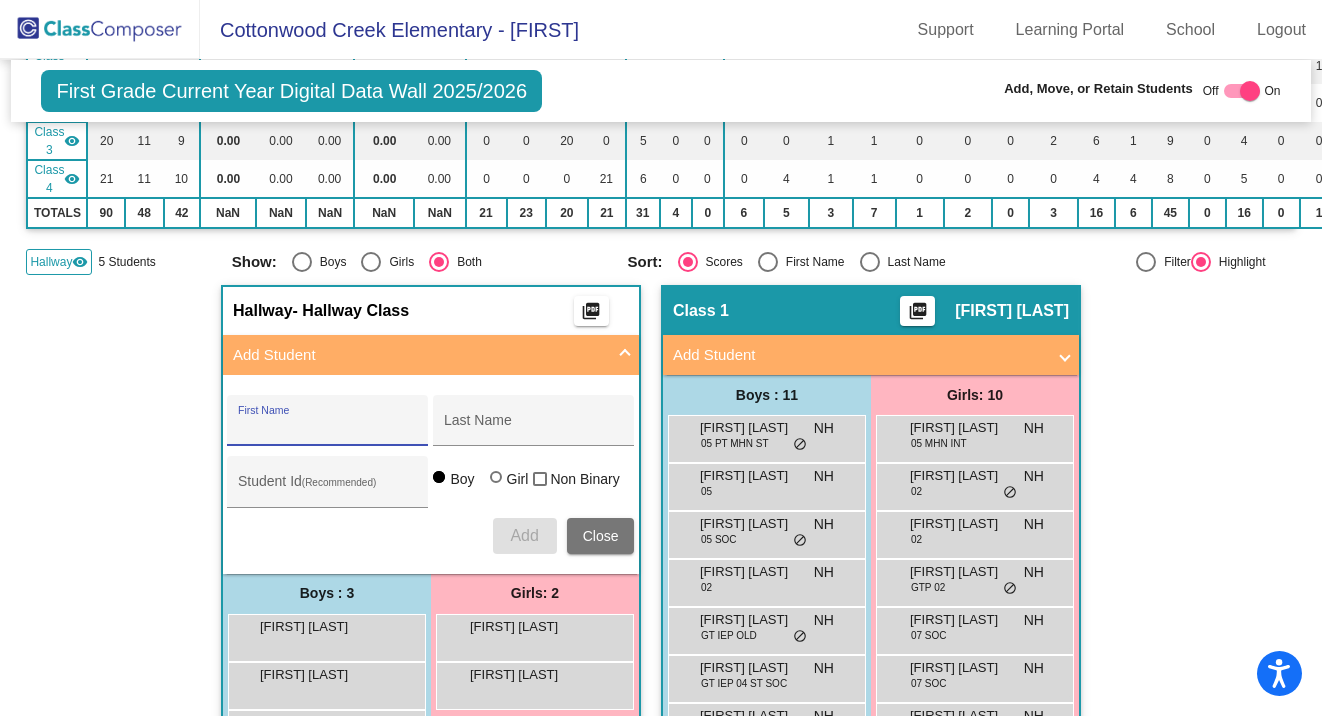 type on "M" 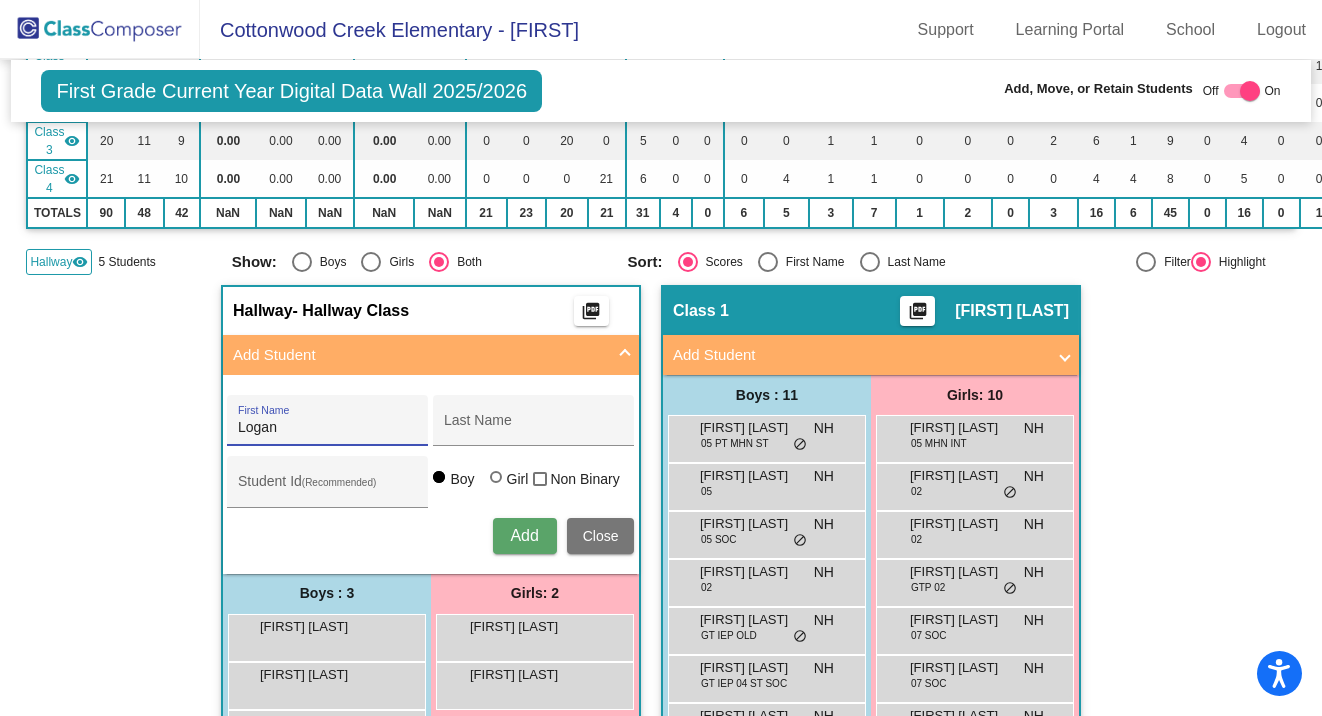 type on "Logan" 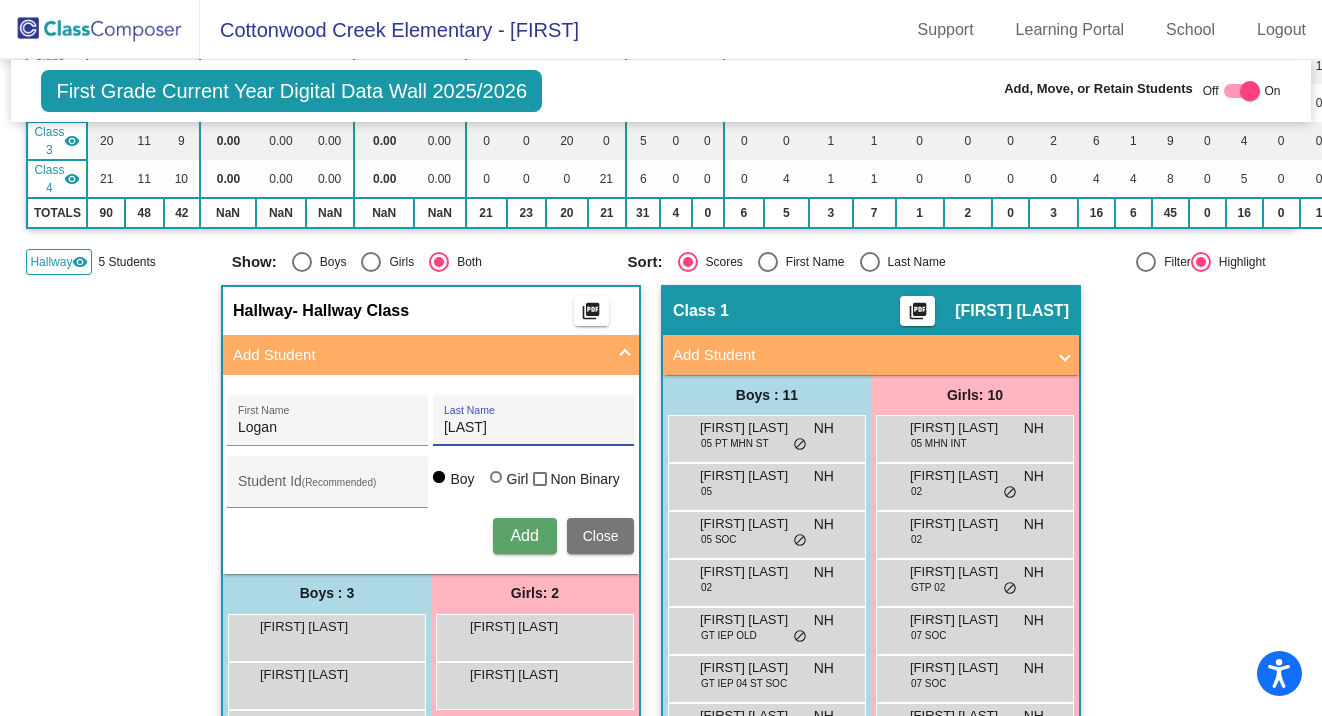 type on "[LAST]" 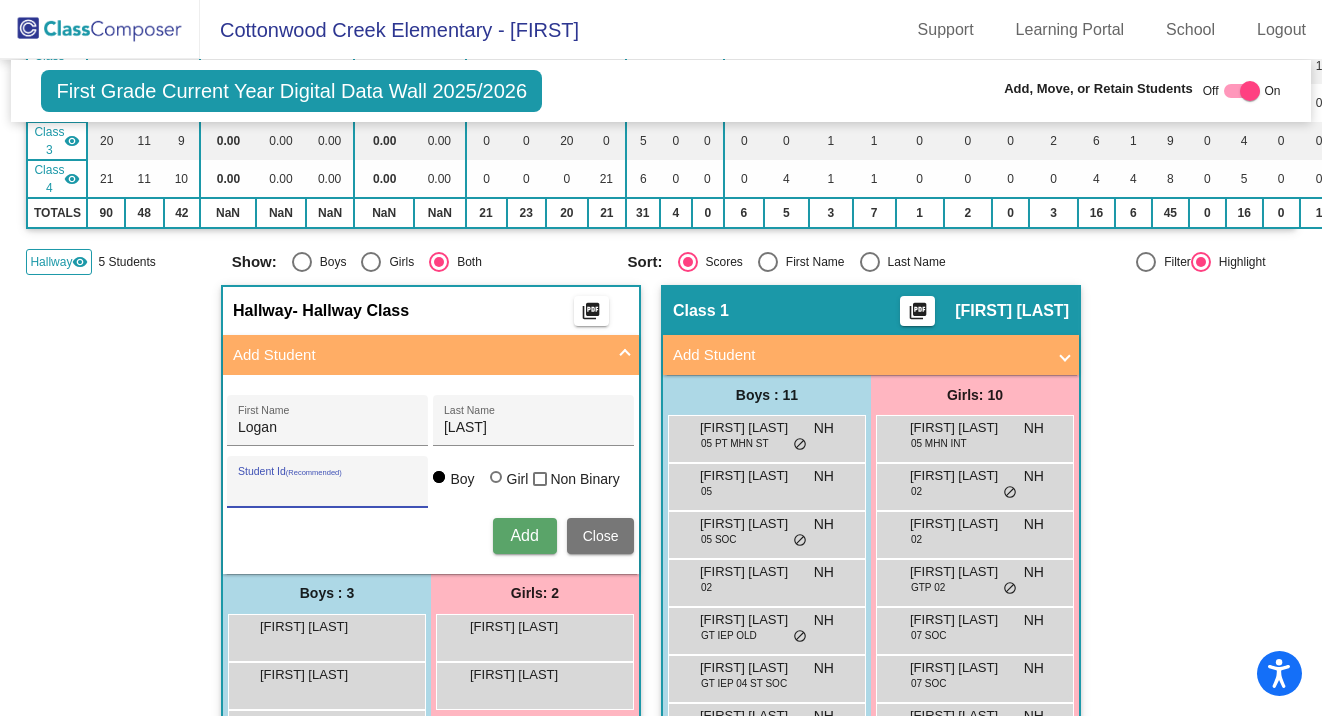 paste on "30024815" 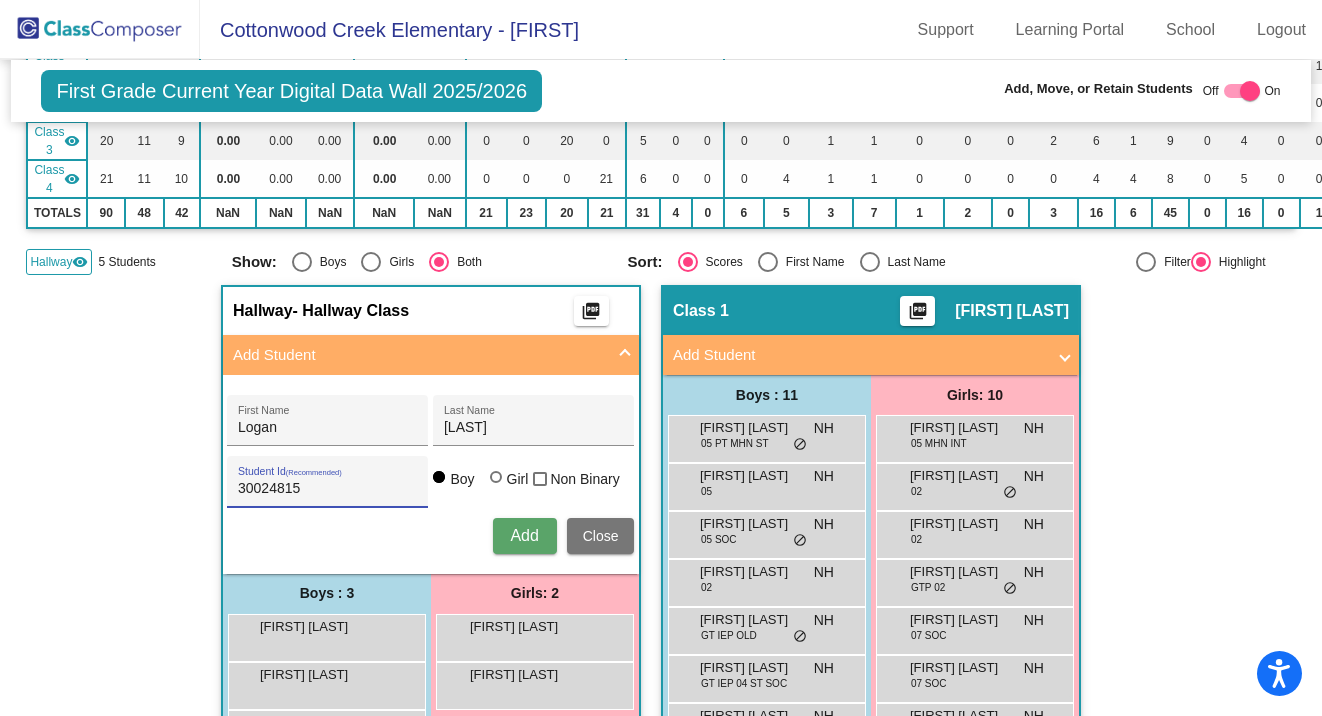 type on "30024815" 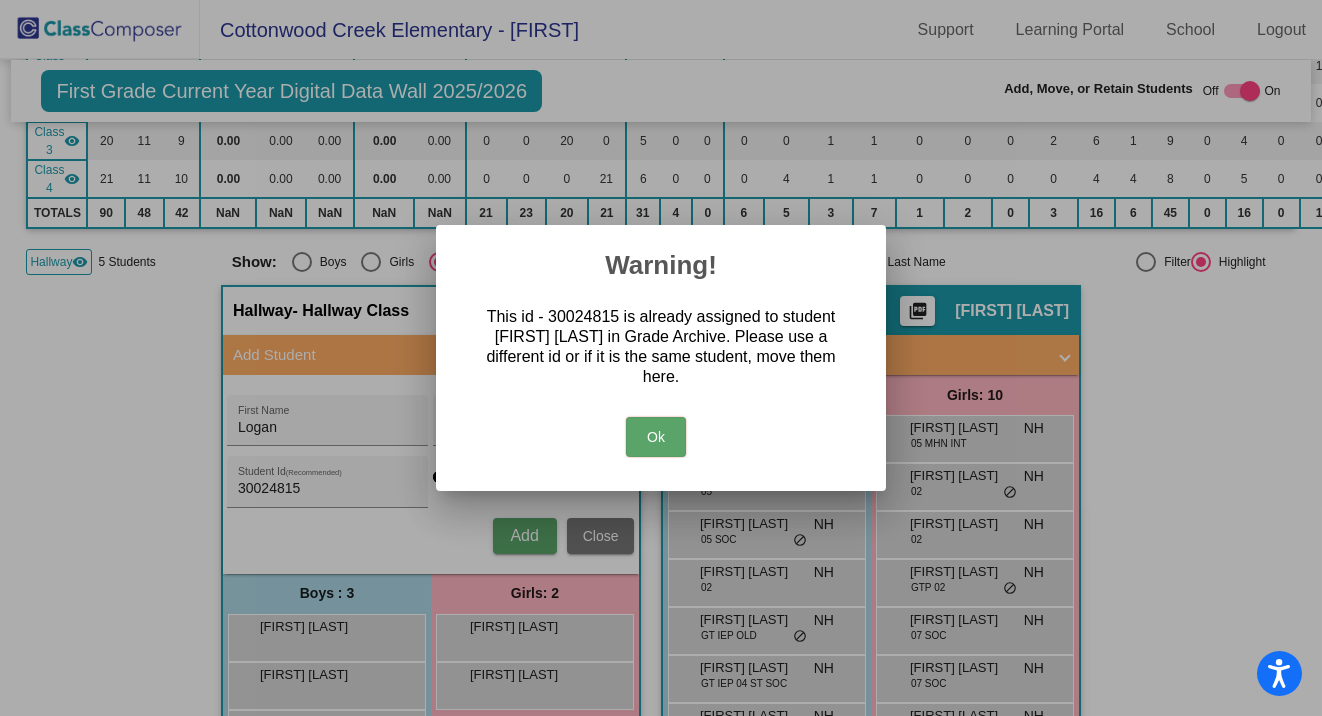 click on "Ok" at bounding box center [656, 437] 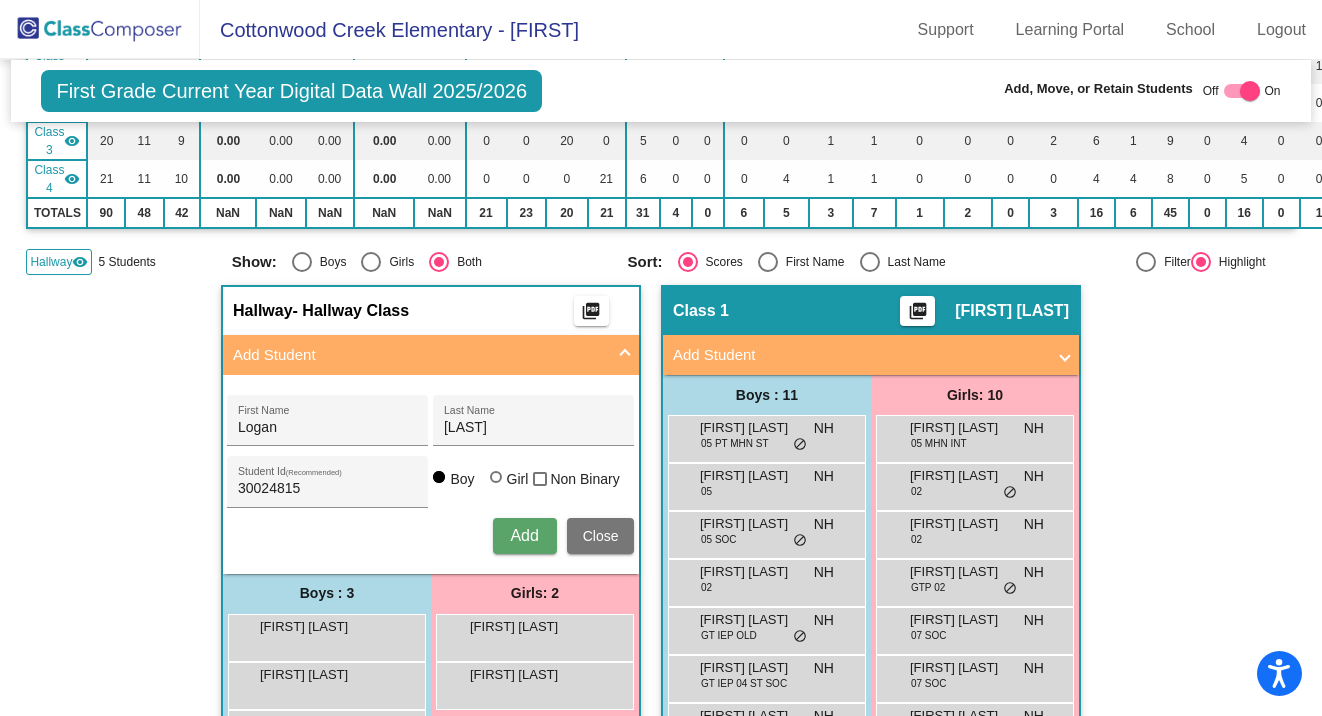 click on "Close" at bounding box center [601, 536] 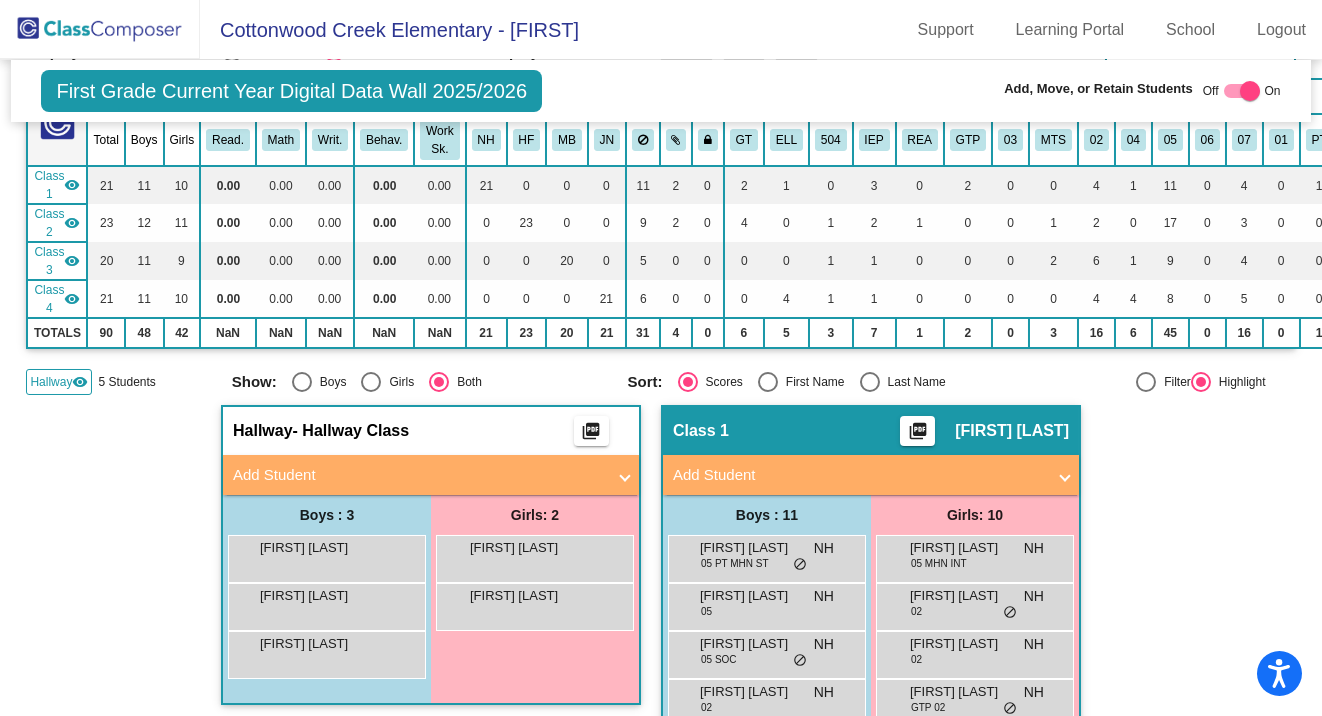 scroll, scrollTop: 0, scrollLeft: 0, axis: both 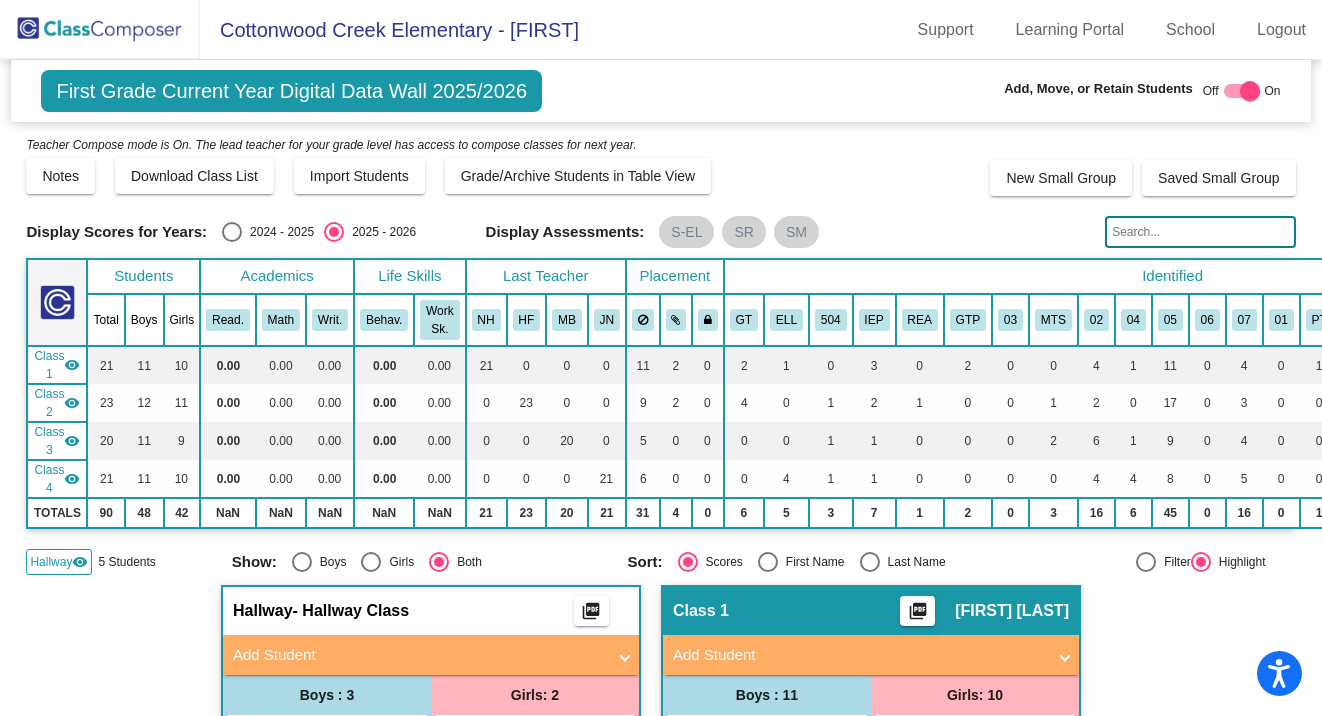 click 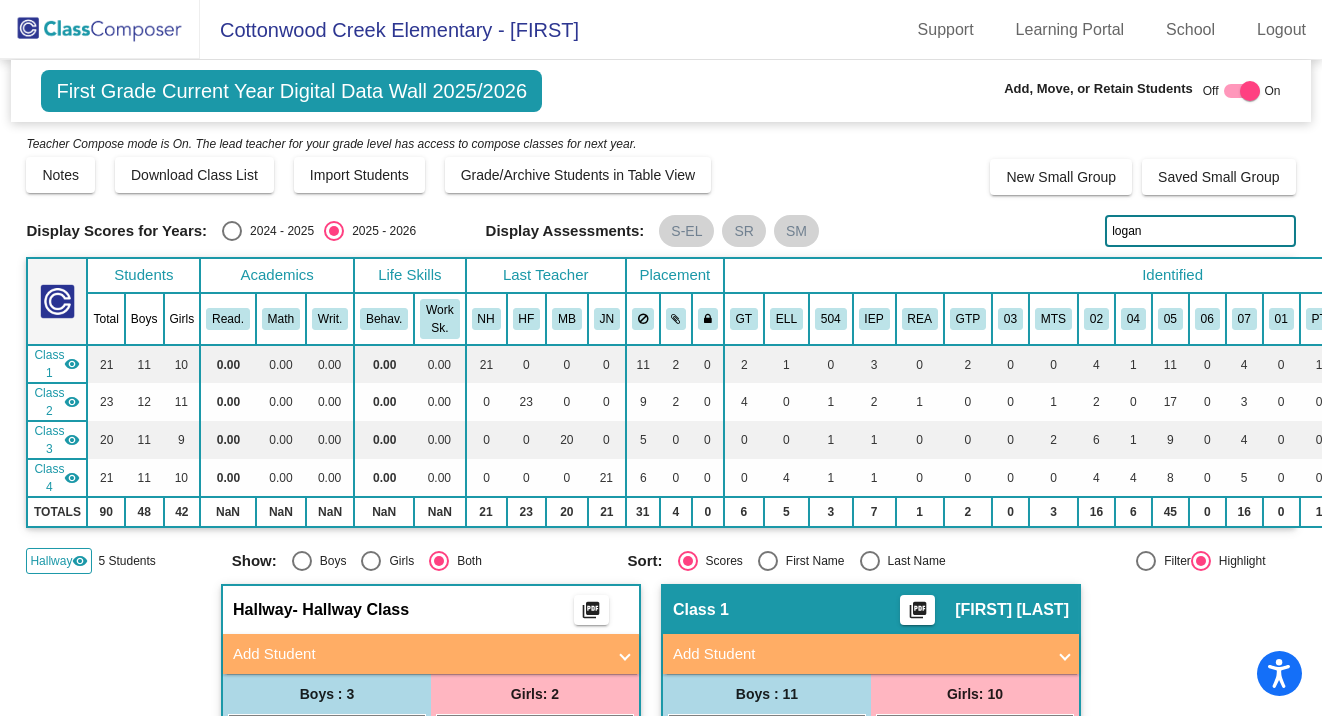 scroll, scrollTop: 0, scrollLeft: 0, axis: both 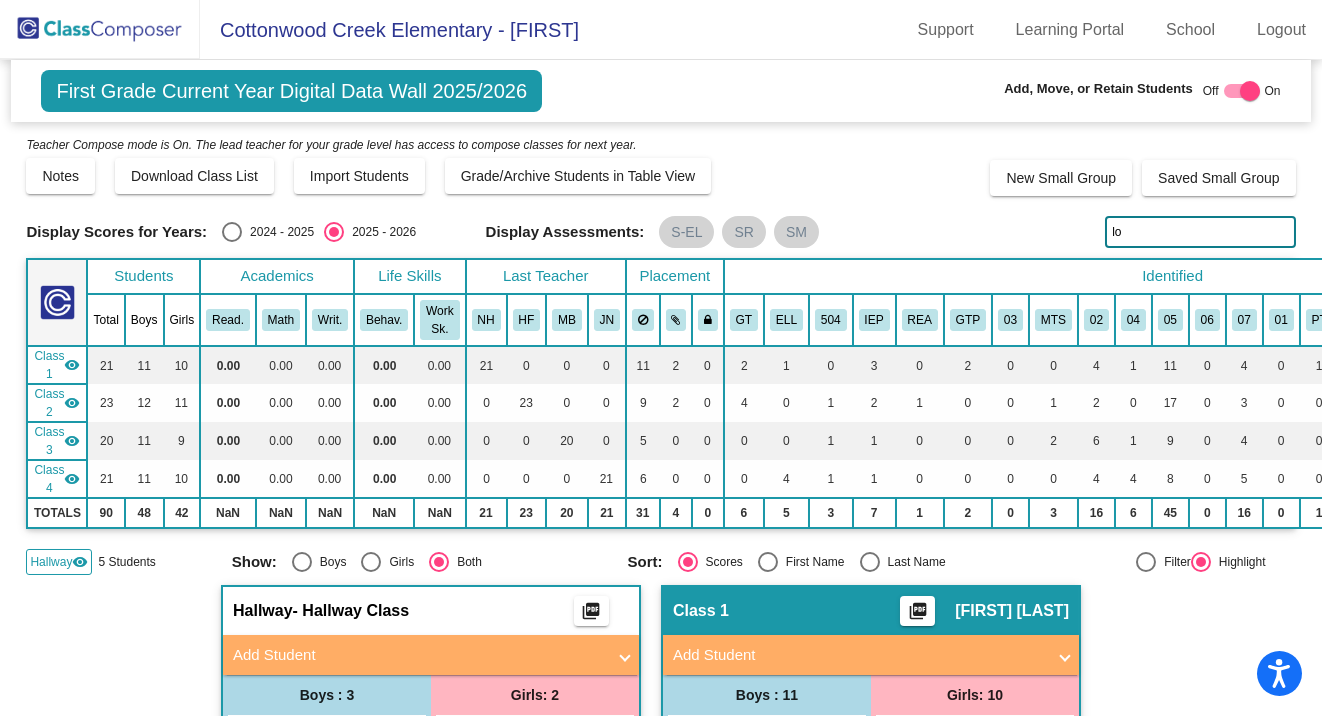 type on "l" 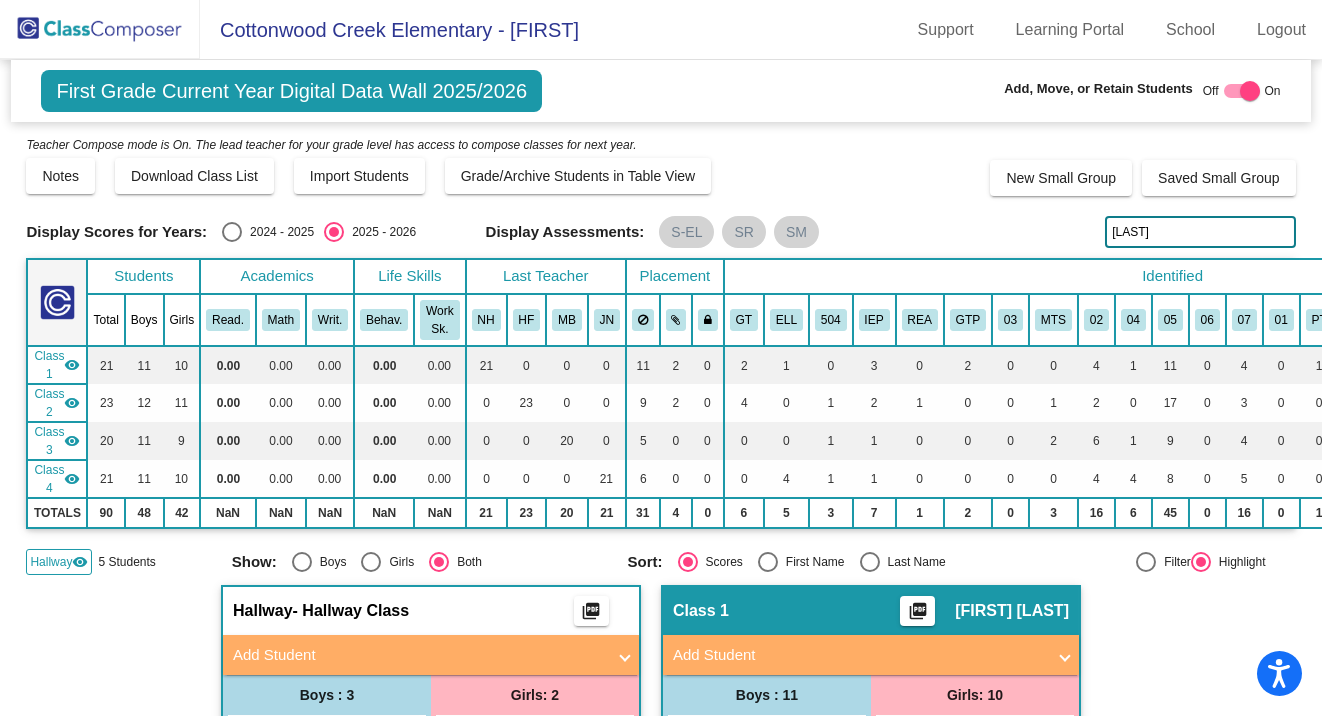 type on "[LAST]" 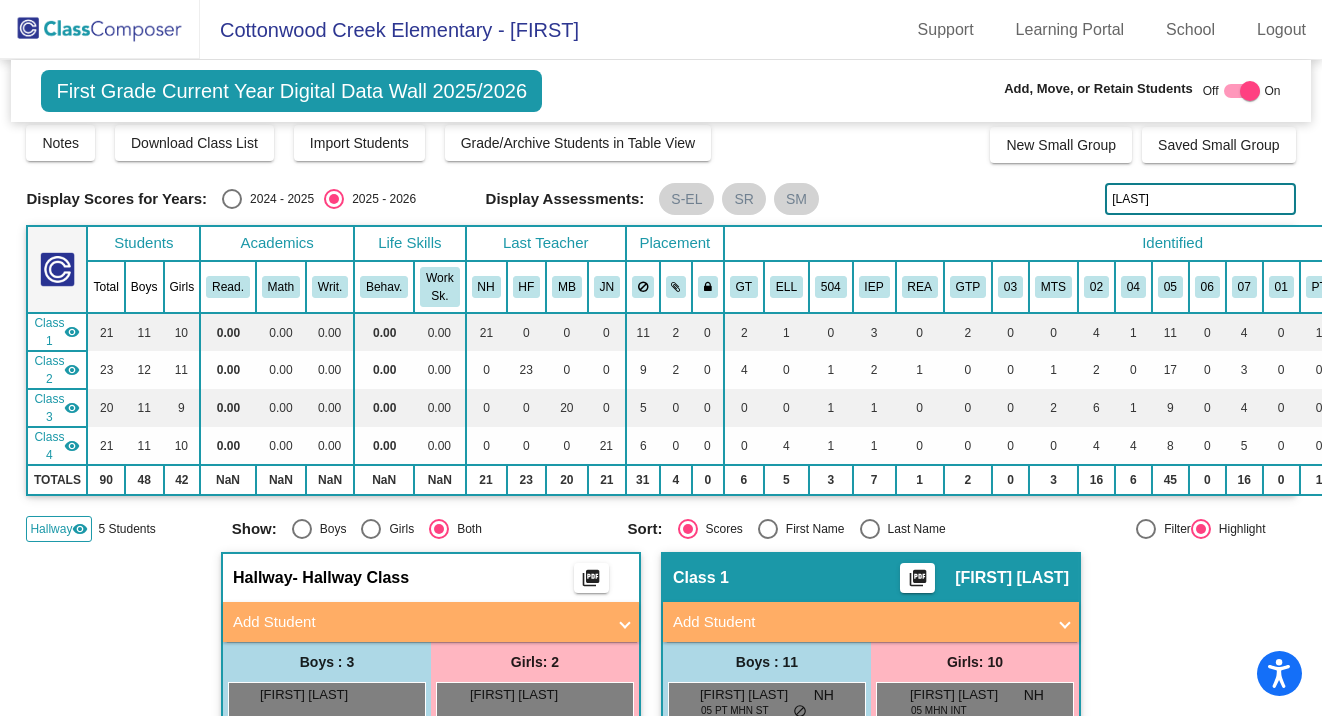 scroll, scrollTop: 0, scrollLeft: 0, axis: both 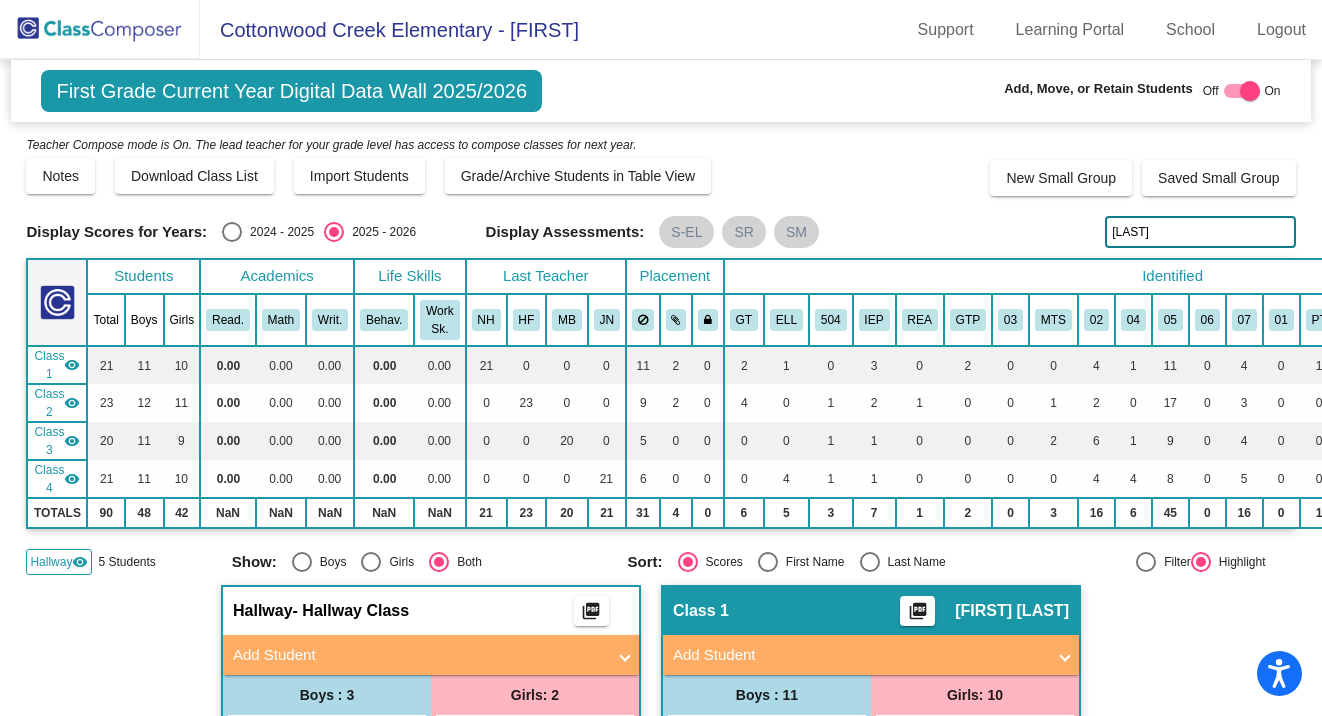 drag, startPoint x: 1195, startPoint y: 229, endPoint x: 1024, endPoint y: 248, distance: 172.05232 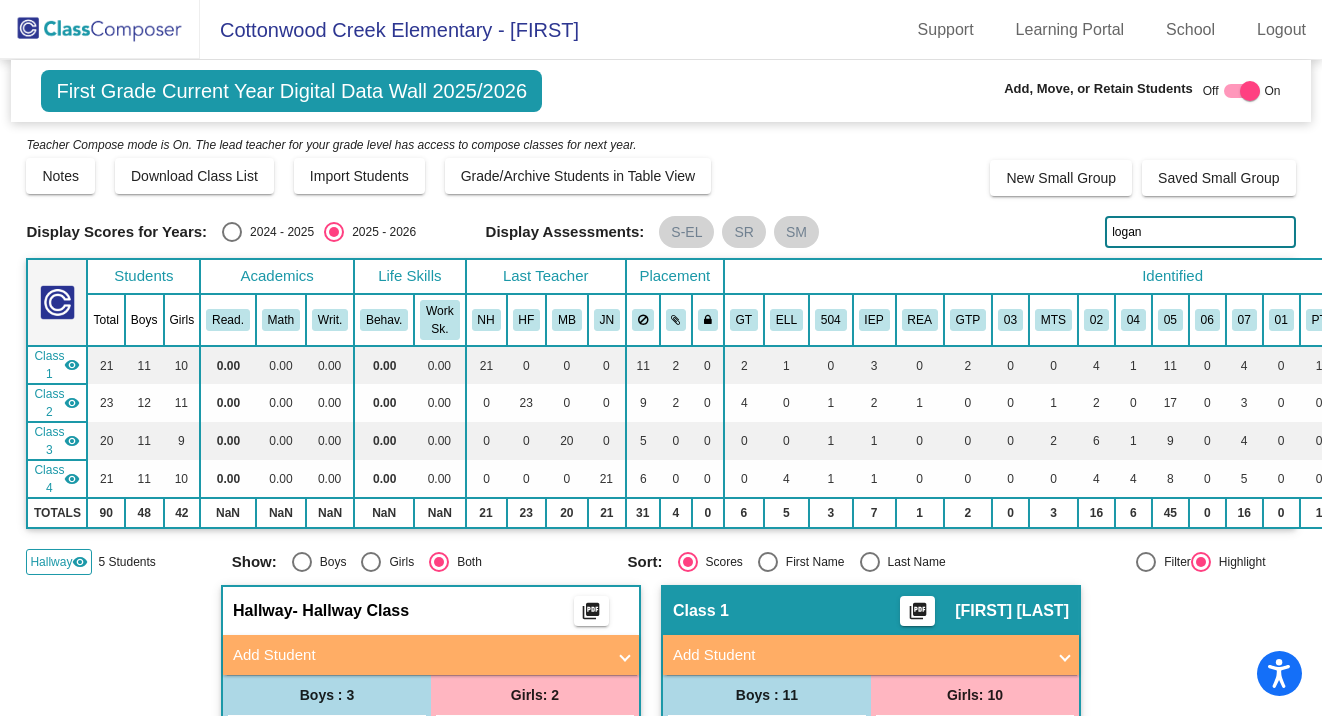 type on "logan" 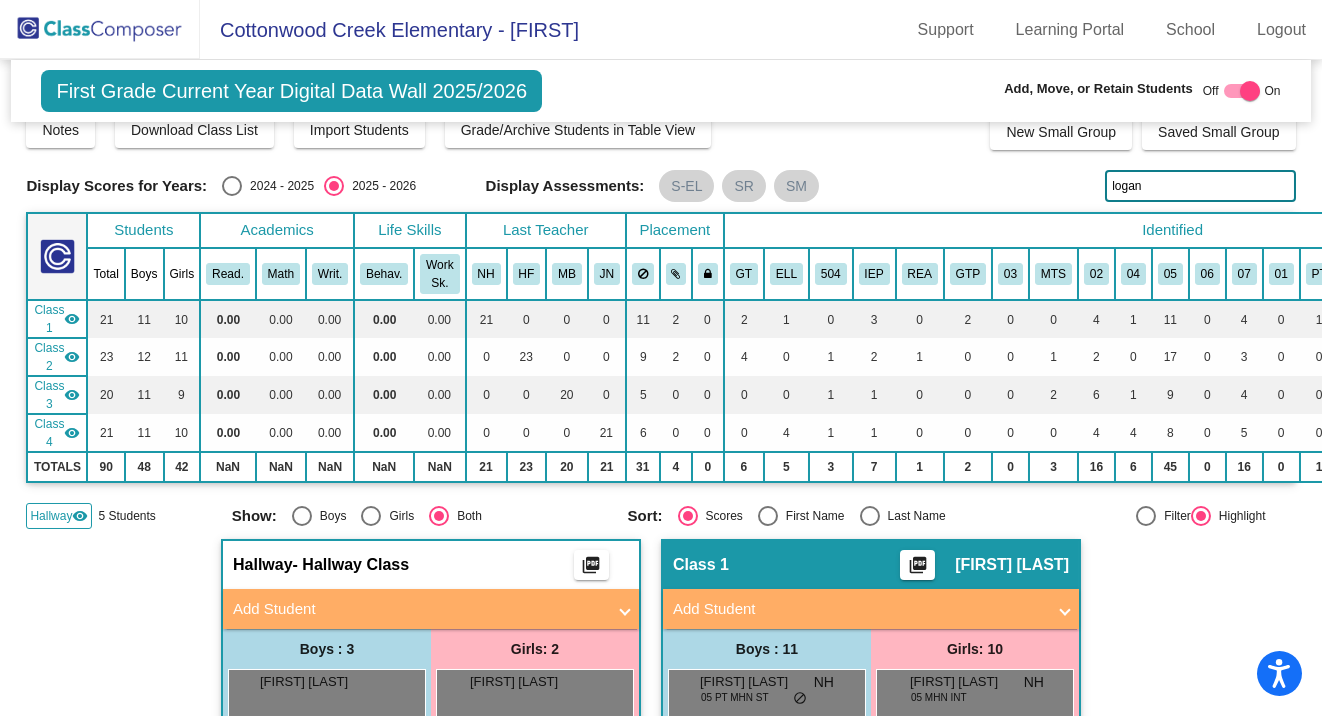 scroll, scrollTop: 0, scrollLeft: 0, axis: both 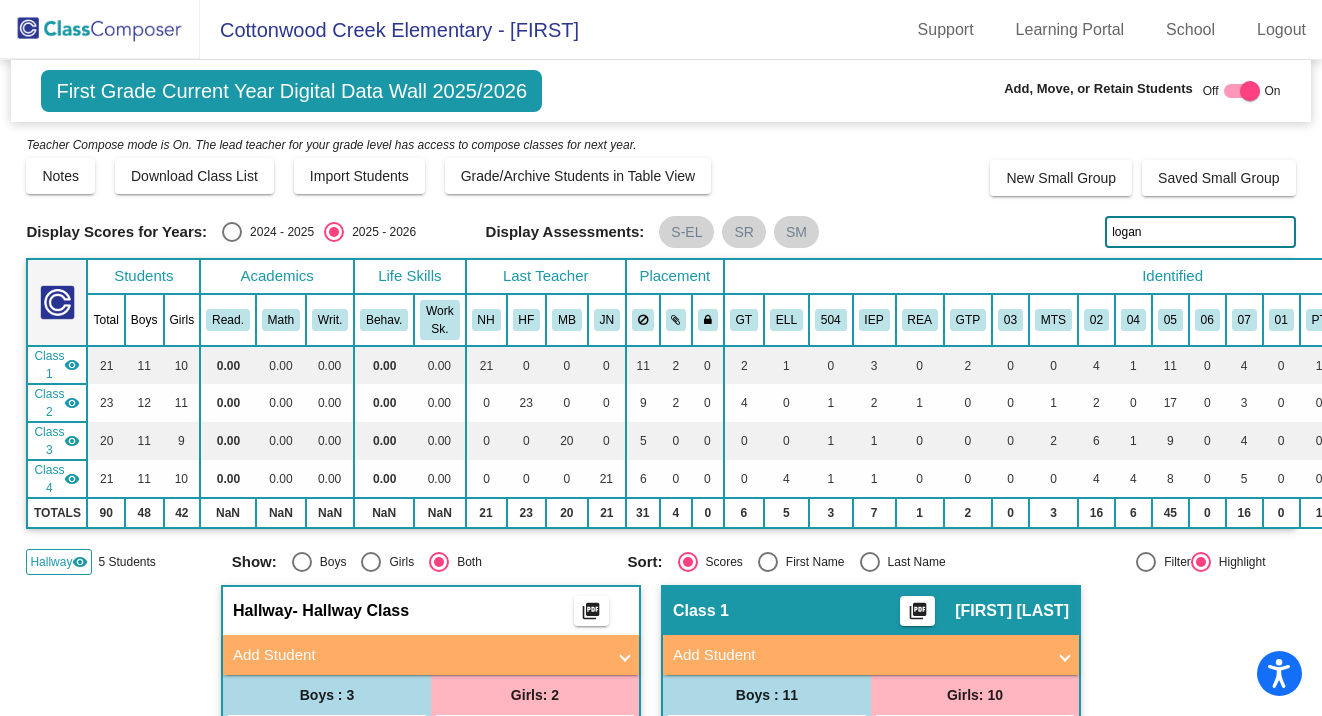 click on "Hallway" 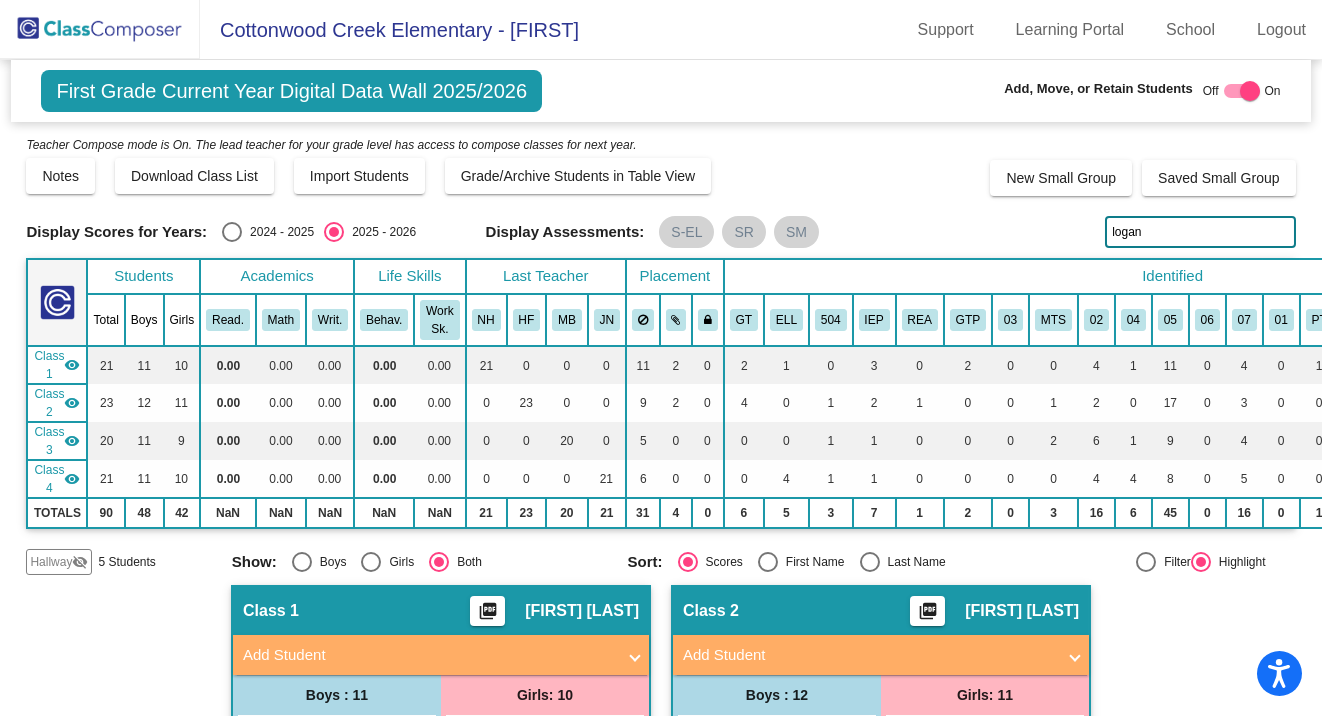 click on "5 Students" 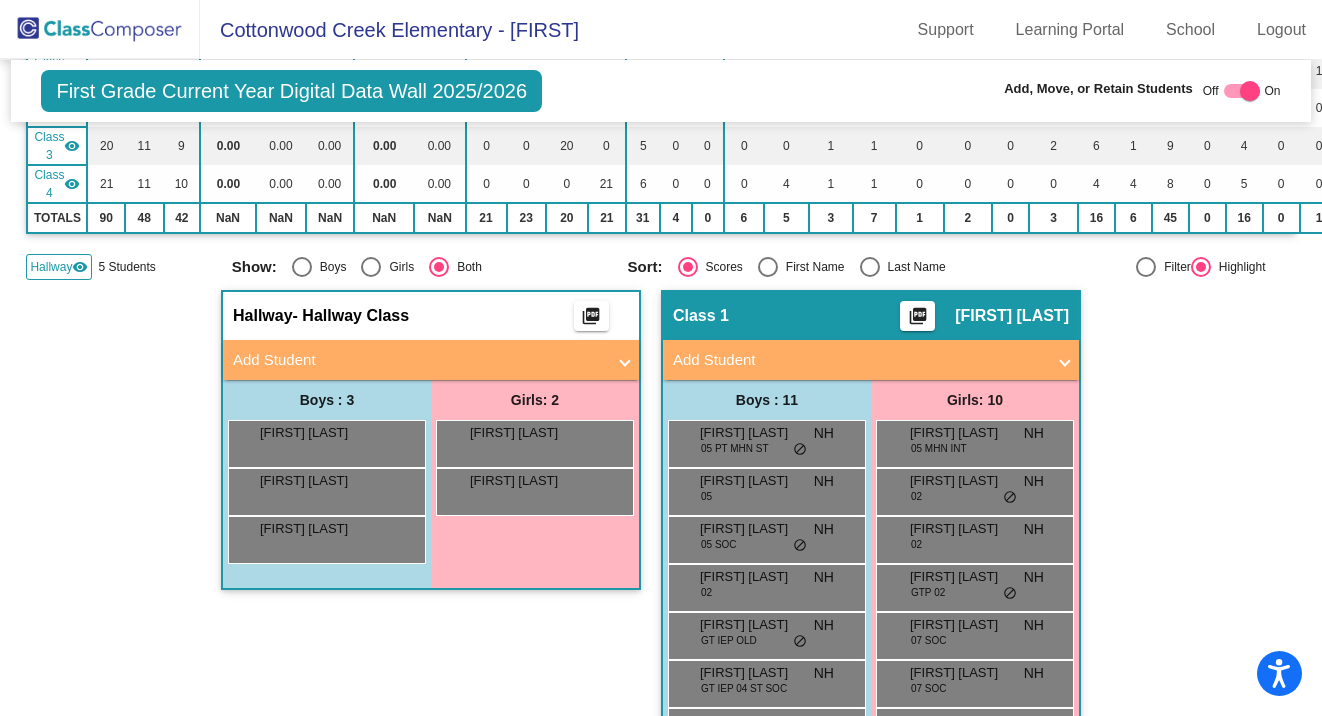 scroll, scrollTop: 300, scrollLeft: 0, axis: vertical 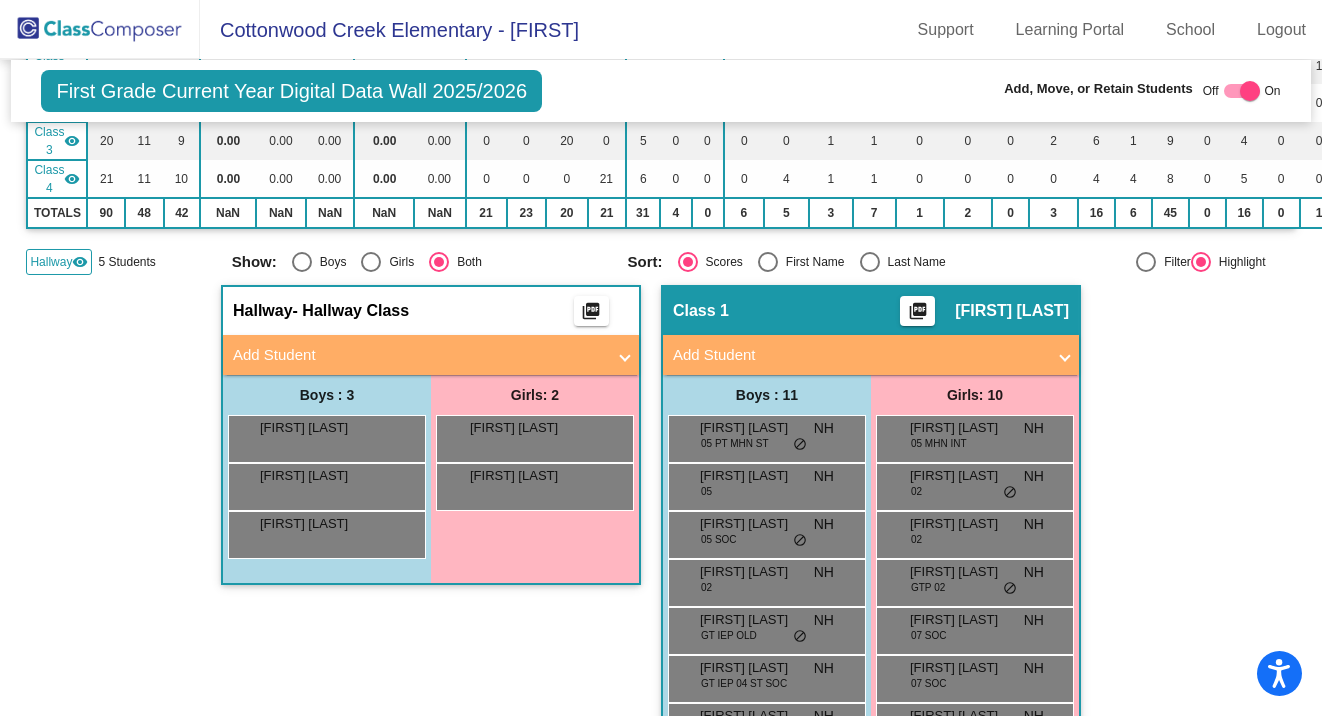 click on "Hallway" 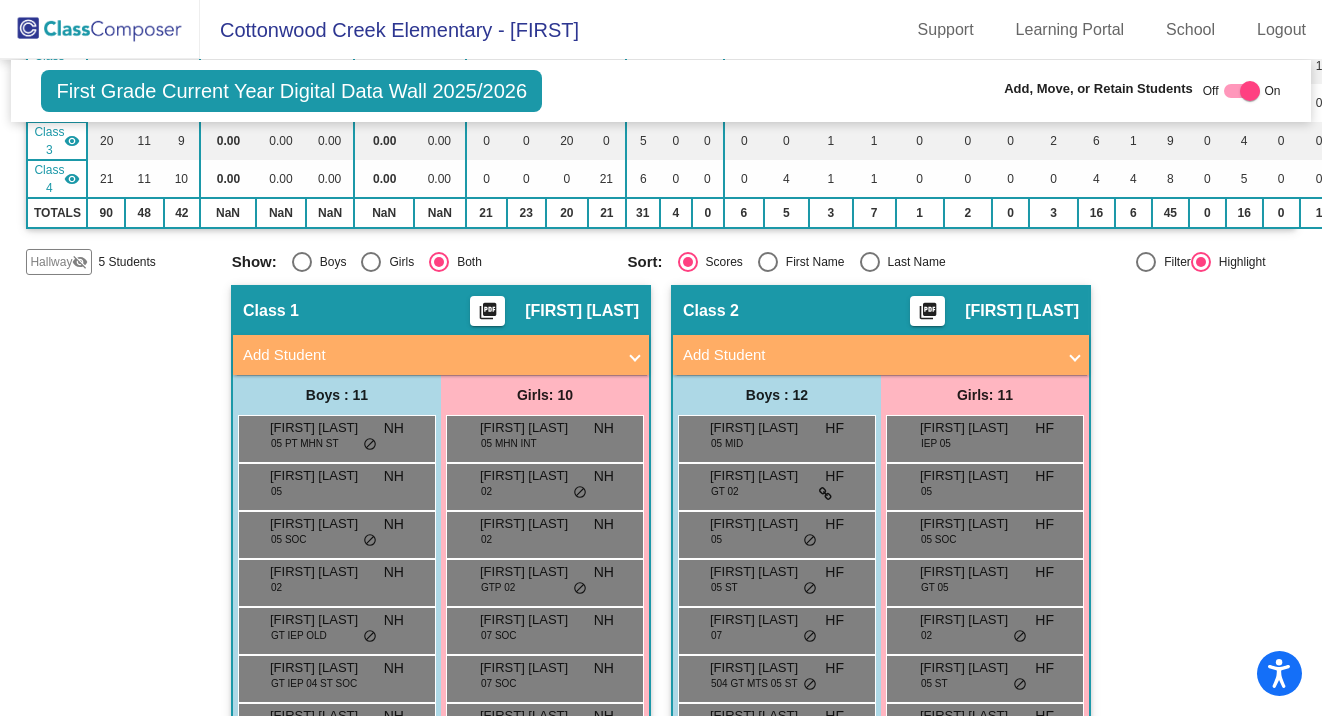 click on "Hallway" 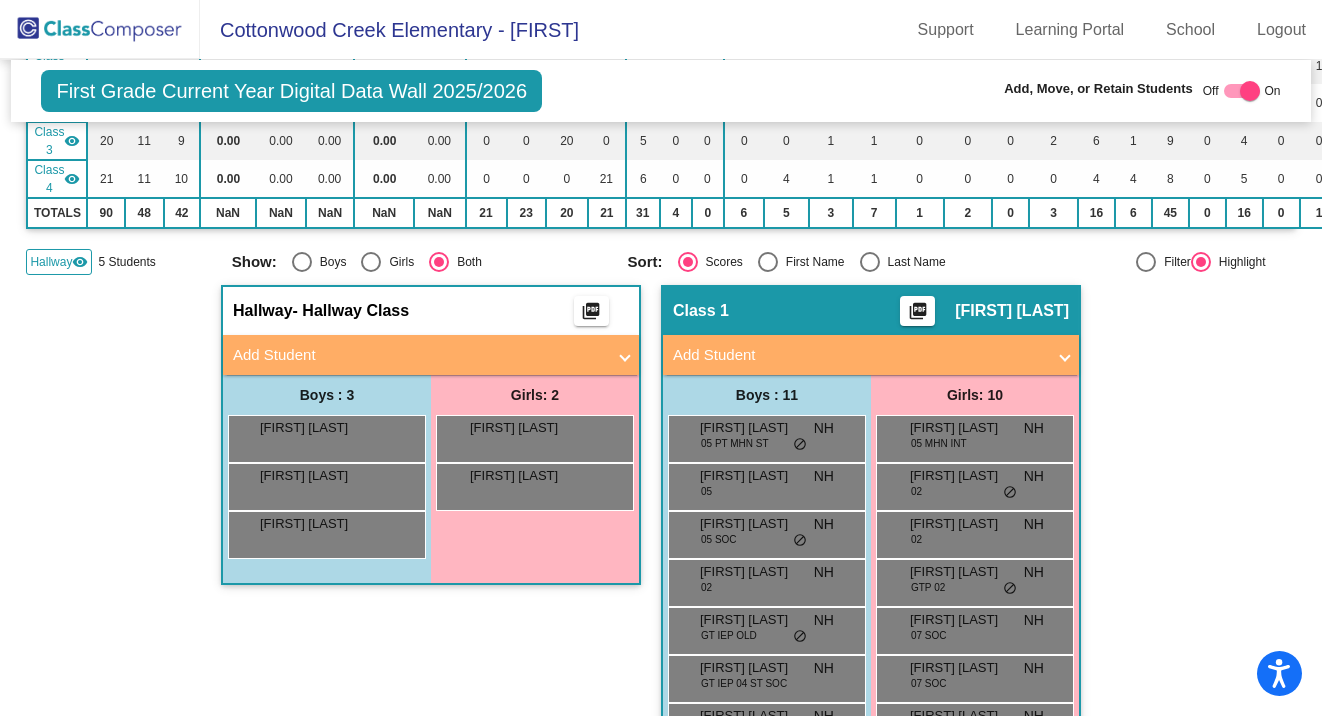 click on "Add Student" at bounding box center [419, 355] 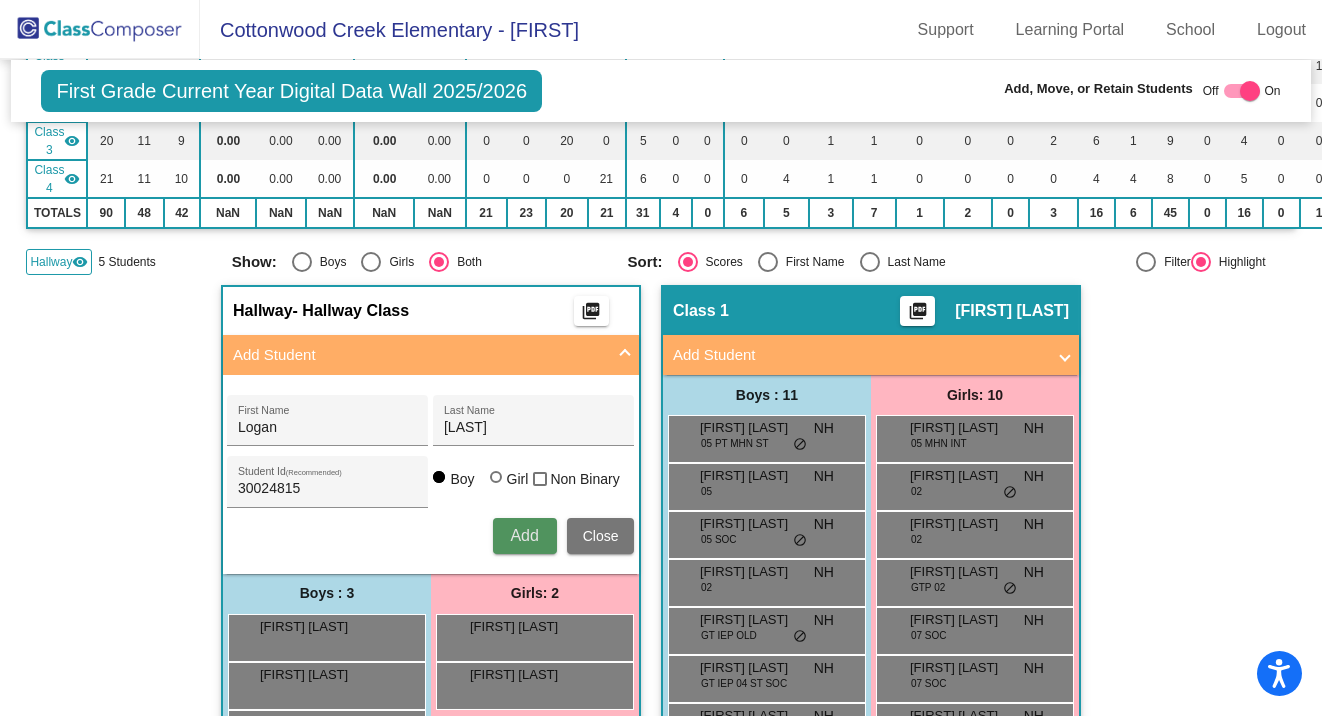 click on "Add" at bounding box center [524, 535] 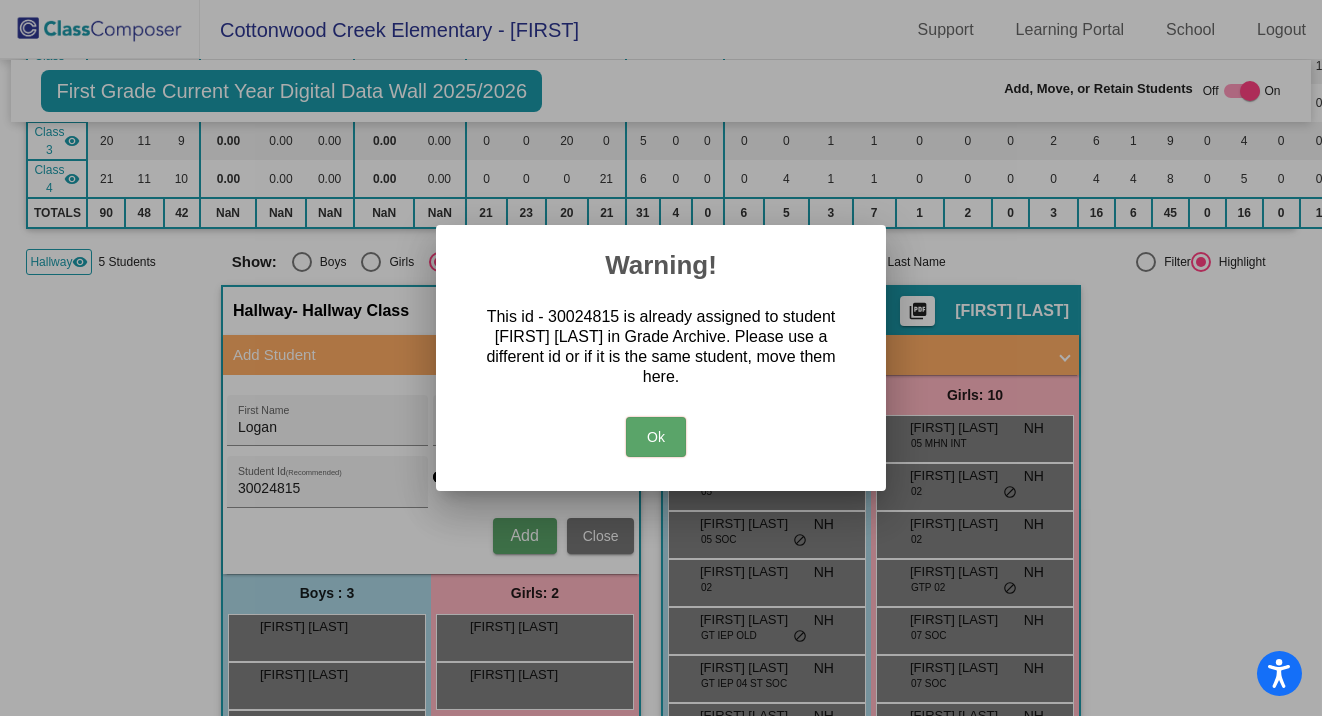 click on "Ok" at bounding box center (656, 437) 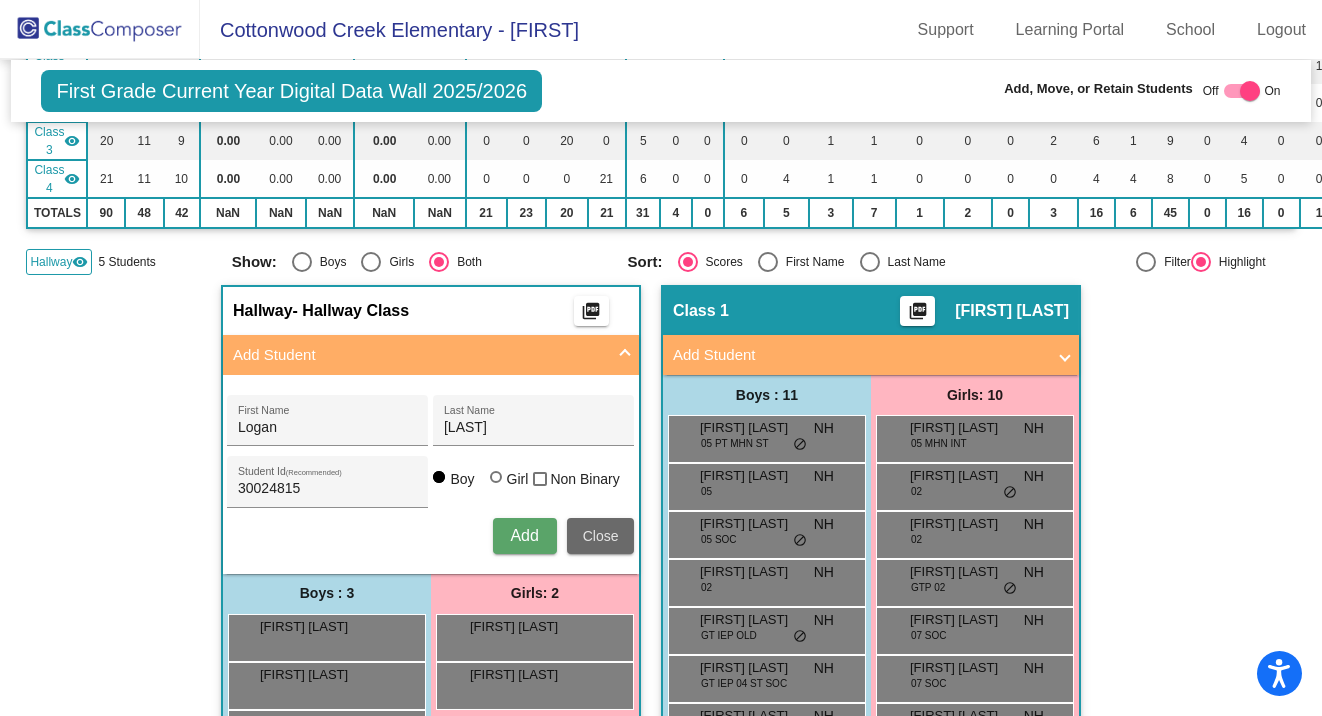 click on "Close" at bounding box center (601, 536) 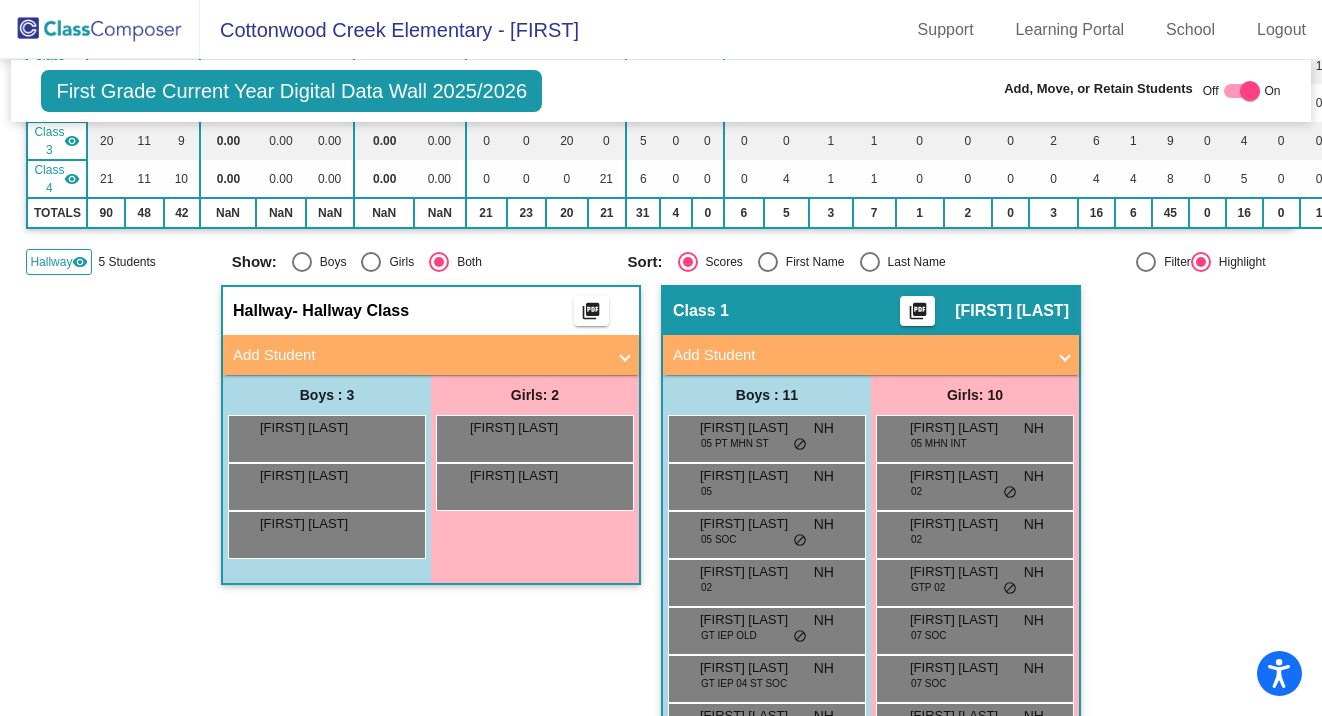 click 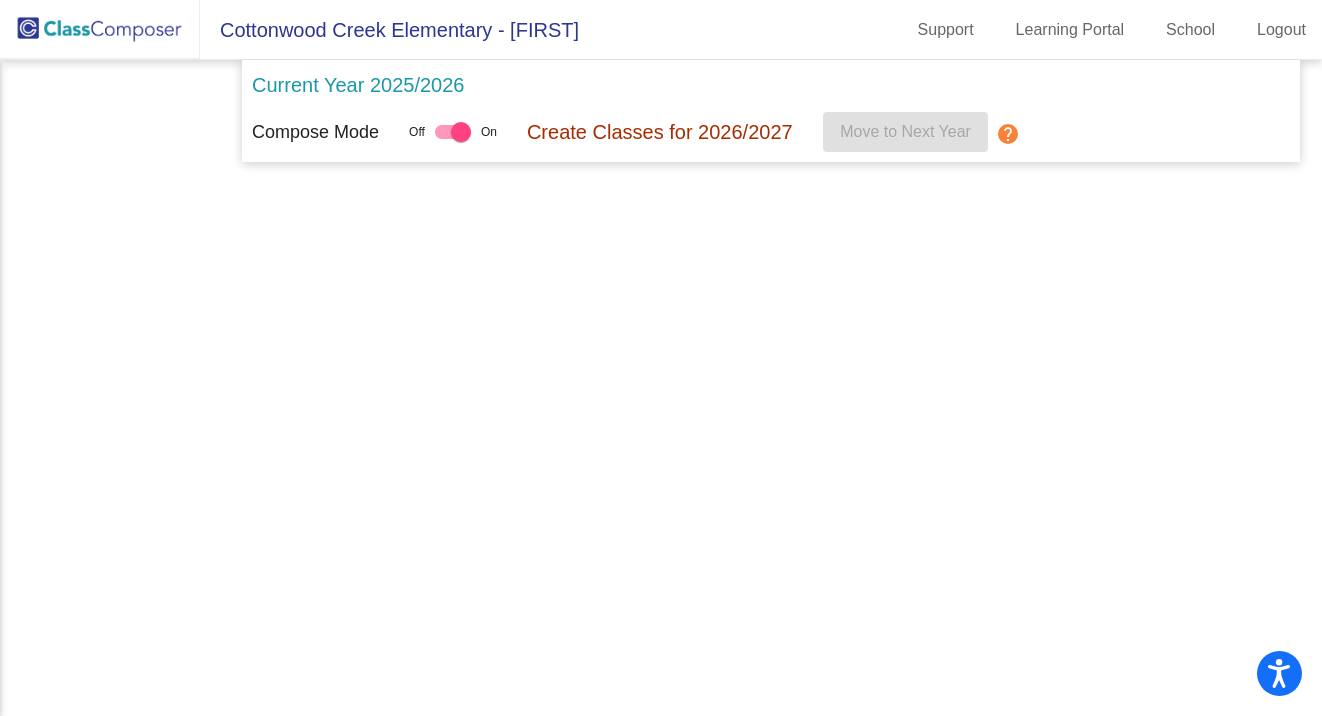 scroll, scrollTop: 0, scrollLeft: 0, axis: both 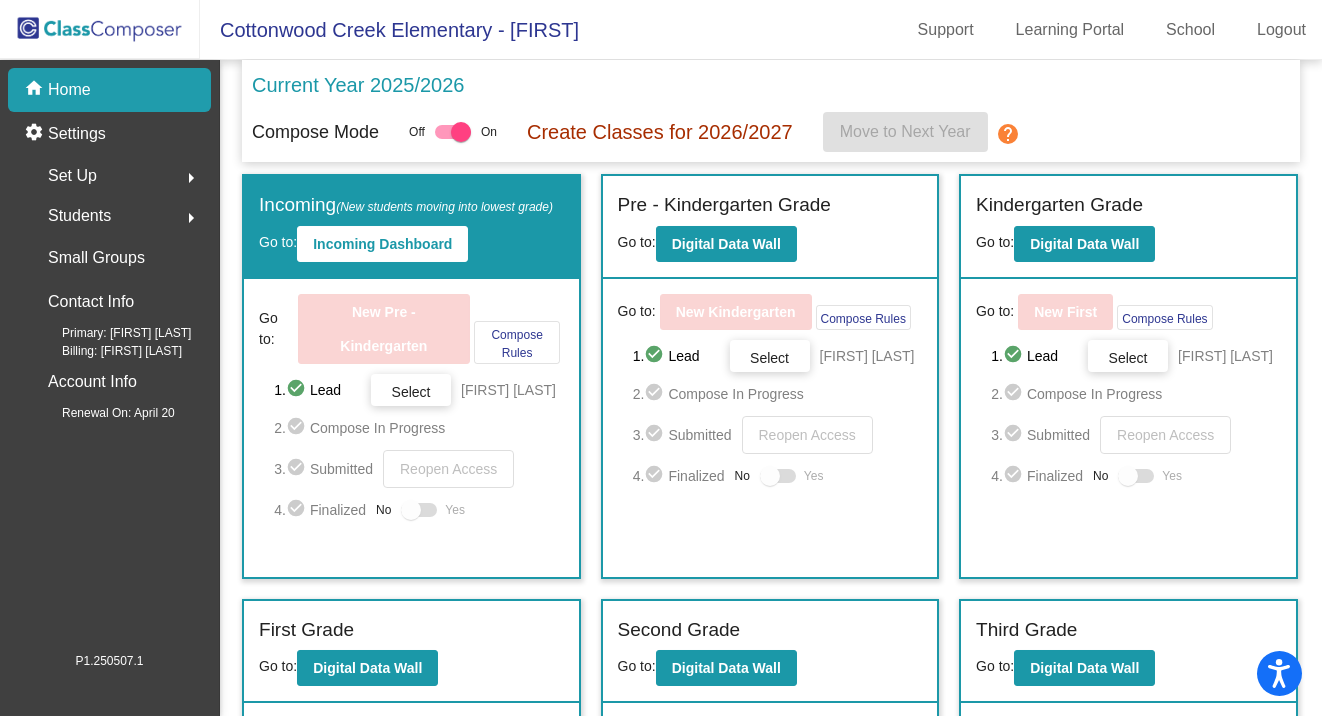 click on "Students" 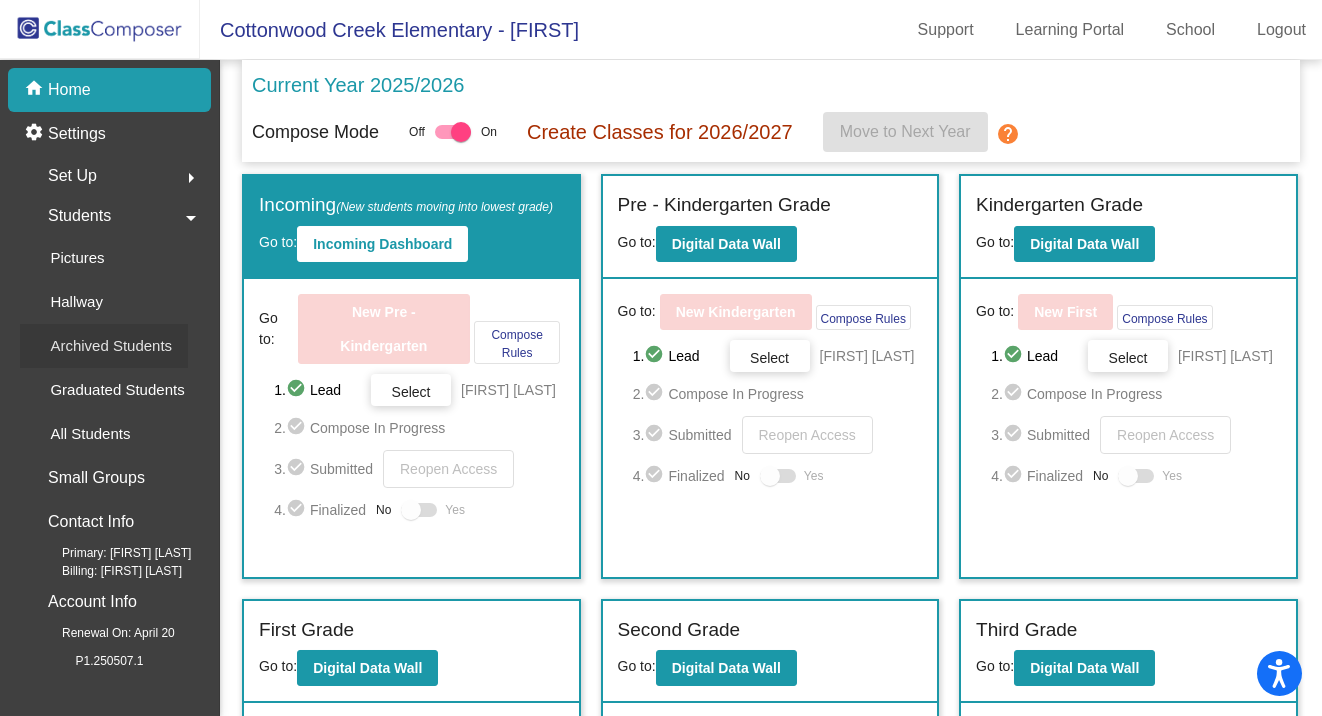 click on "Archived Students" 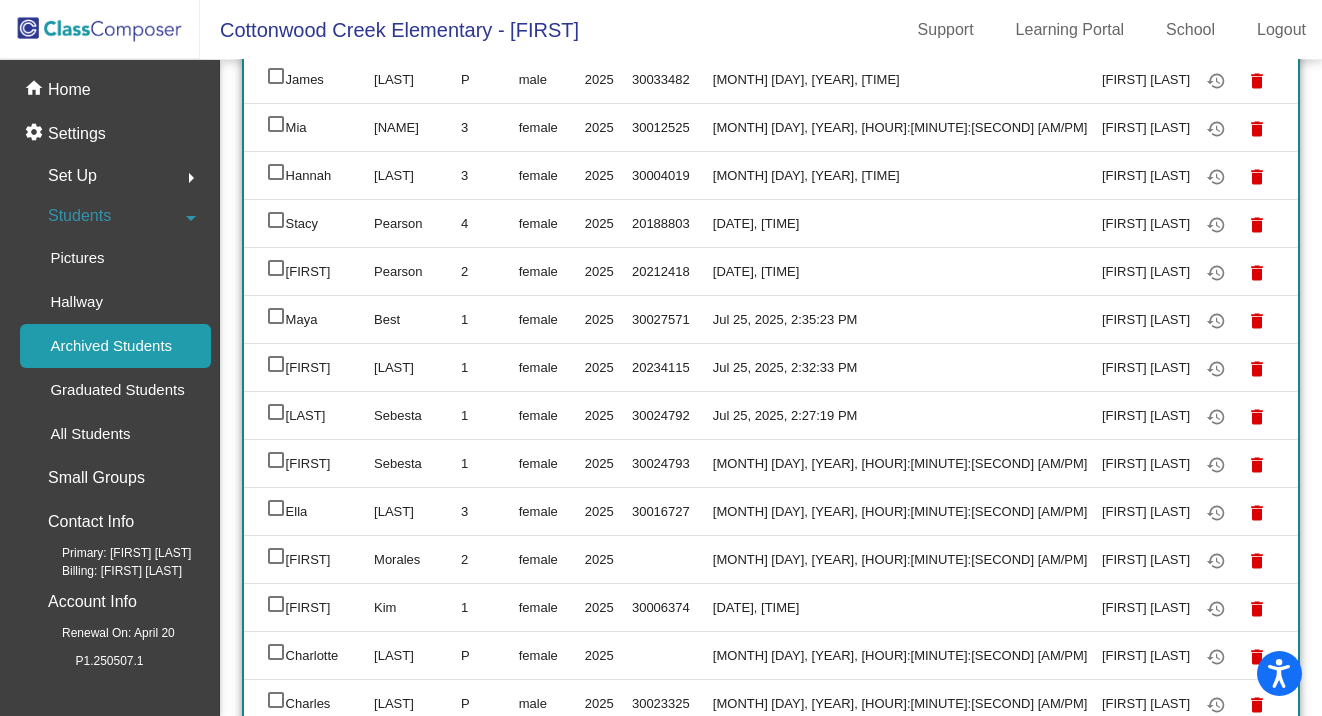 scroll, scrollTop: 0, scrollLeft: 0, axis: both 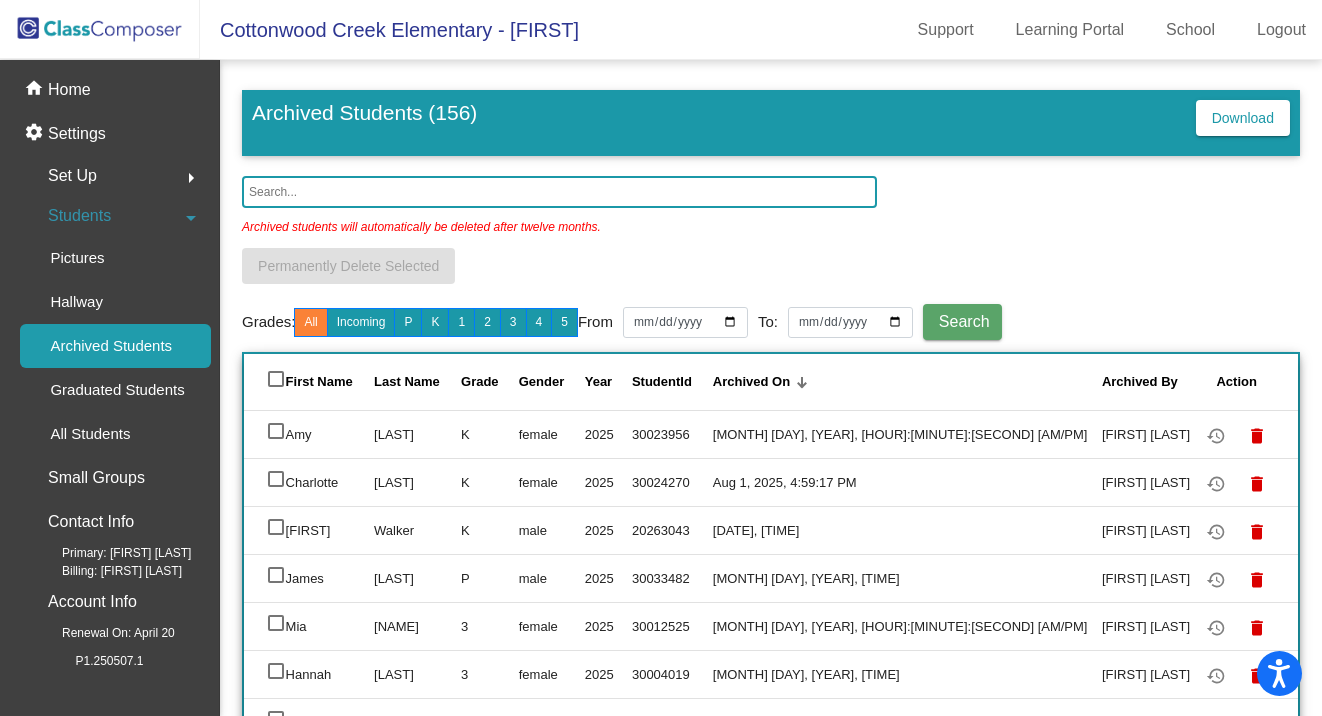 click 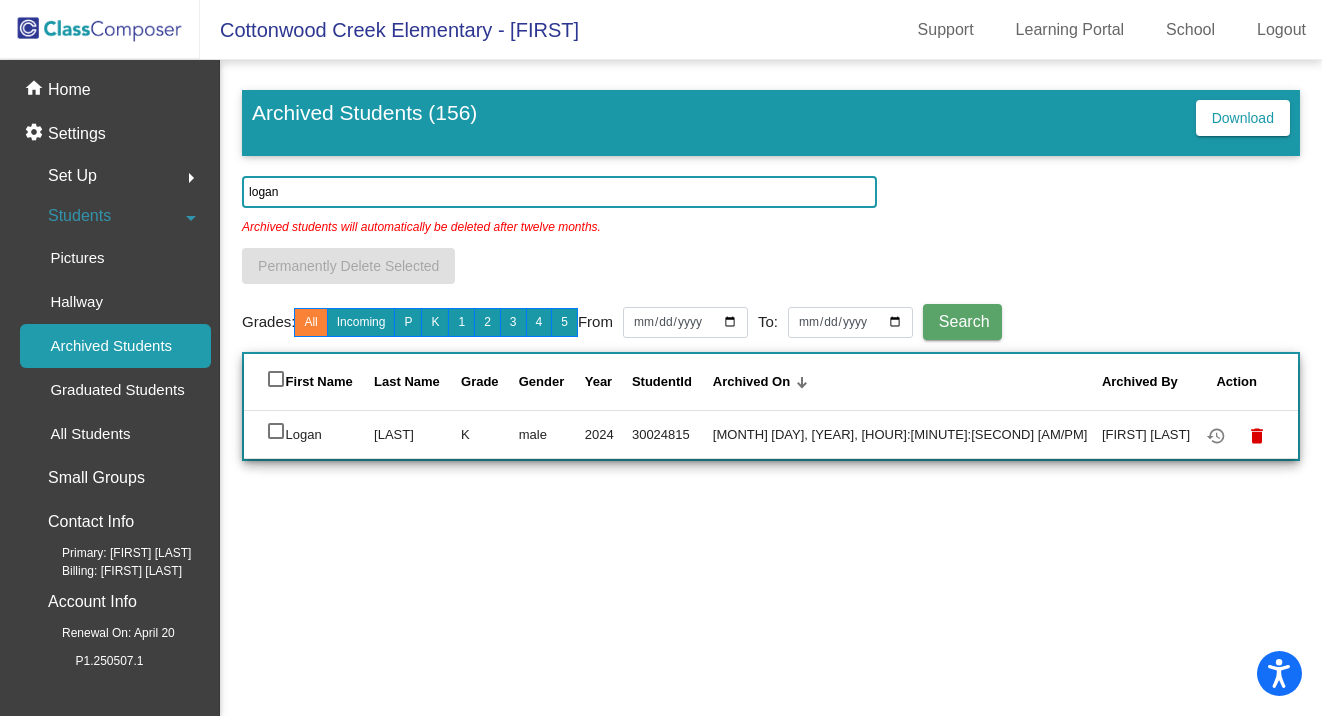 type on "logan" 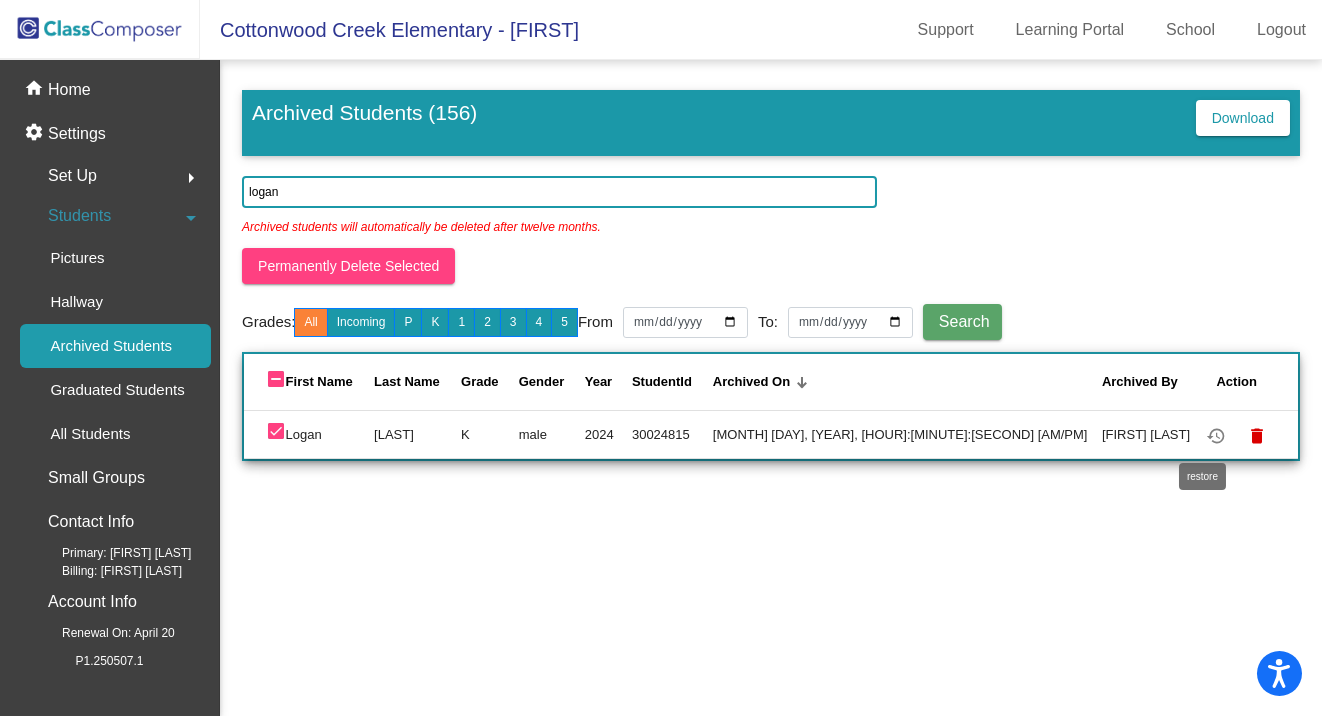 click on "restore" 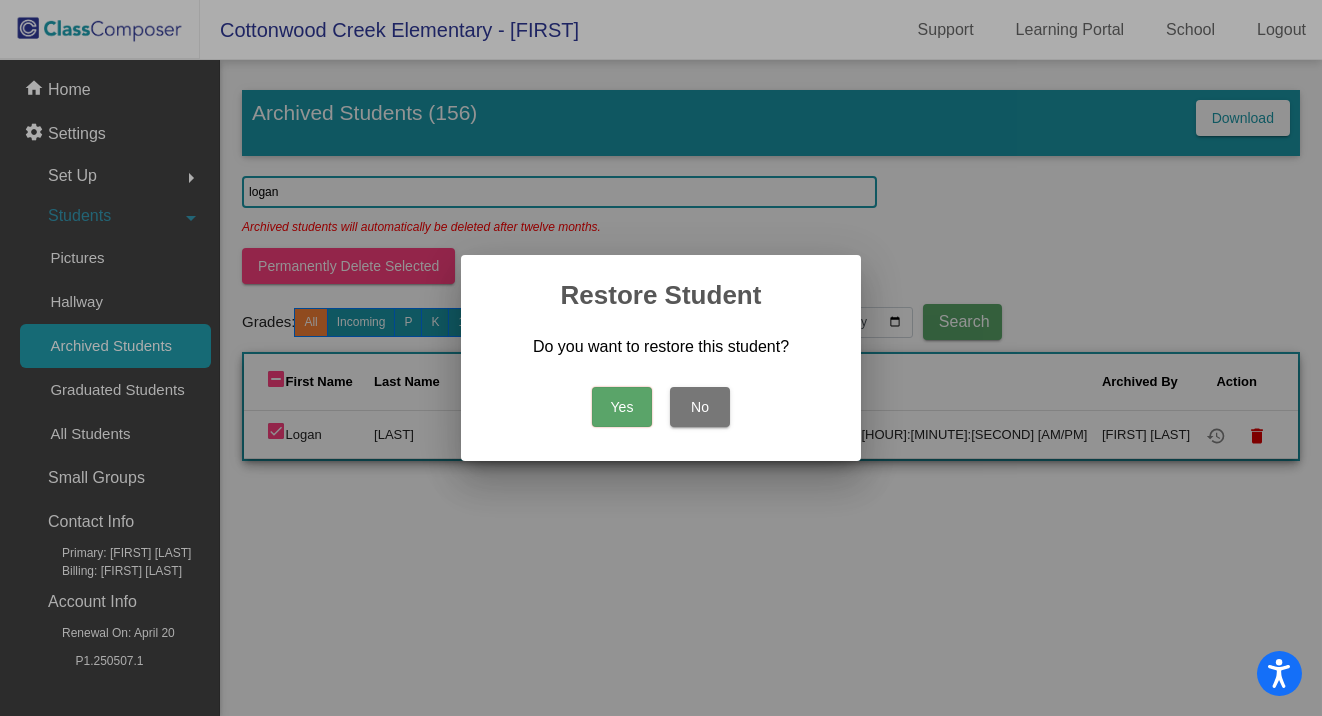 click on "Yes" at bounding box center [622, 407] 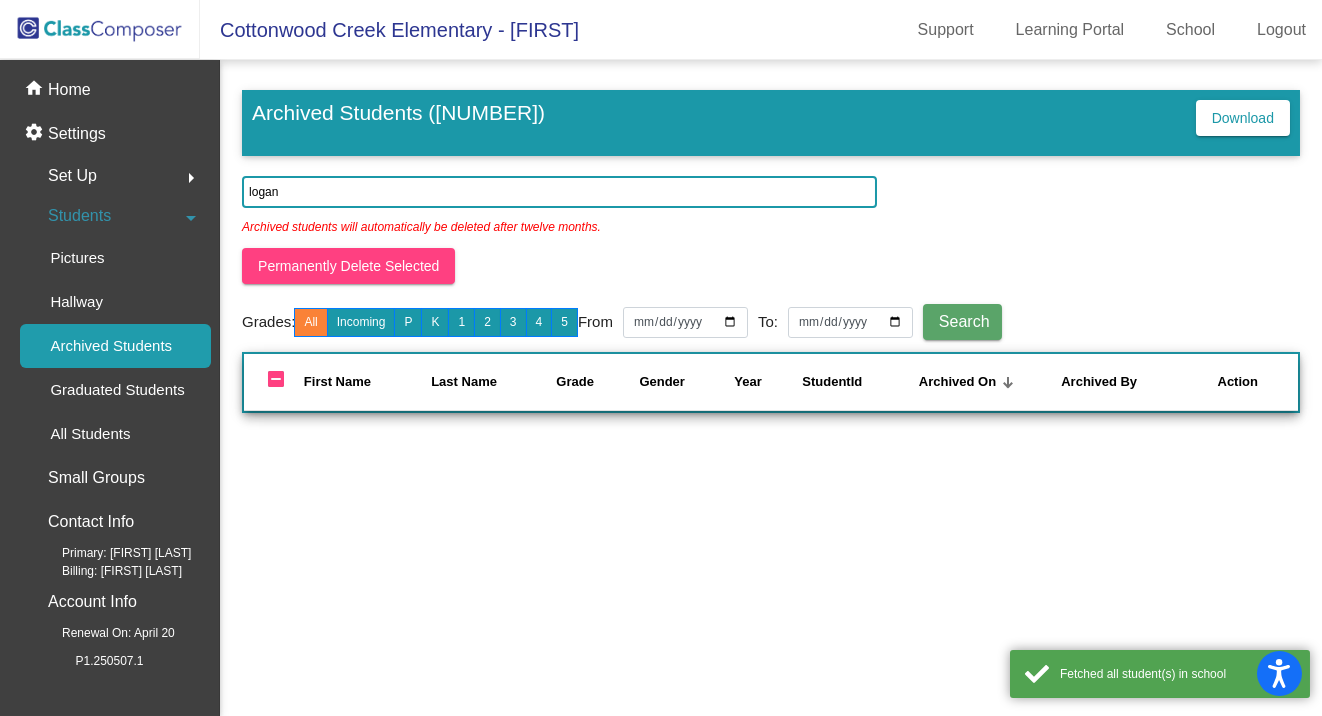 click 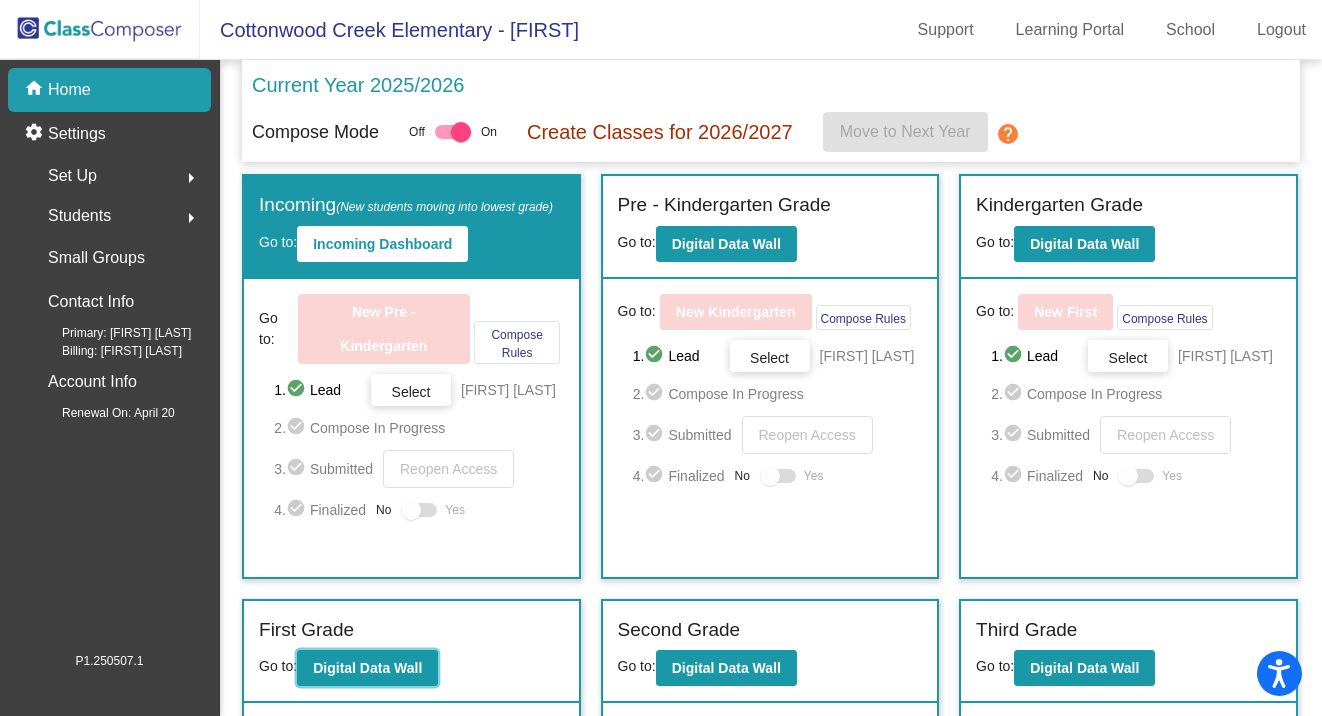 click on "Digital Data Wall" 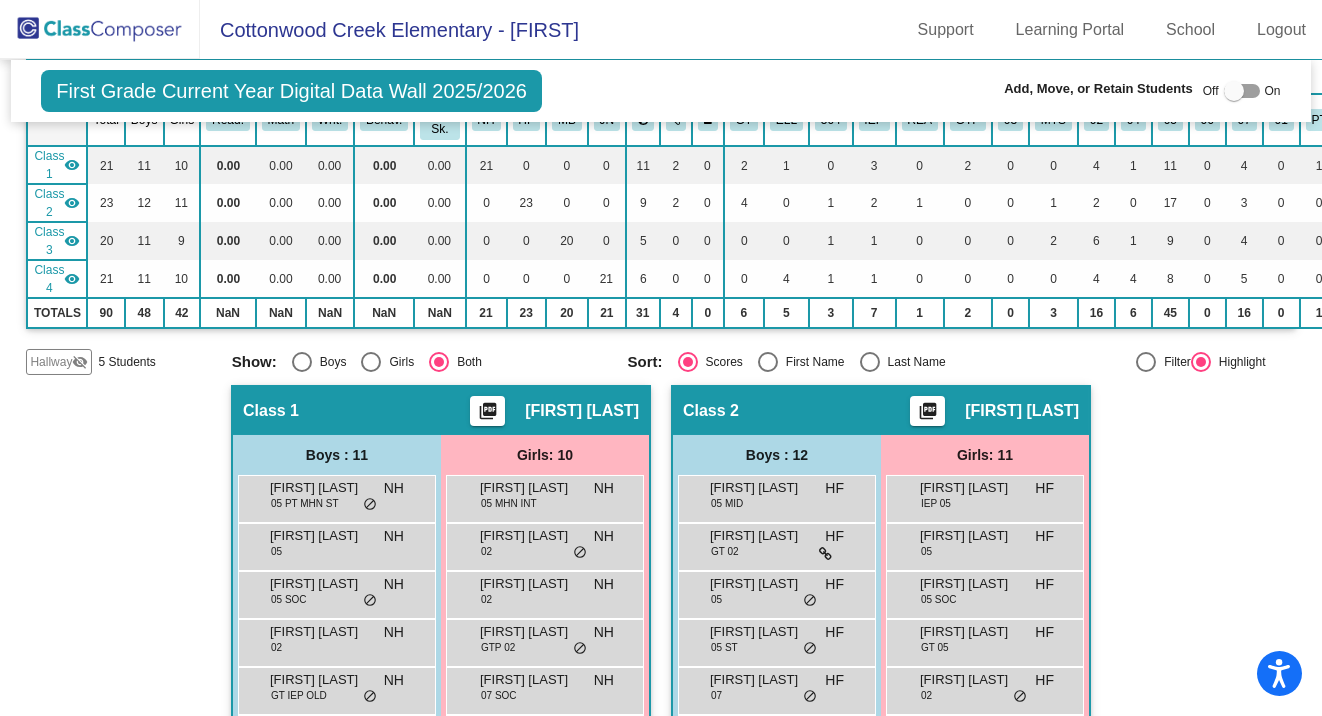 scroll, scrollTop: 0, scrollLeft: 0, axis: both 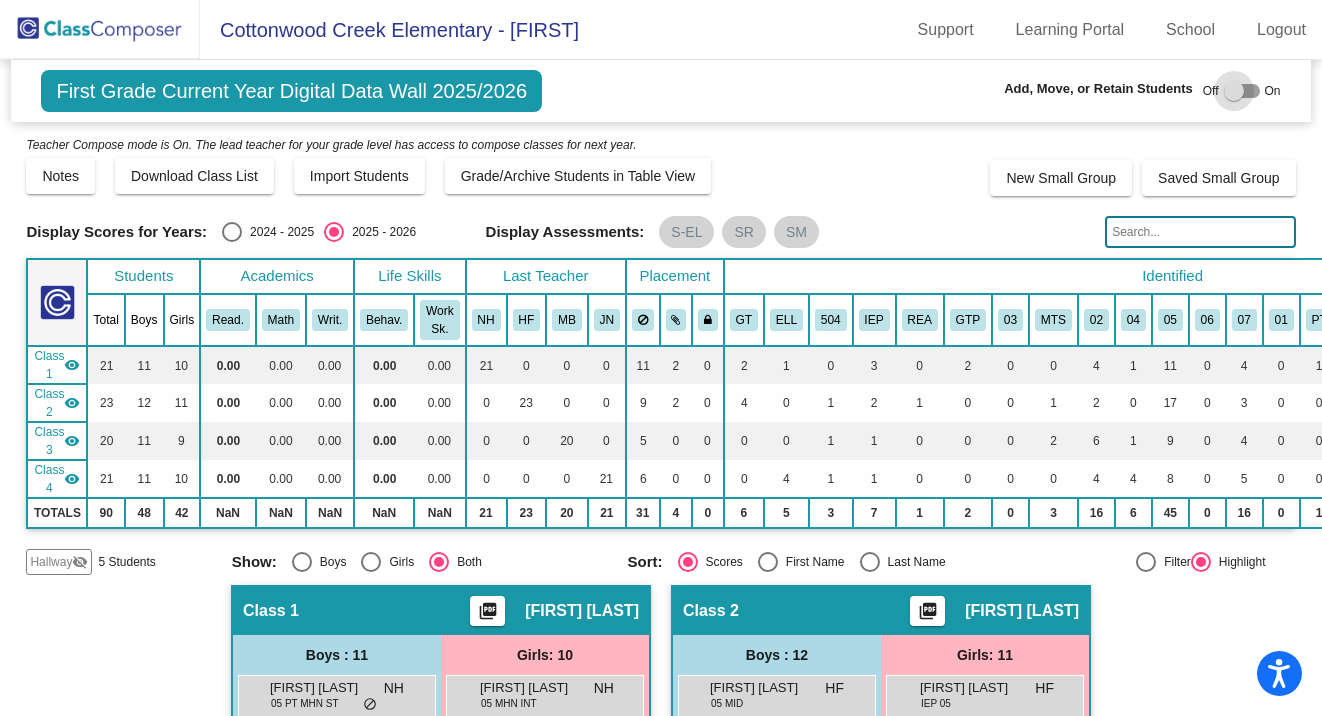 click at bounding box center [1234, 91] 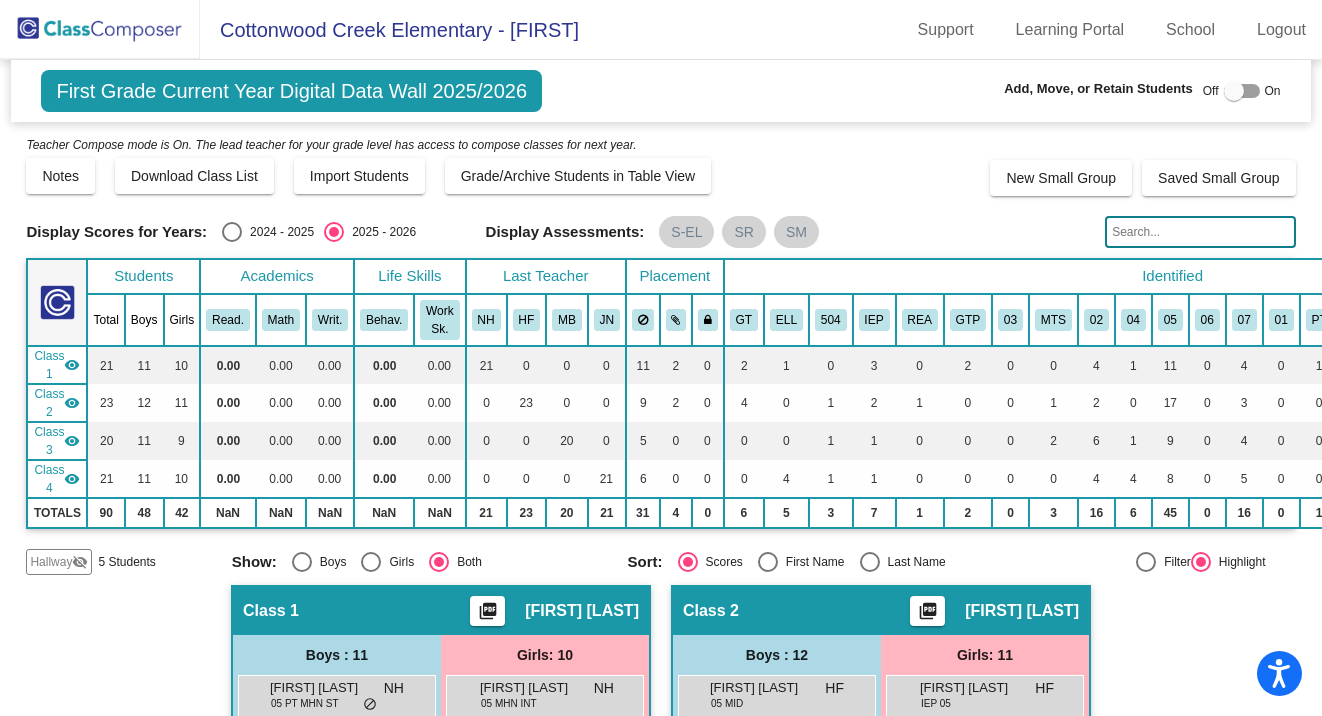 checkbox on "true" 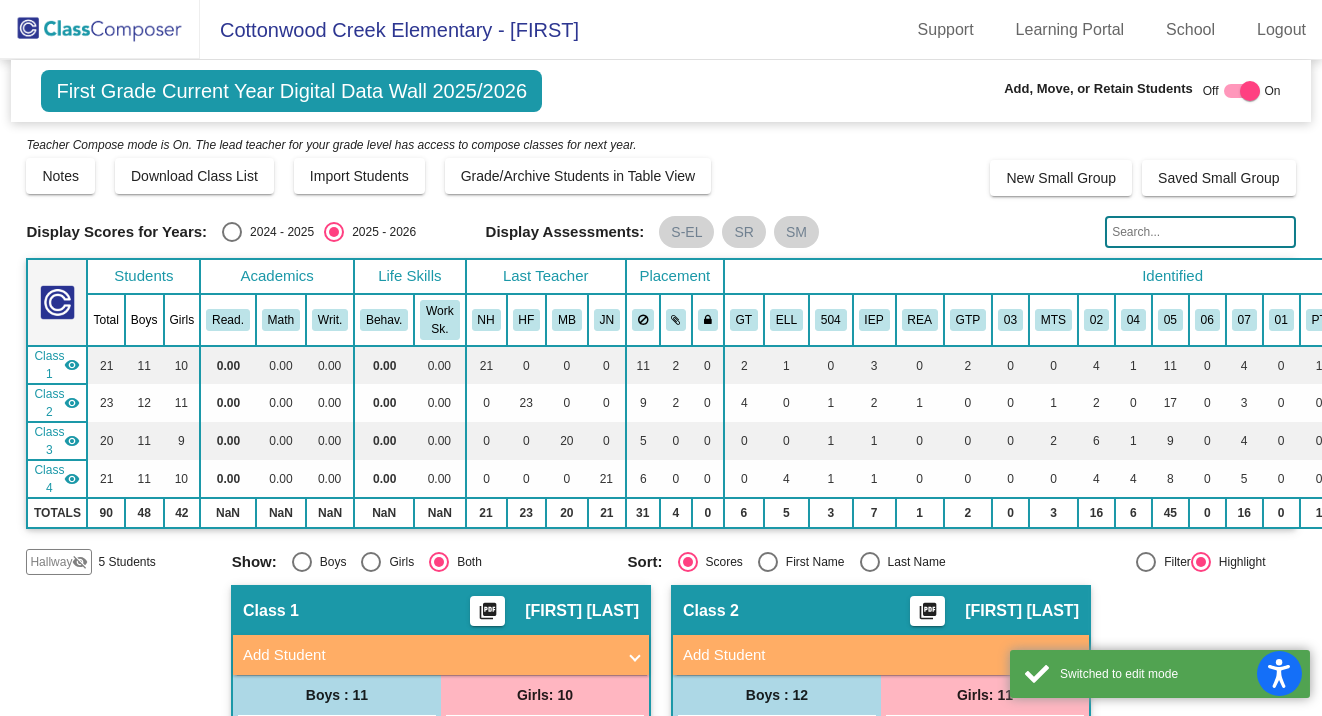click on "Hallway" 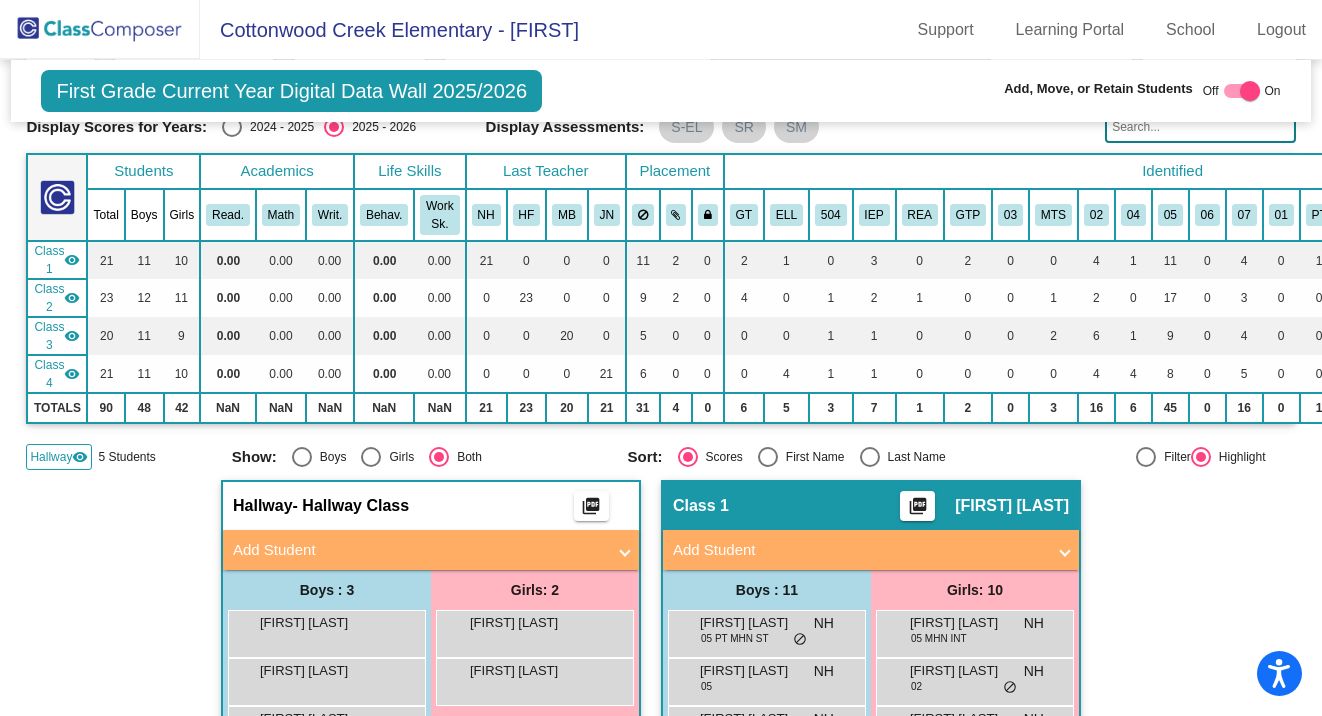scroll, scrollTop: 200, scrollLeft: 0, axis: vertical 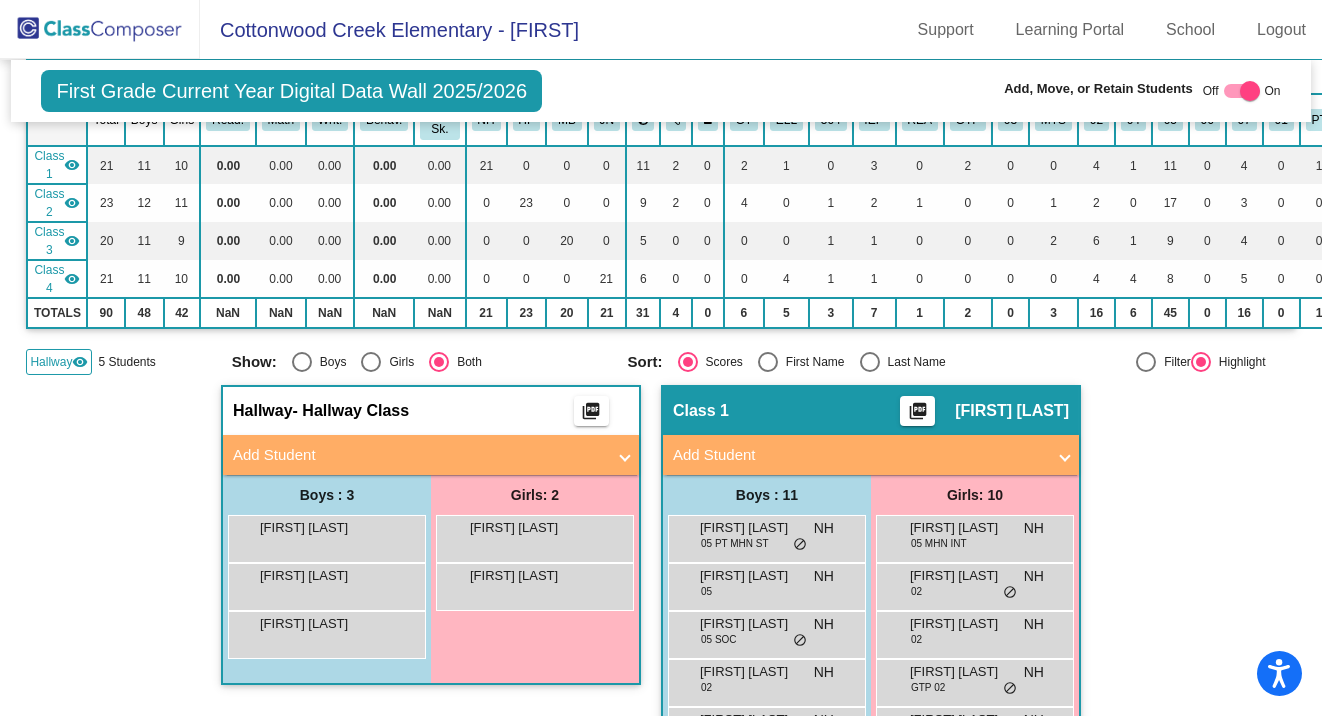 click on "Add Student" at bounding box center [431, 455] 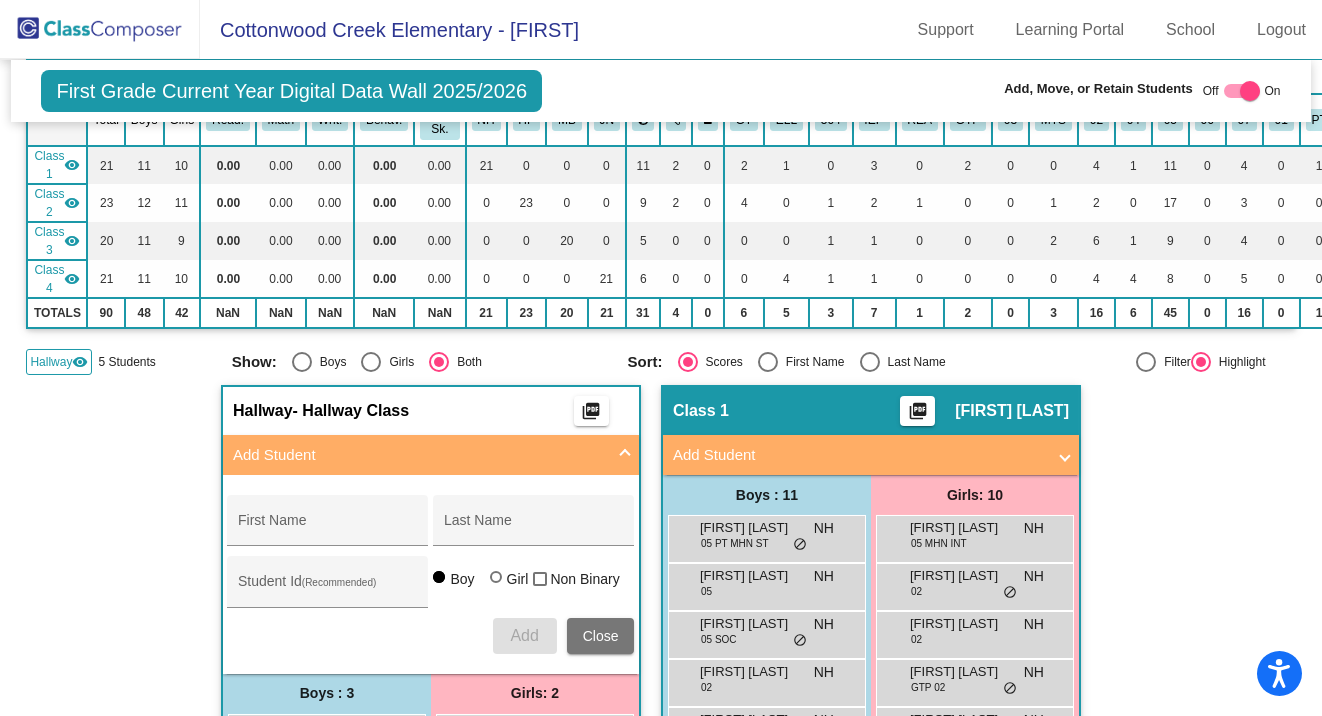 click on "Hallway   - Hallway Class  picture_as_pdf  Add Student  First Name Last Name Student Id  (Recommended)   Boy   Girl   Non Binary Add Close  Boys : 3  [FIRST] [LAST] lock do_not_disturb_alt [FIRST] [LAST] lock do_not_disturb_alt [FIRST] [LAST] lock do_not_disturb_alt Girls: 2 [FIRST] [LAST] lock do_not_disturb_alt [FIRST] [LAST] lock do_not_disturb_alt Class 1    picture_as_pdf [FIRST] [LAST]  Add Student  First Name Last Name Student Id  (Recommended)   Boy   Girl   Non Binary Add Close  Boys : 11  [FIRST] 05 PT MHN ST NH lock do_not_disturb_alt [FIRST] [LAST] 05 NH lock do_not_disturb_alt [FIRST] [LAST] 05 SOC NH lock do_not_disturb_alt [FIRST] [LAST] 02 NH lock do_not_disturb_alt [FIRST] [LAST] GT IEP OLD NH lock do_not_disturb_alt [FIRST] [LAST] GT IEP 04 ST SOC NH lock do_not_disturb_alt [FIRST] [LAST] 05 INT ST NH lock do_not_disturb_alt [FIRST] [LAST] 05 NH lock do_not_disturb_alt [FIRST] [LAST] 05 NH lock do_not_disturb_alt [FIRST] [LAST] 05 NH lock do_not_disturb_alt [FIRST] [LAST] GTP 05 OLD NH lock Girls: 10" 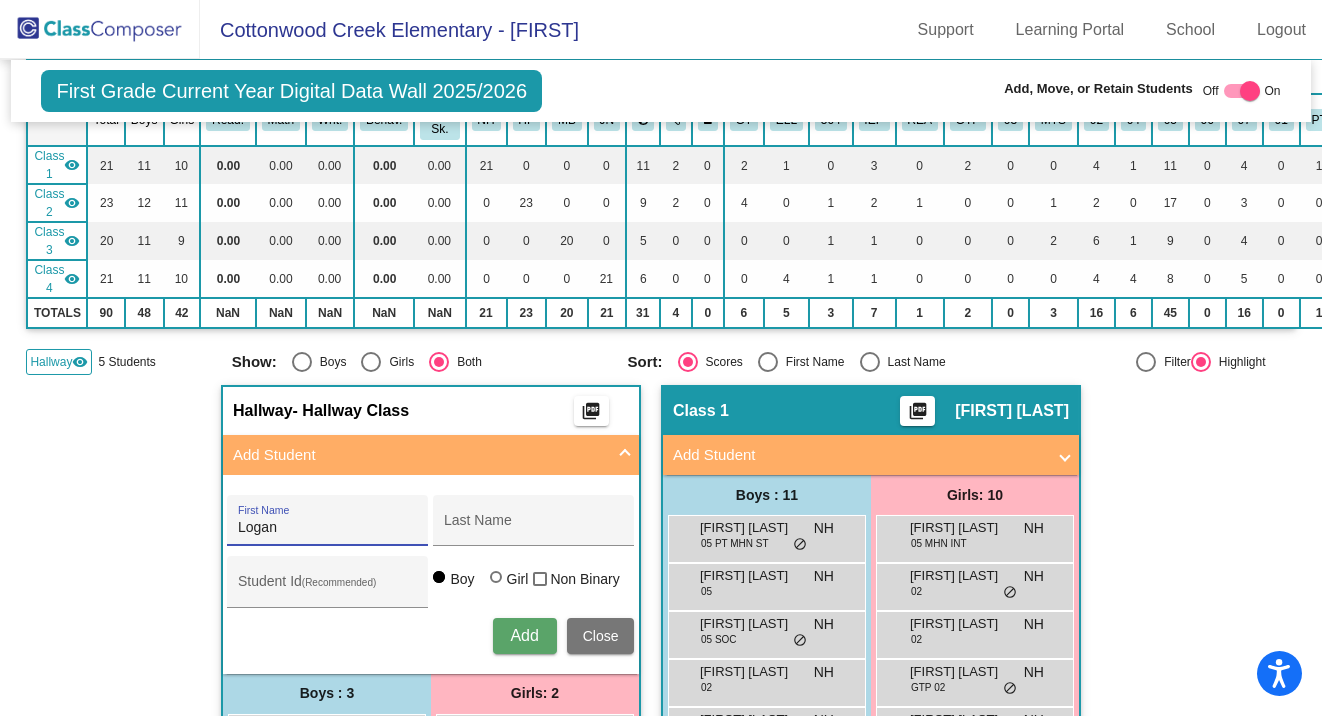 type on "Logan" 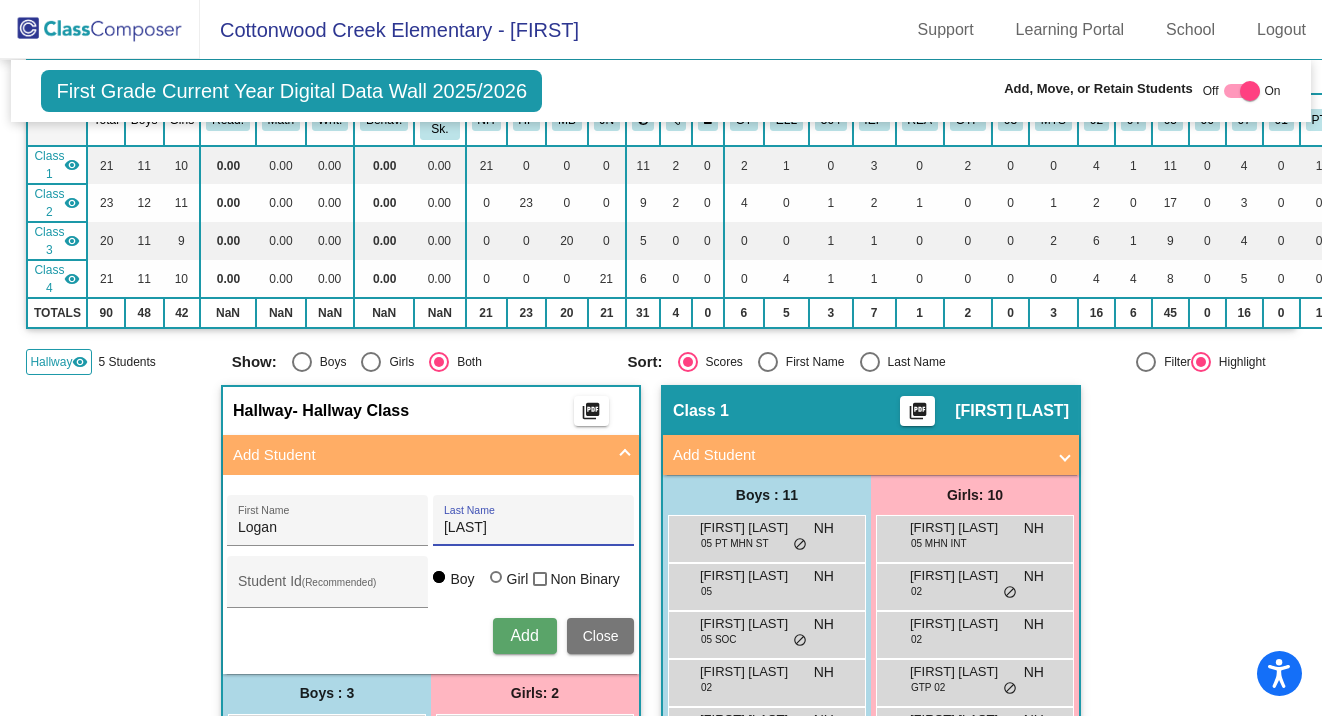 type on "[LAST]" 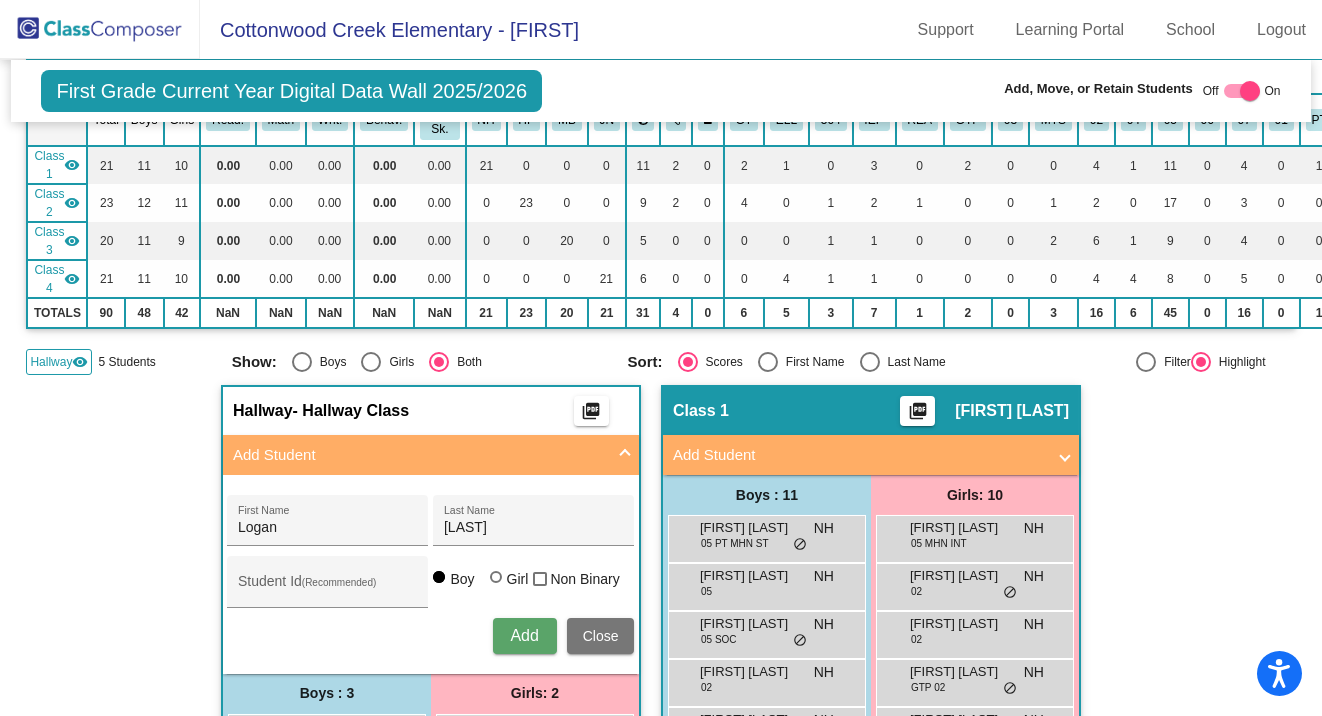 click on "Student Id  (Recommended)" at bounding box center (327, 581) 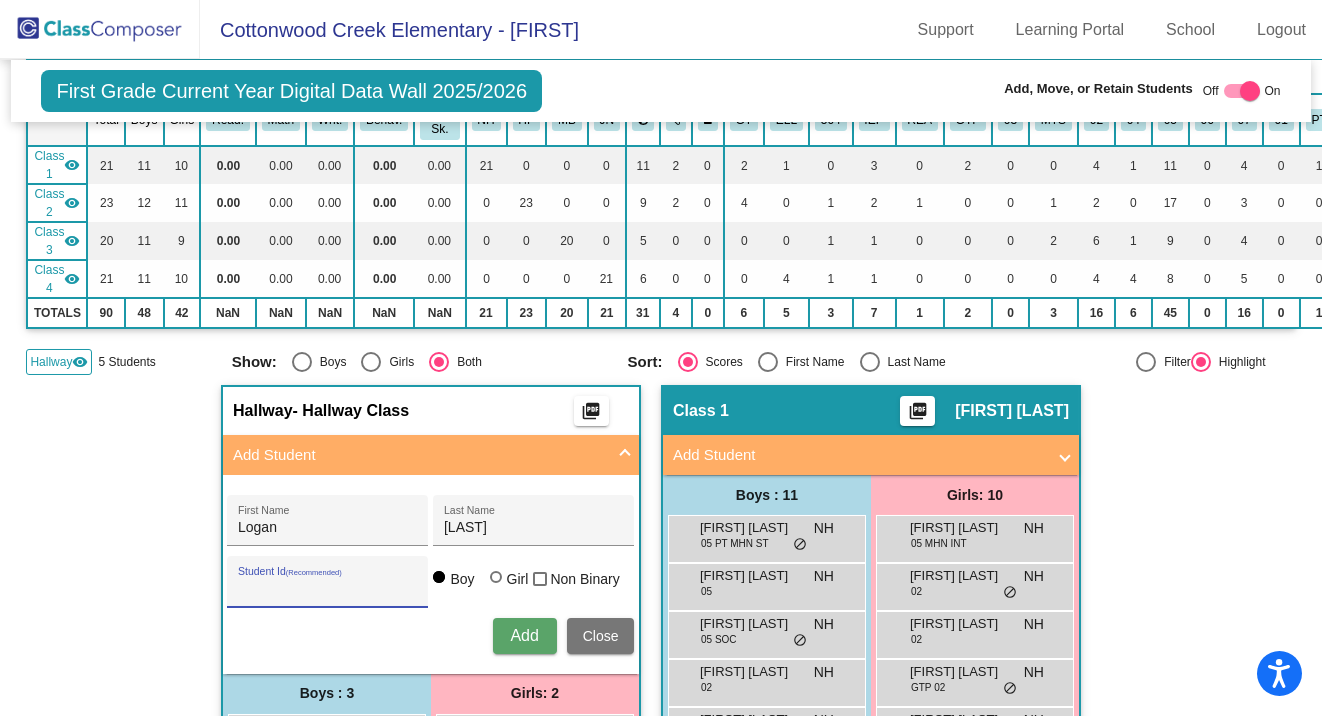 paste on "30024815" 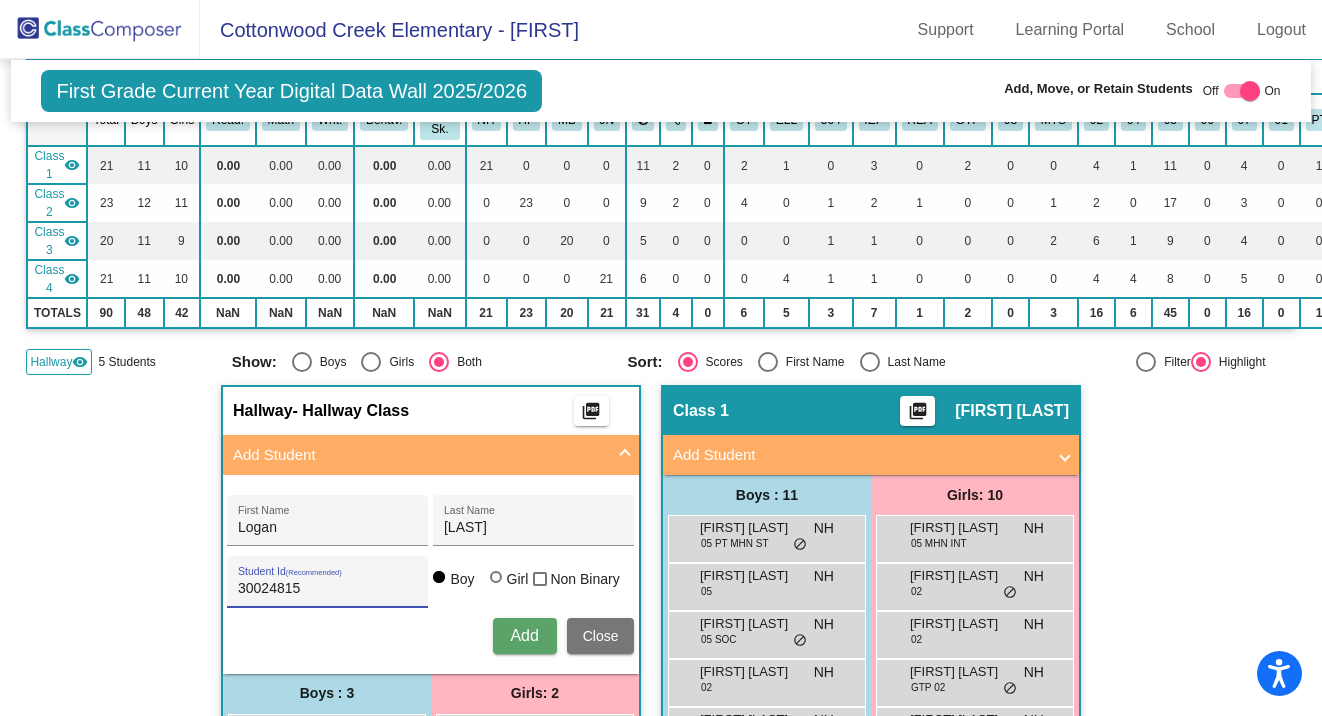 type on "30024815" 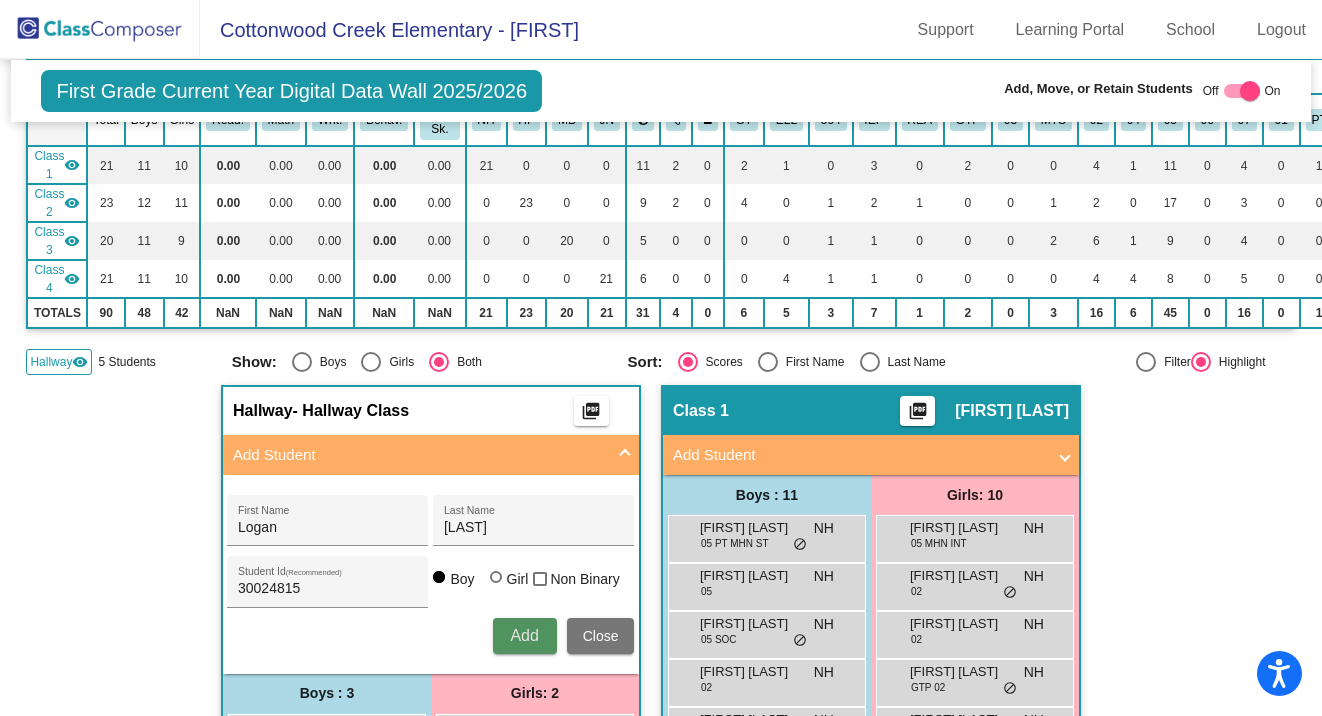 click on "Add" at bounding box center [524, 635] 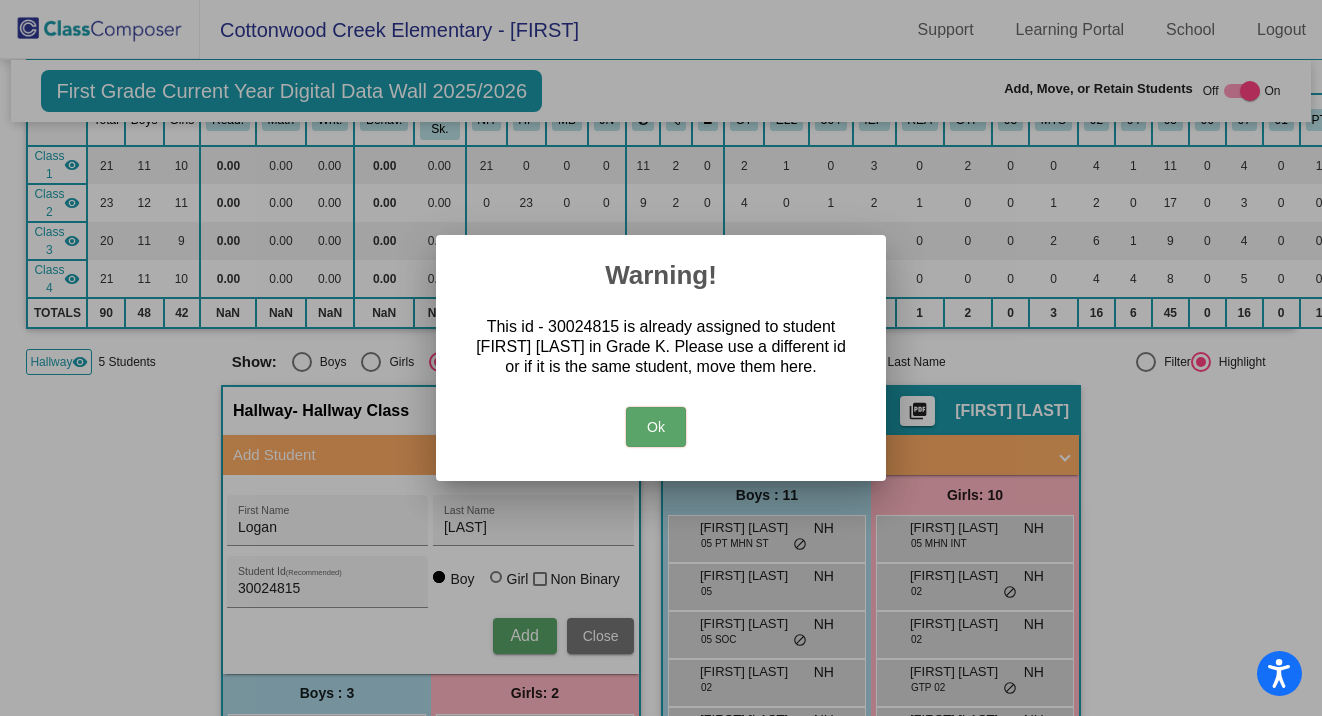 click on "Ok" at bounding box center (656, 427) 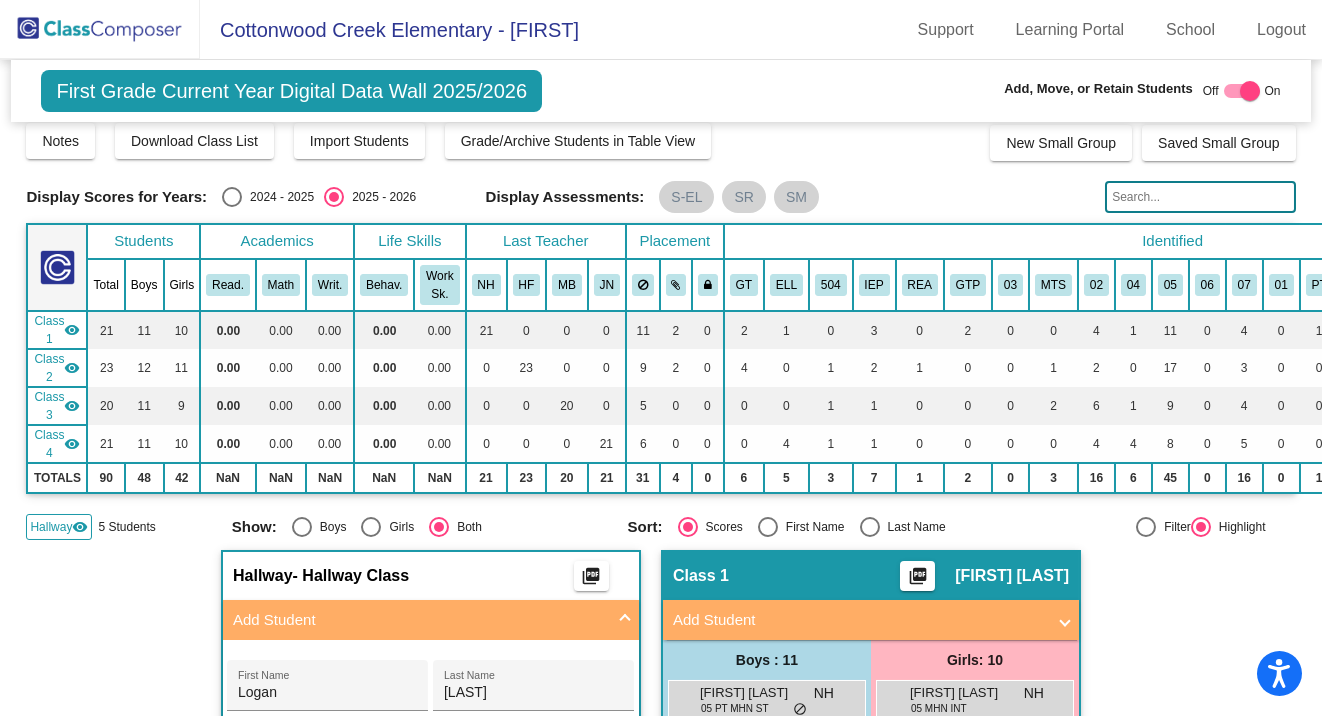 scroll, scrollTop: 0, scrollLeft: 0, axis: both 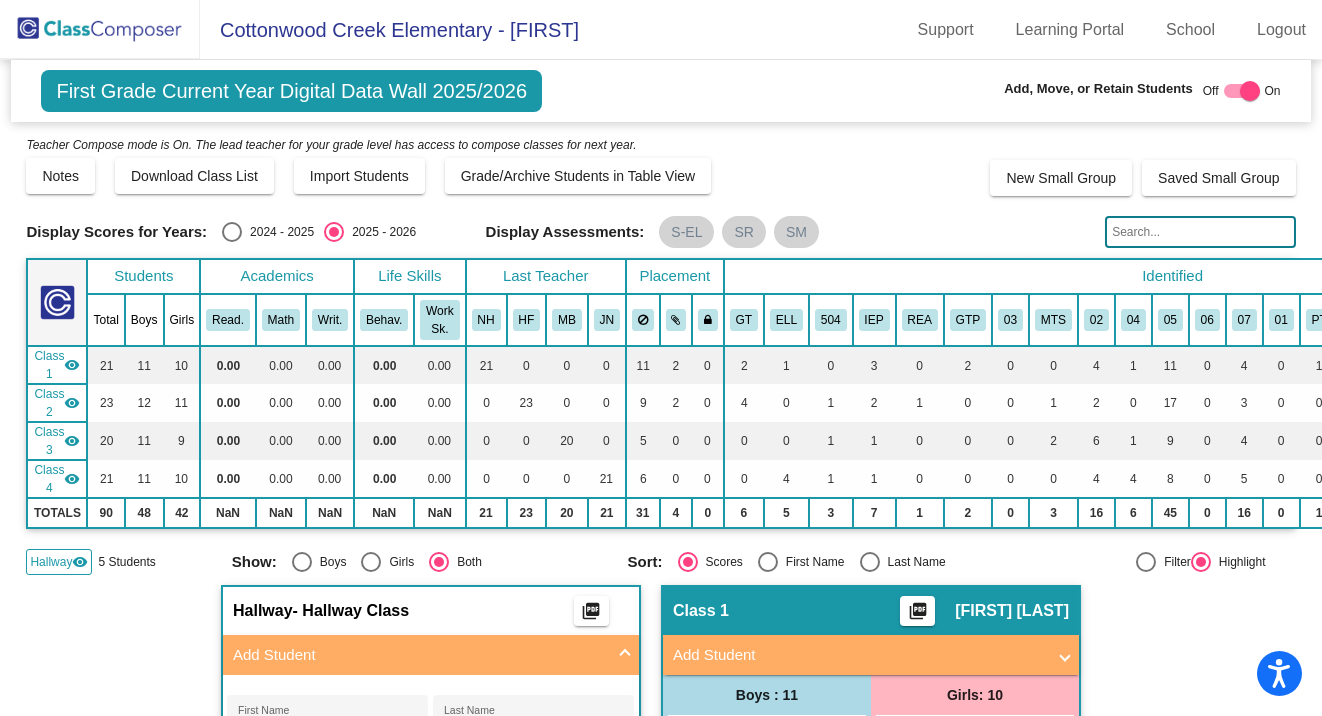 drag, startPoint x: 159, startPoint y: 16, endPoint x: 160, endPoint y: 26, distance: 10.049875 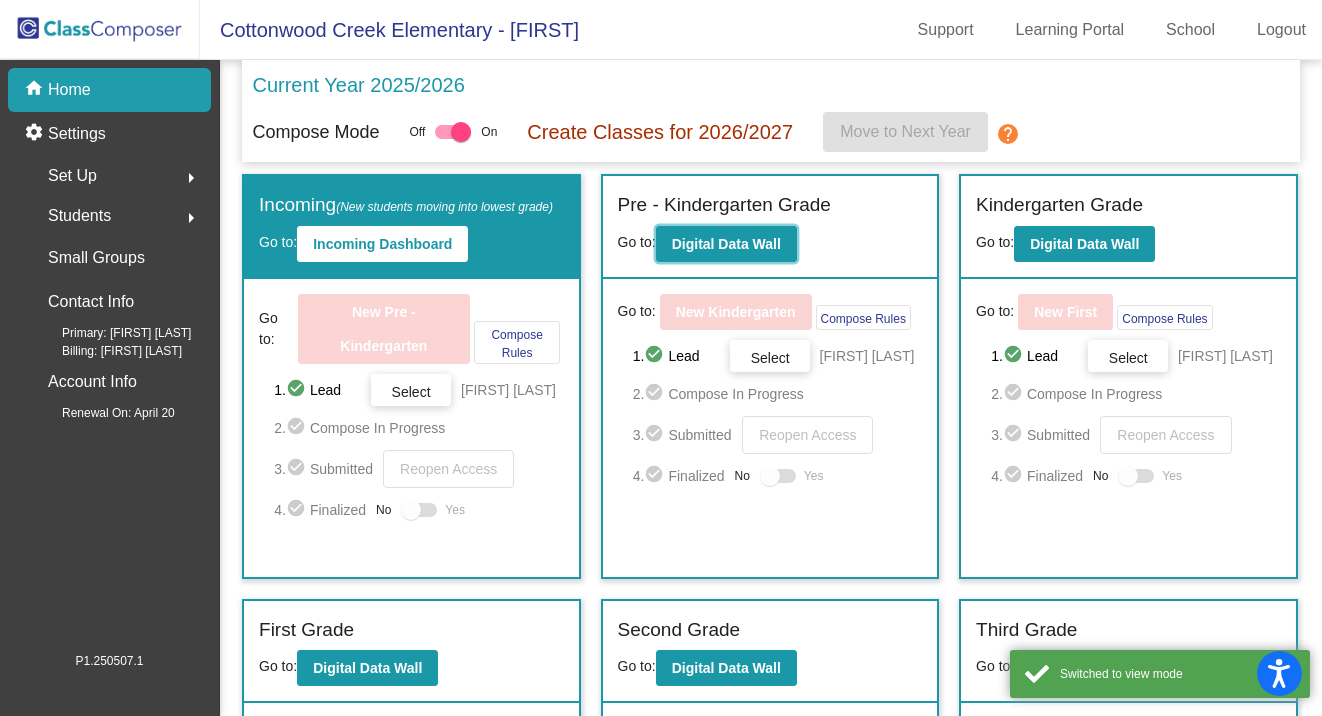 click on "Digital Data Wall" 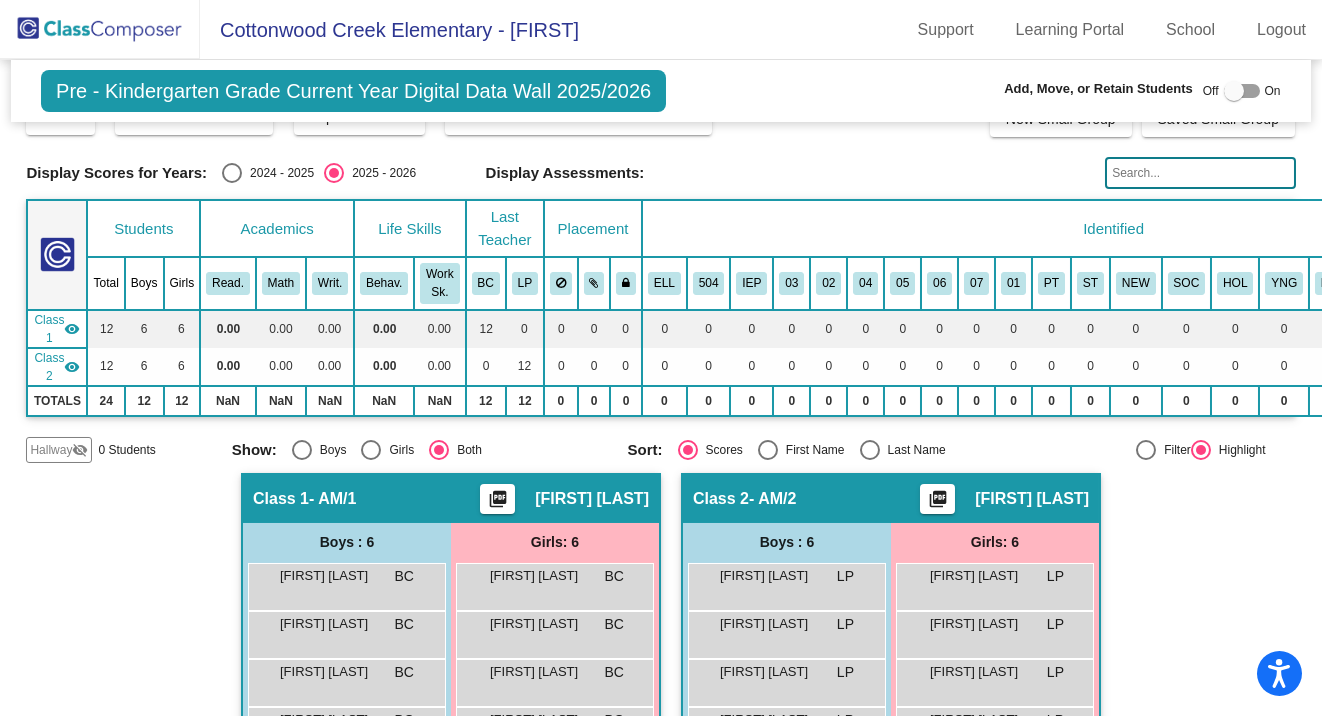 scroll, scrollTop: 0, scrollLeft: 0, axis: both 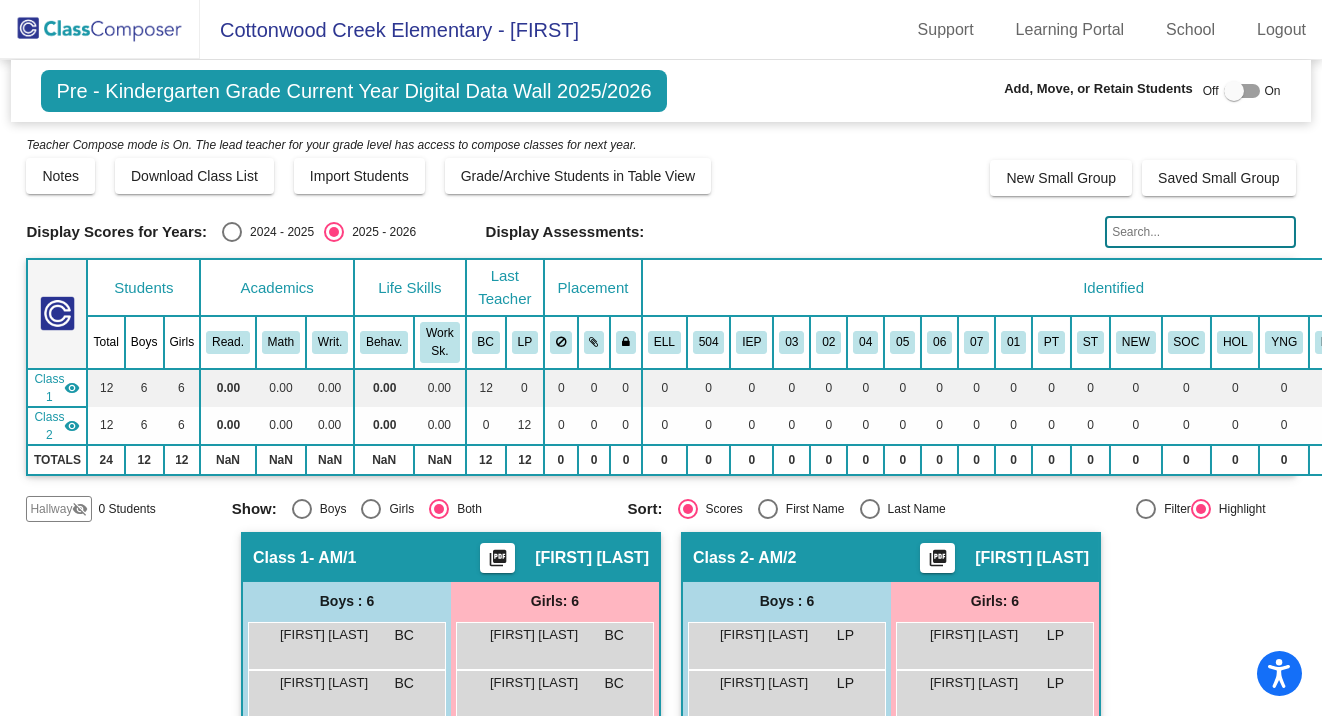 click 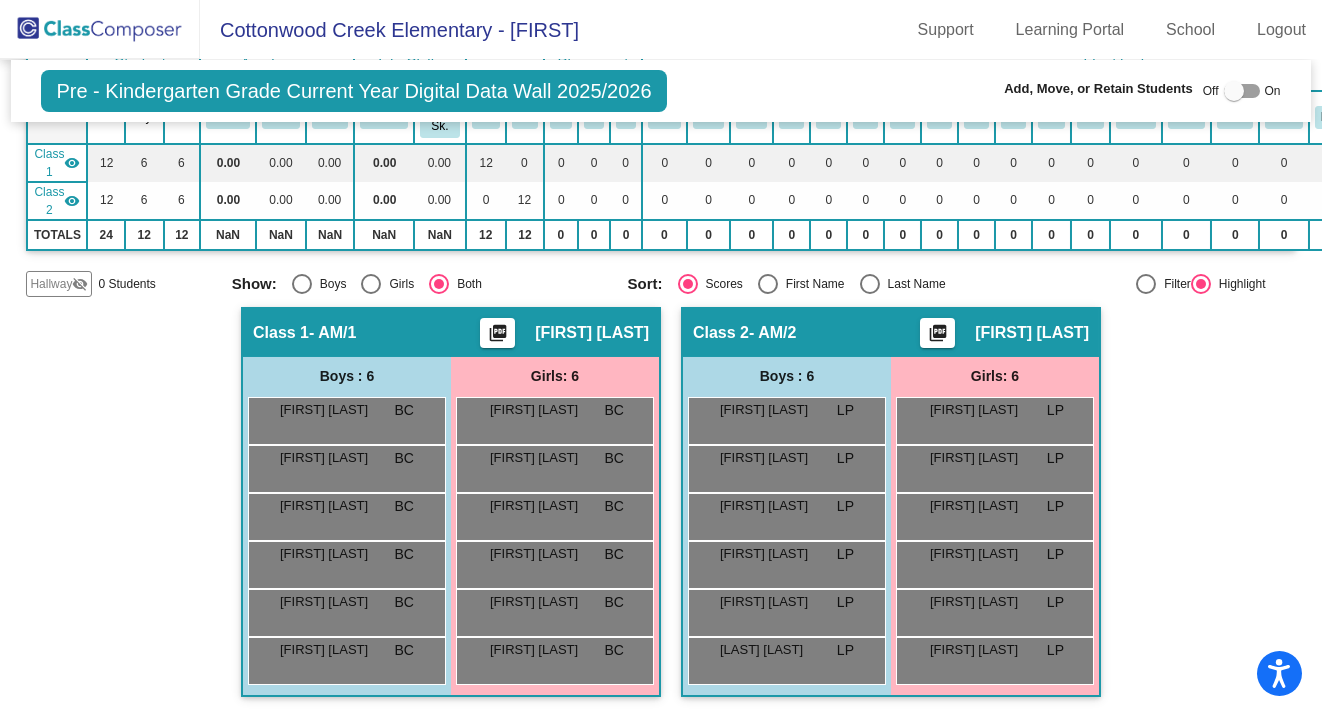 scroll, scrollTop: 0, scrollLeft: 0, axis: both 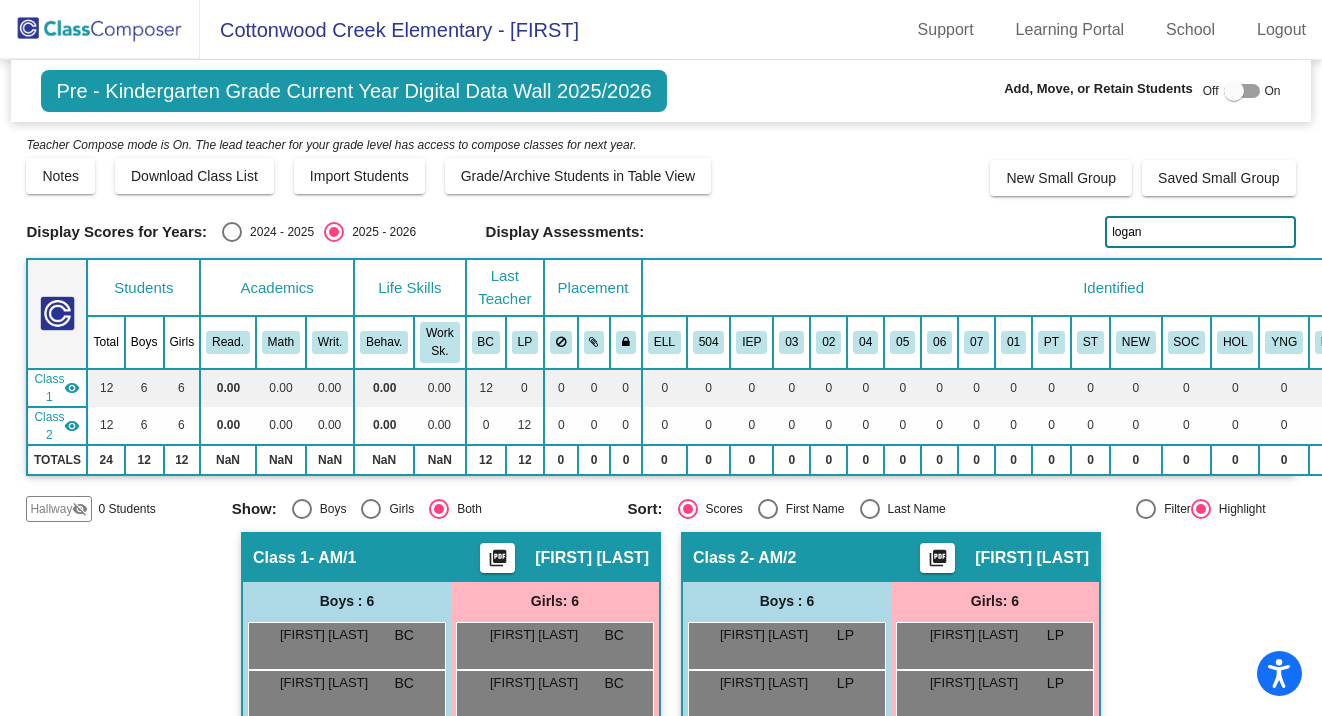 type on "logan" 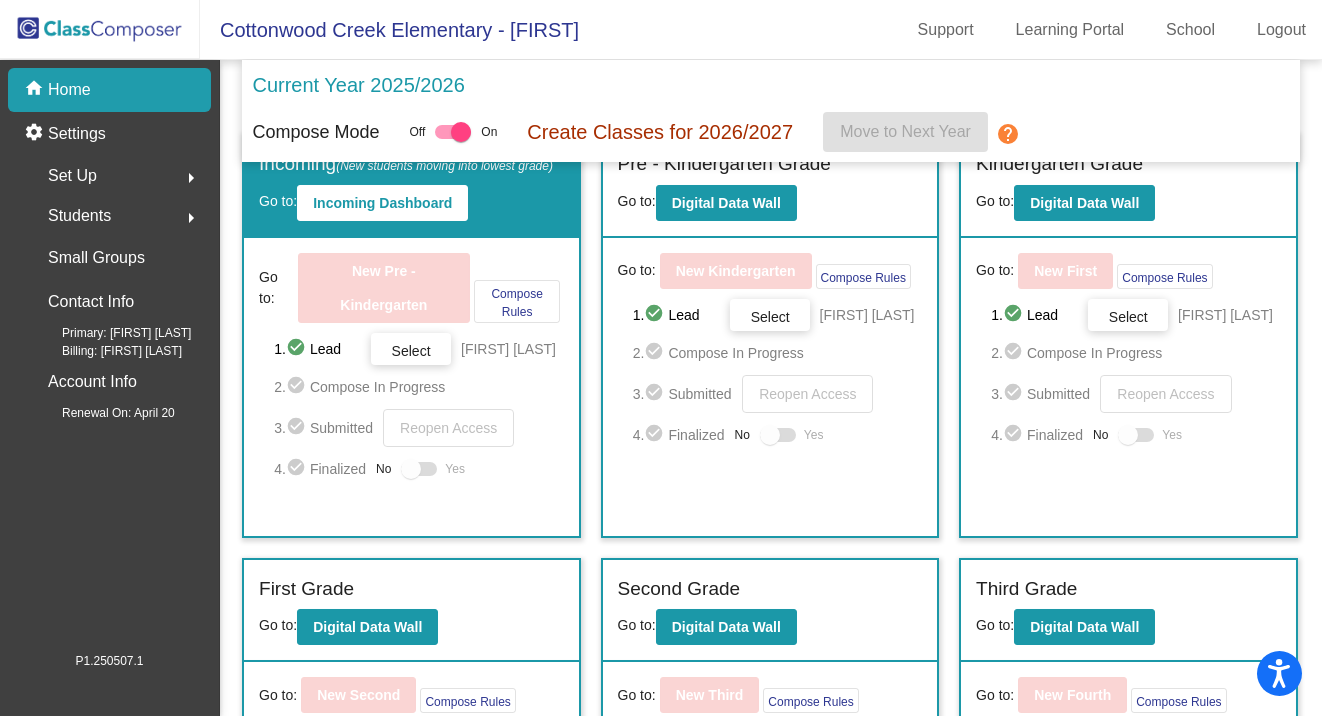scroll, scrollTop: 0, scrollLeft: 0, axis: both 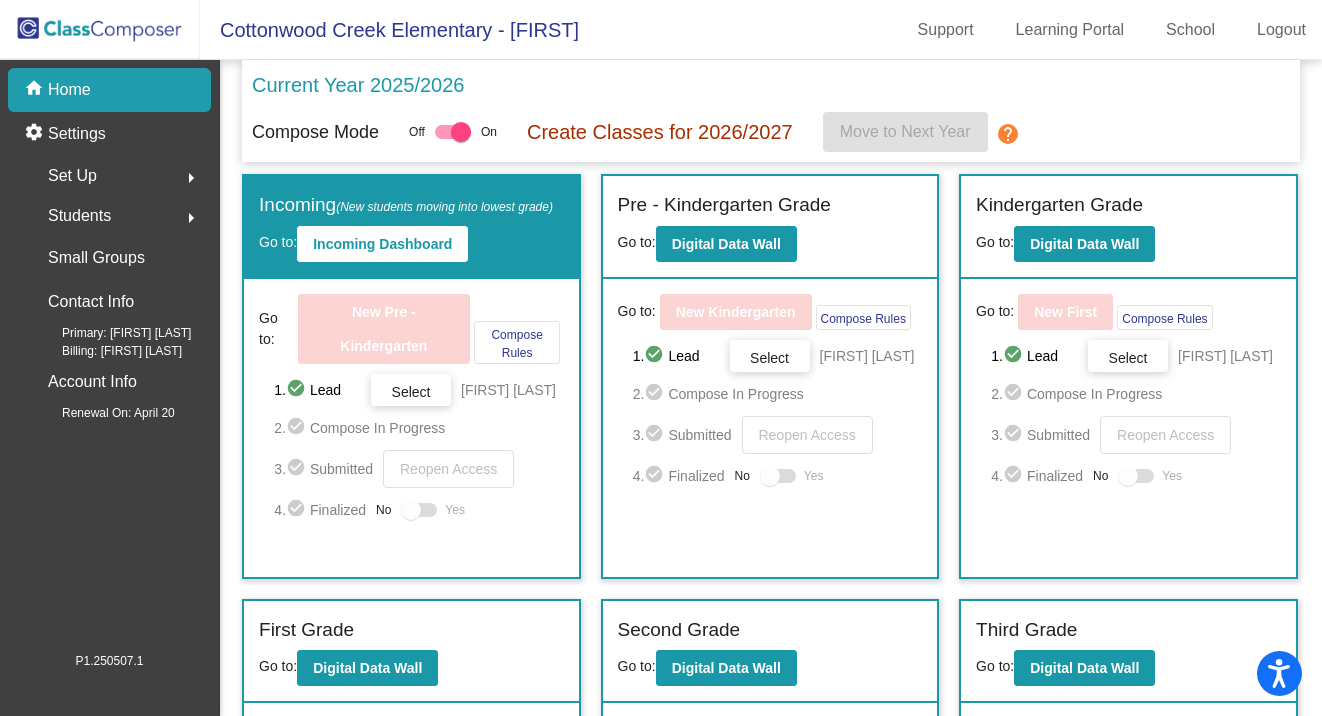 click on "Students" 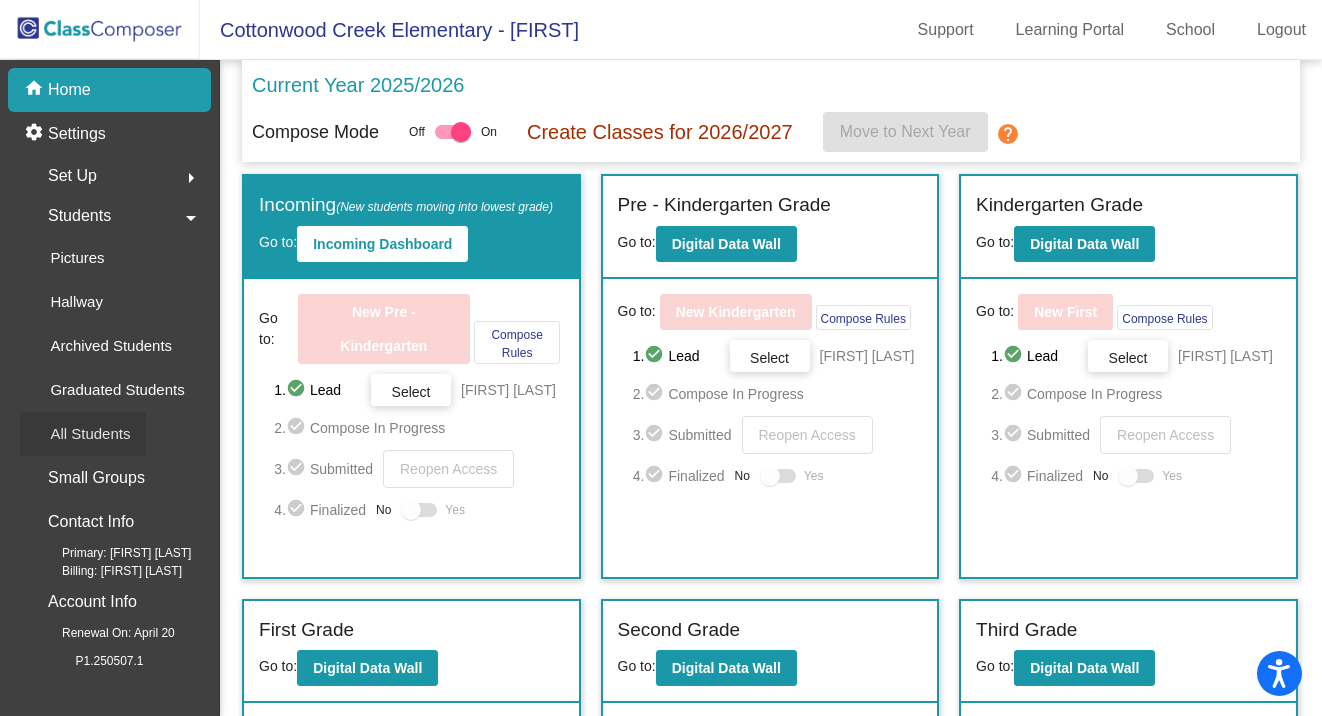 click on "All Students" 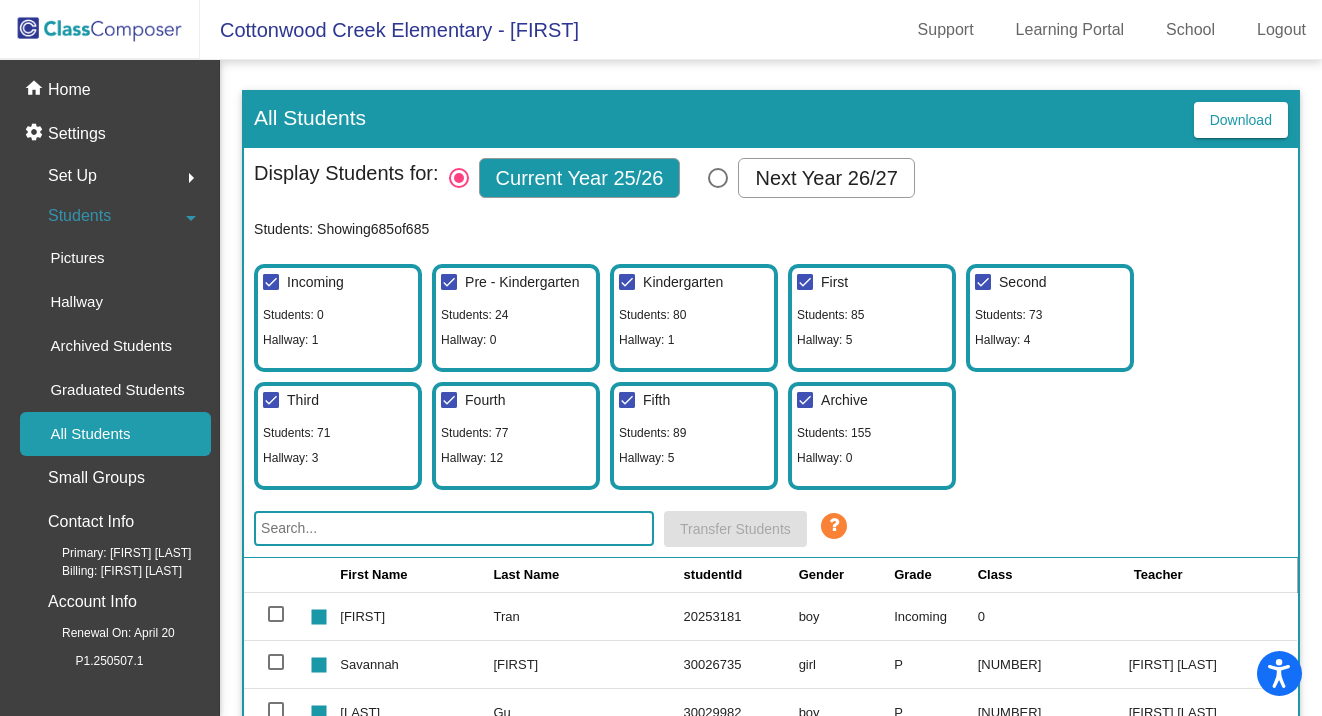 click 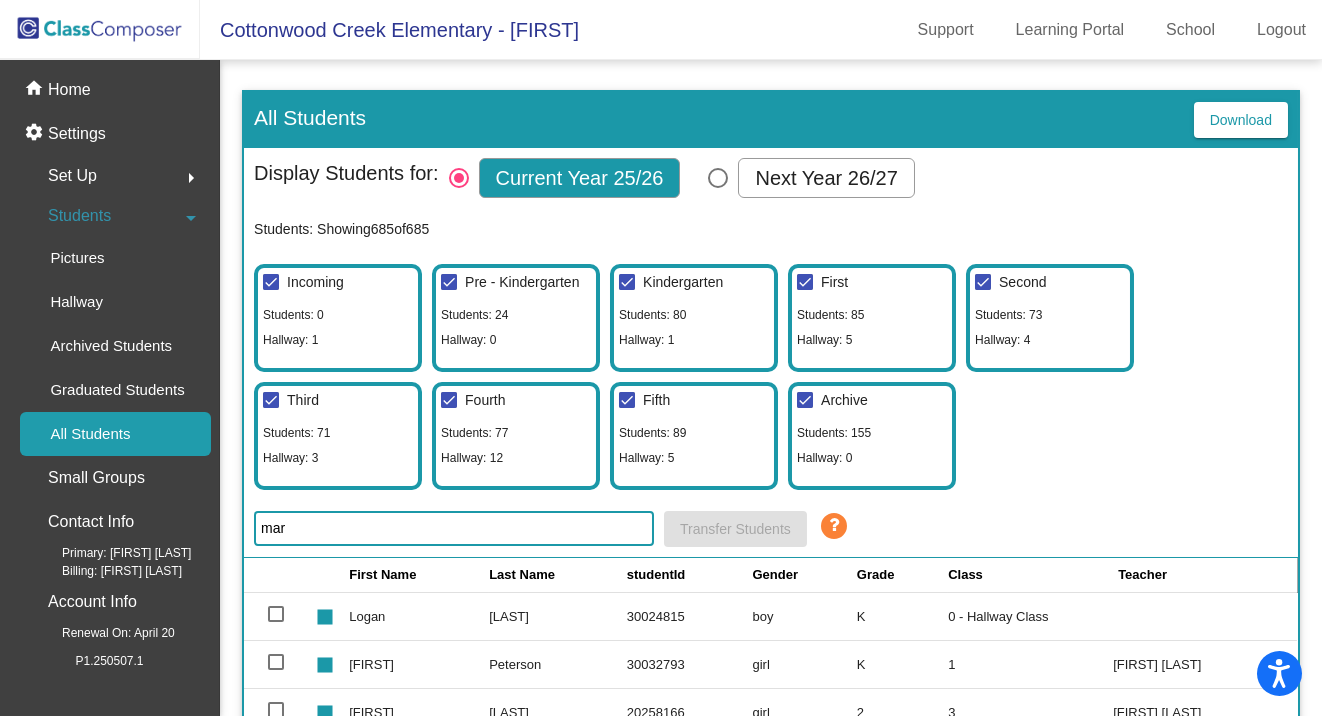 type on "[LAST]" 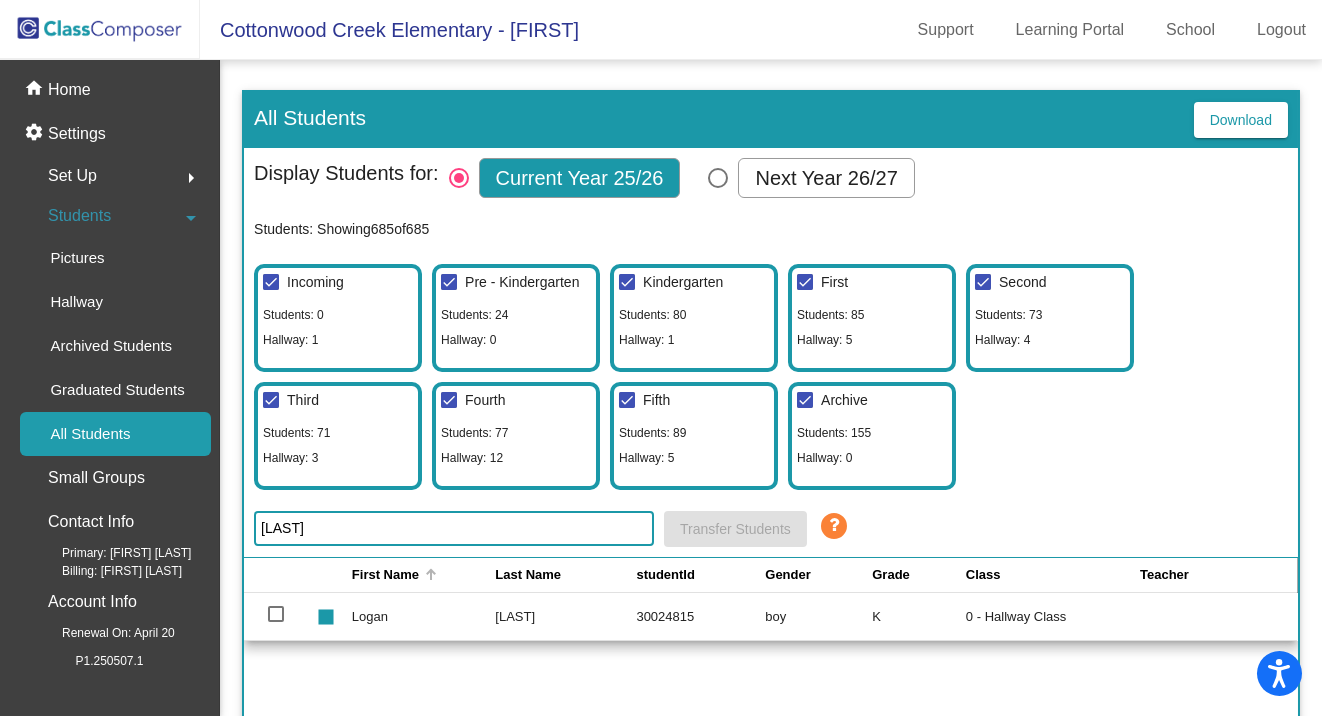scroll, scrollTop: 200, scrollLeft: 0, axis: vertical 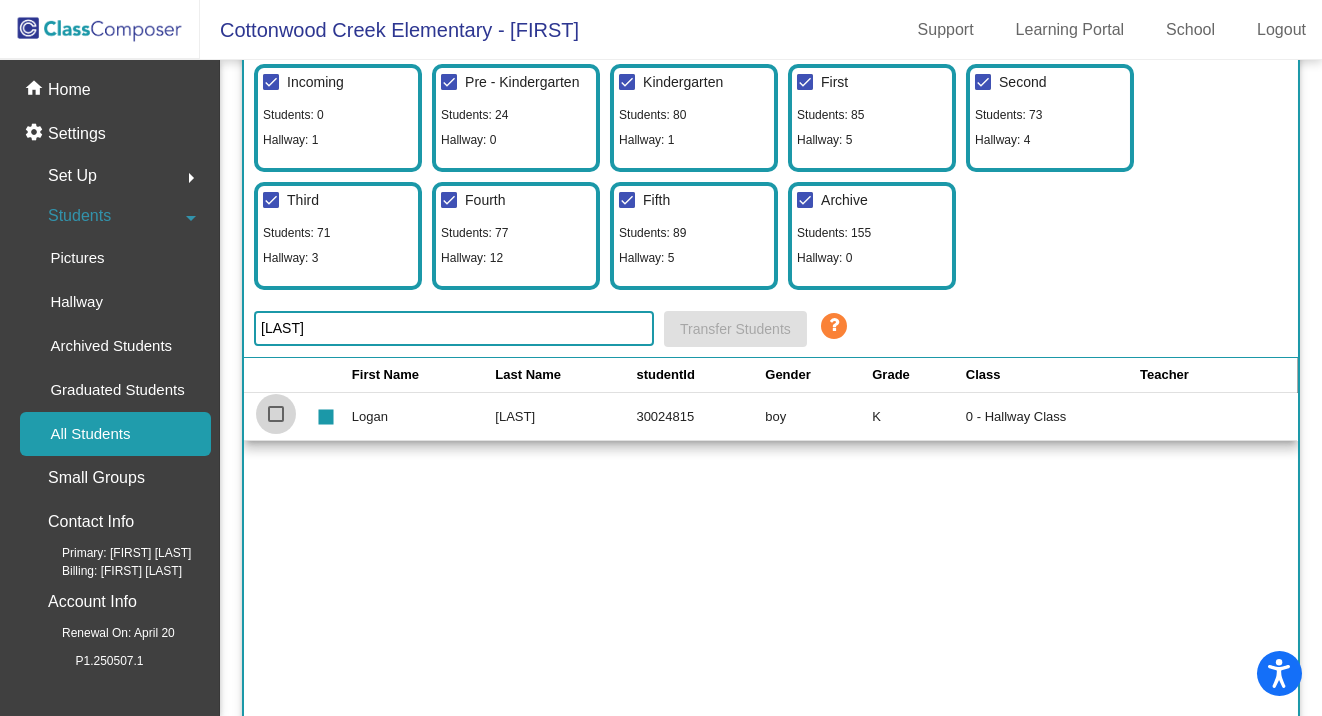 click at bounding box center (276, 414) 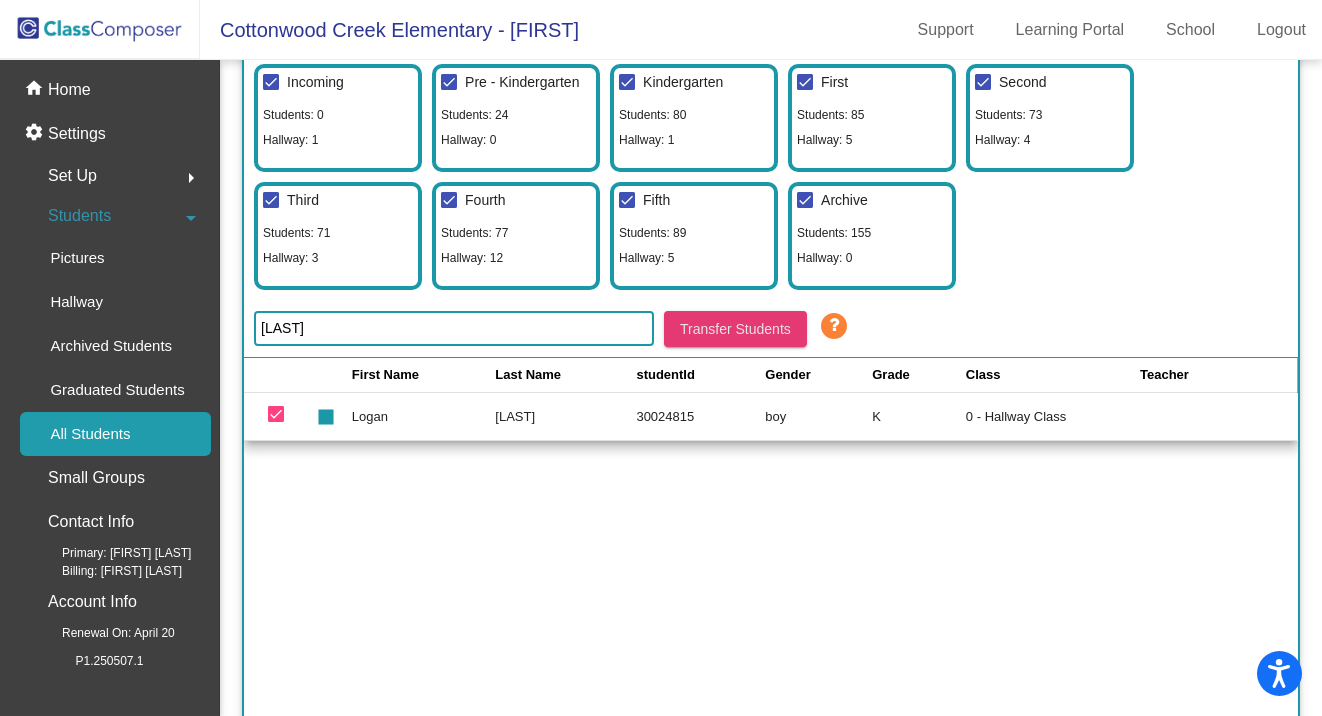 click on "Transfer Students" 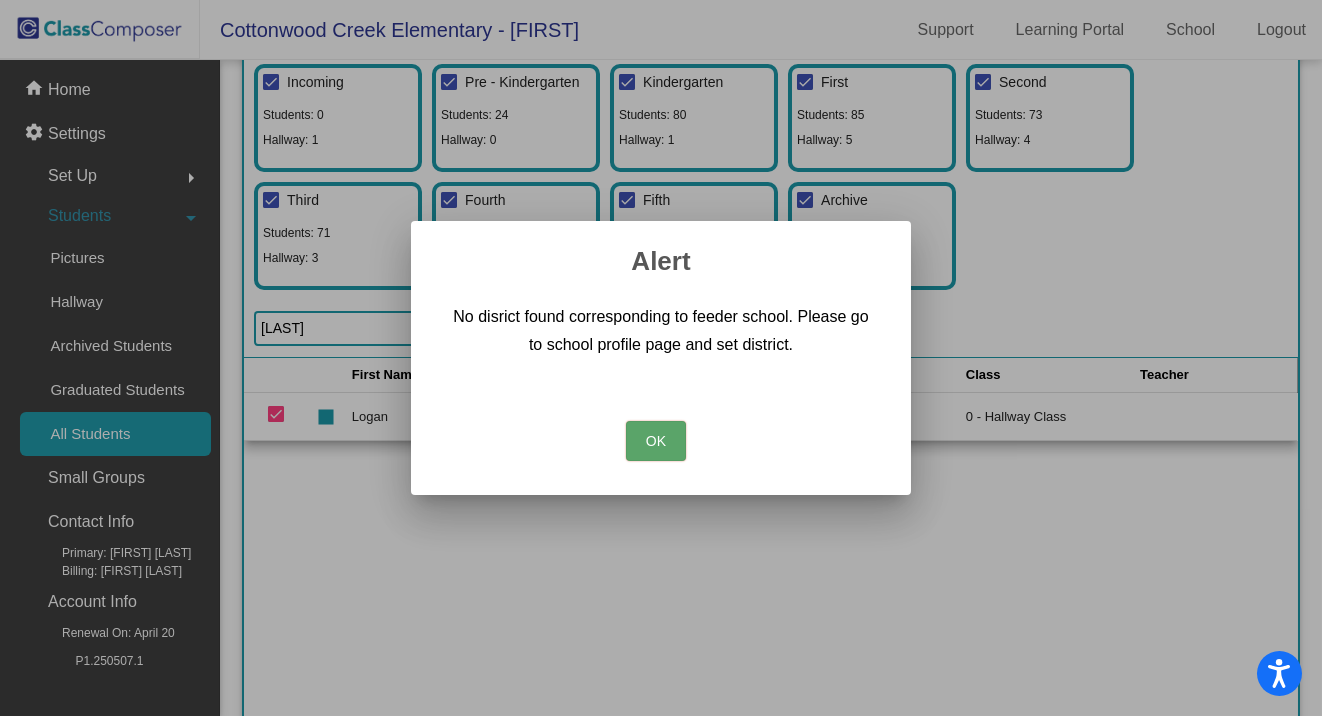 click on "OK" at bounding box center [656, 441] 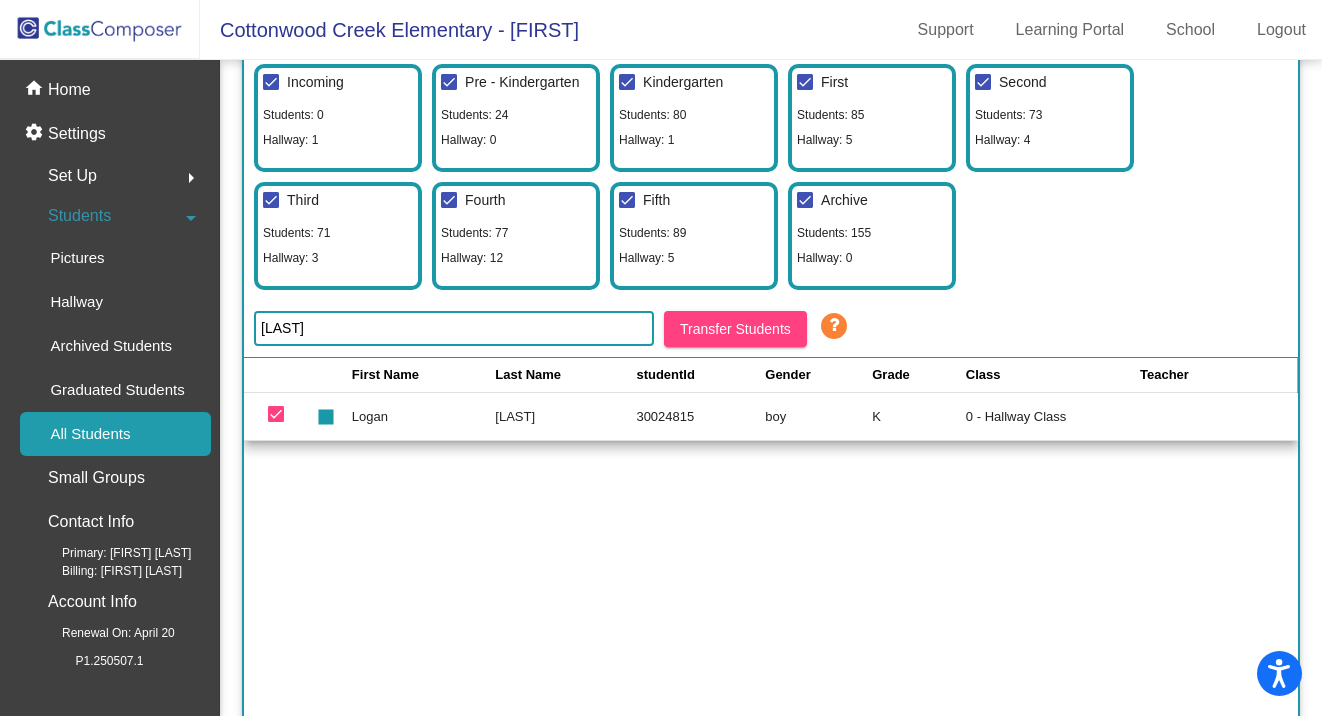 click at bounding box center [276, 414] 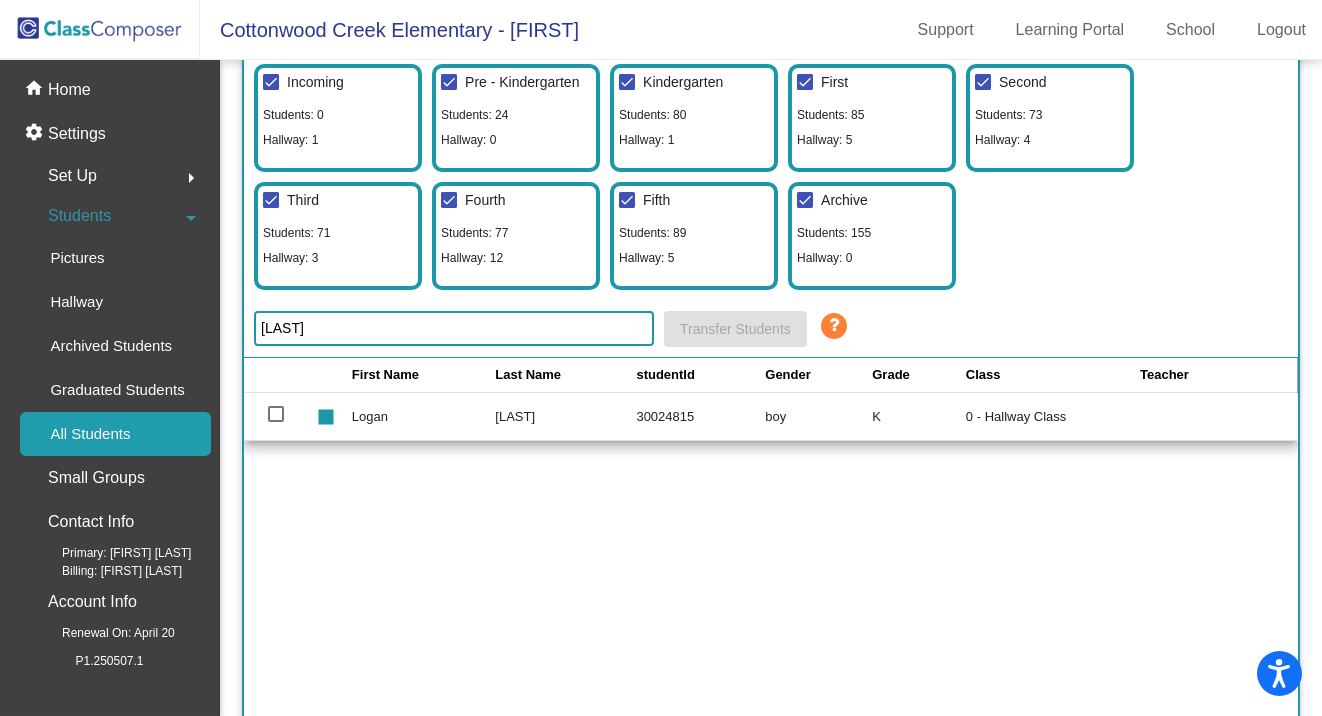 click on "Hallway: 1" 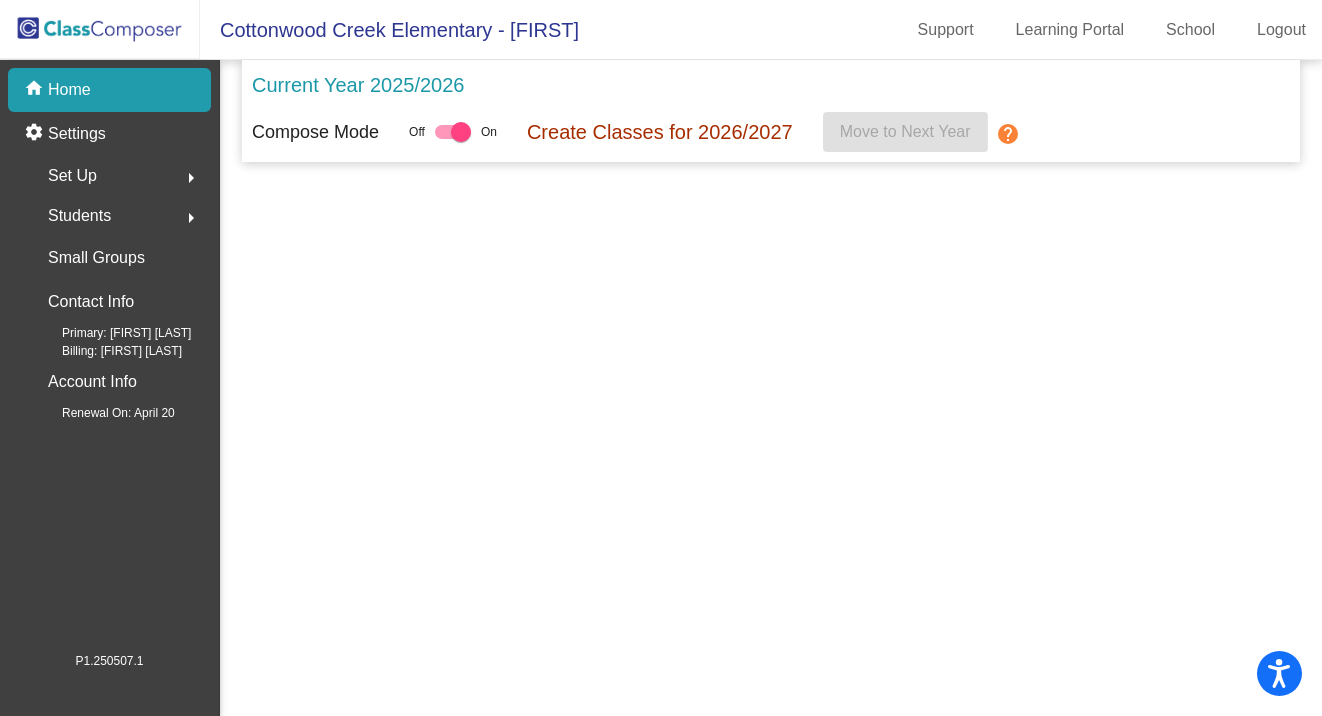 scroll, scrollTop: 0, scrollLeft: 0, axis: both 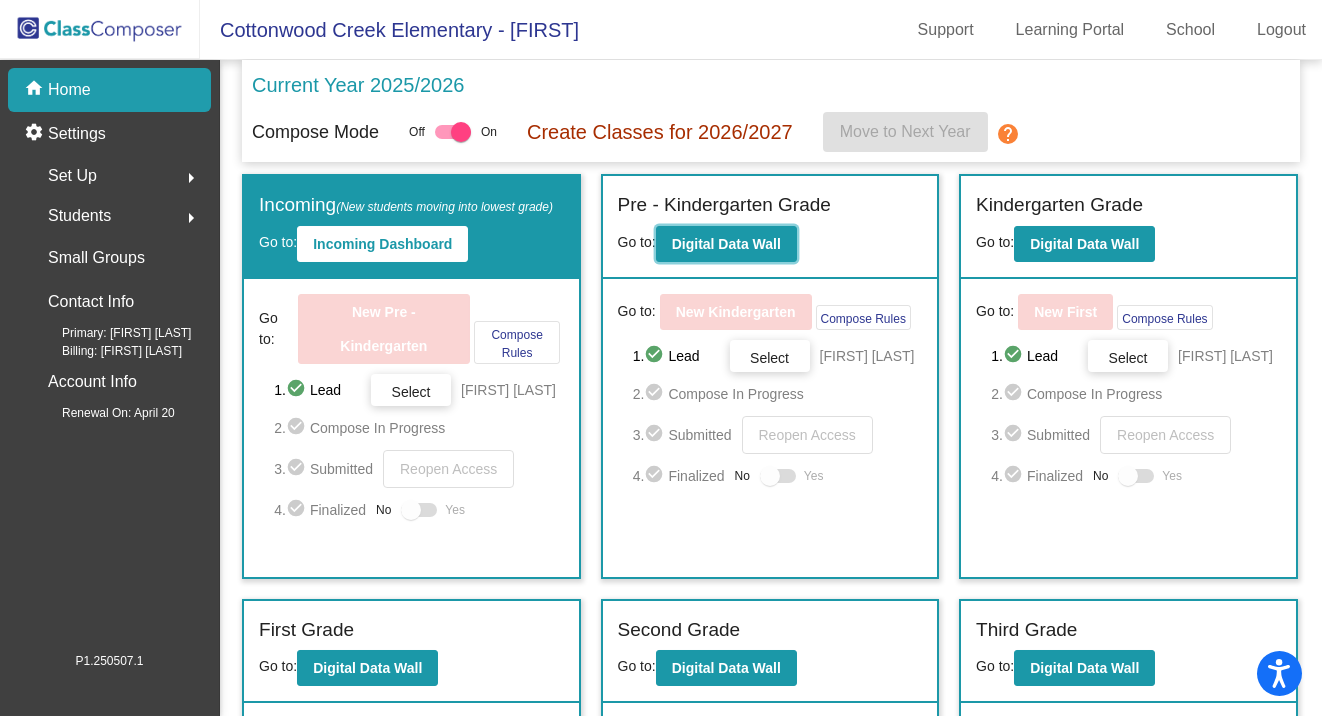 click on "Digital Data Wall" 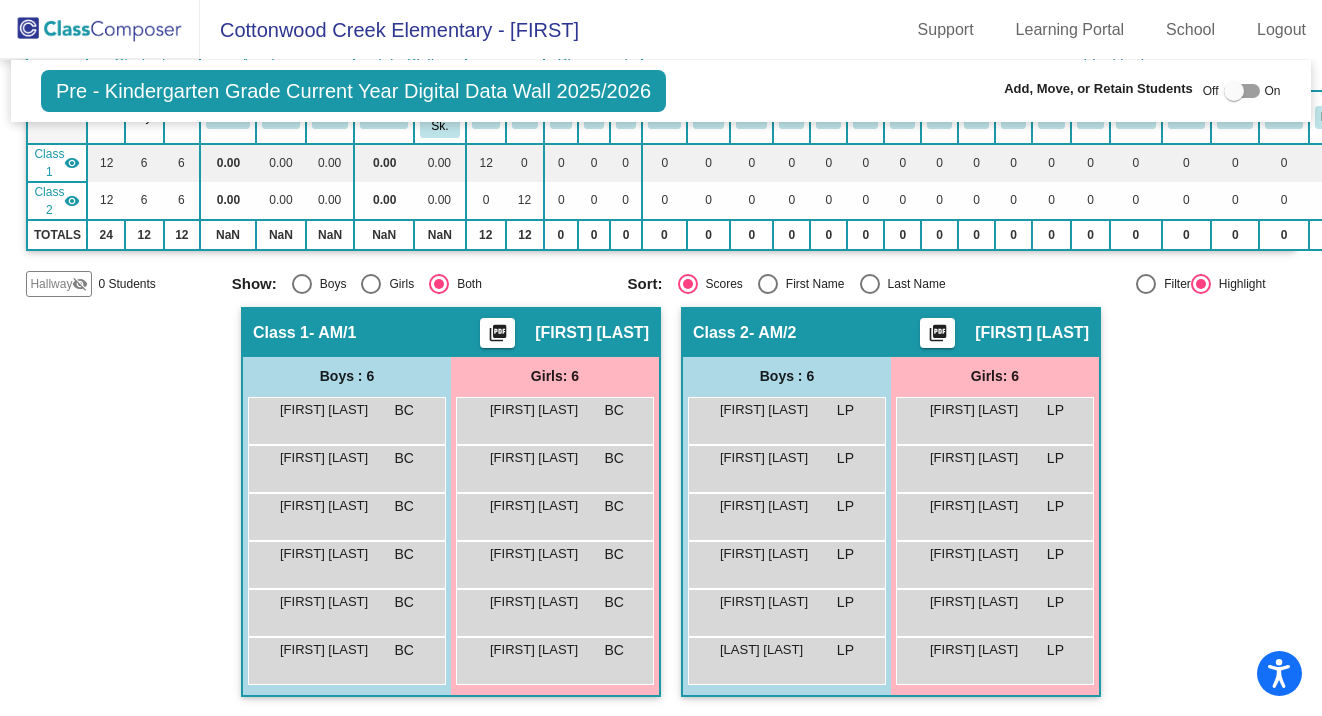 scroll, scrollTop: 0, scrollLeft: 0, axis: both 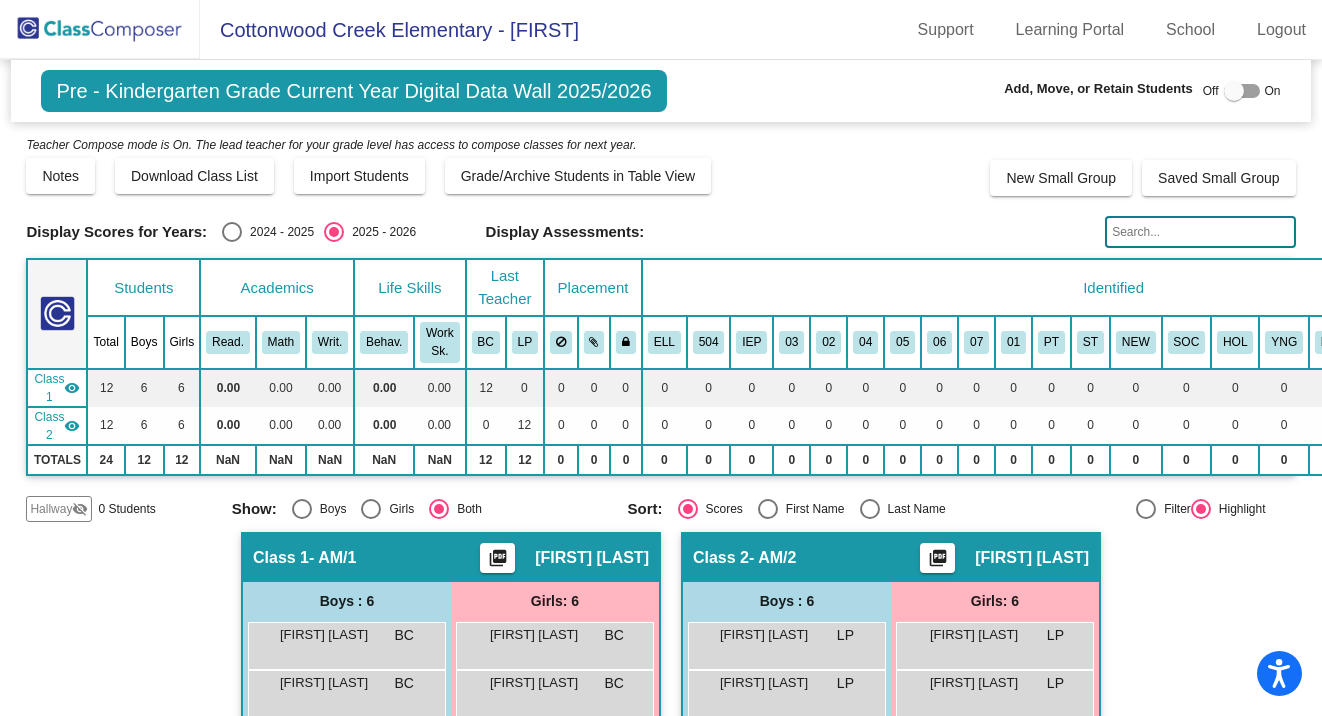 click 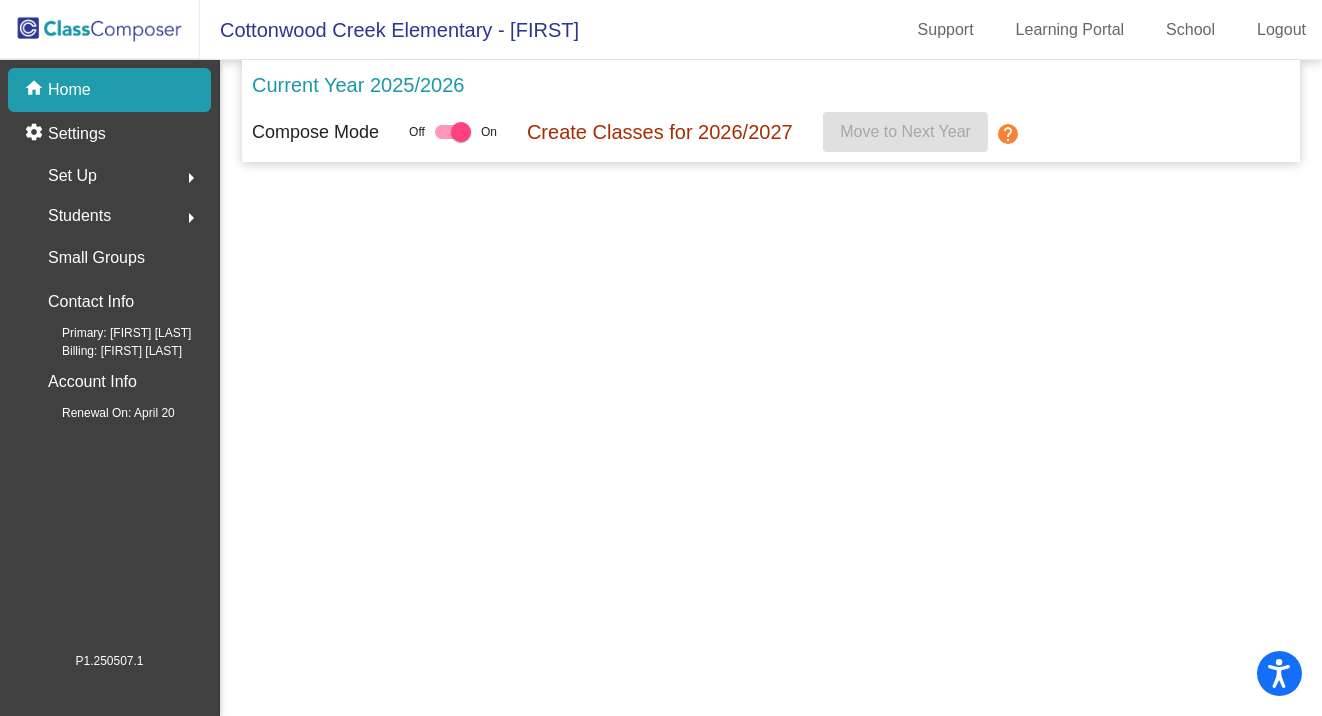 click 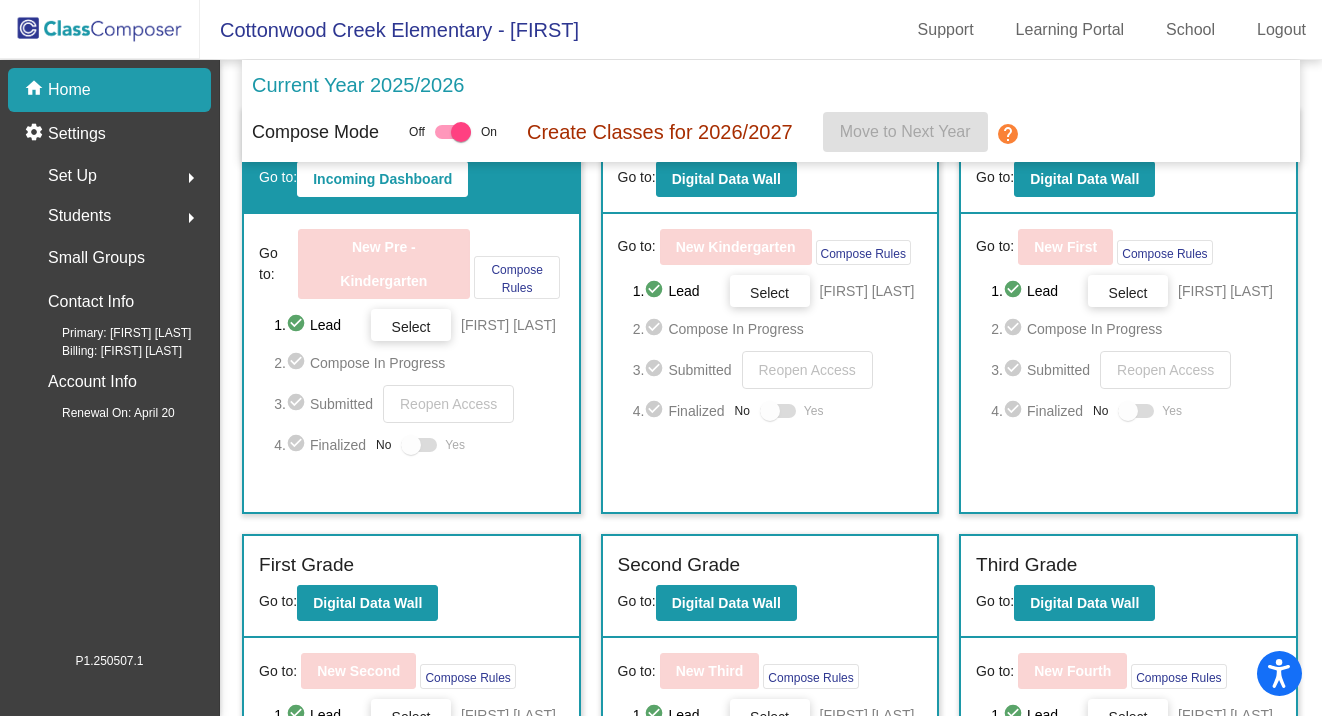 scroll, scrollTop: 100, scrollLeft: 0, axis: vertical 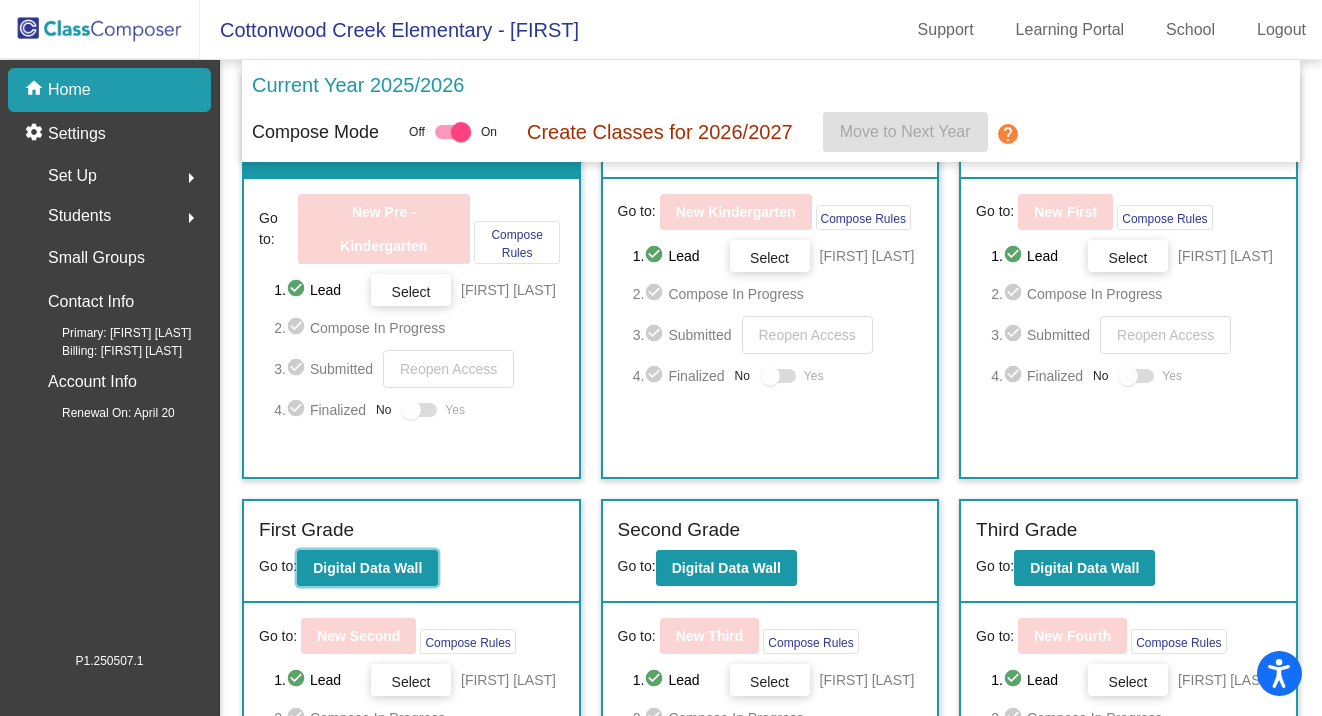 click on "Digital Data Wall" 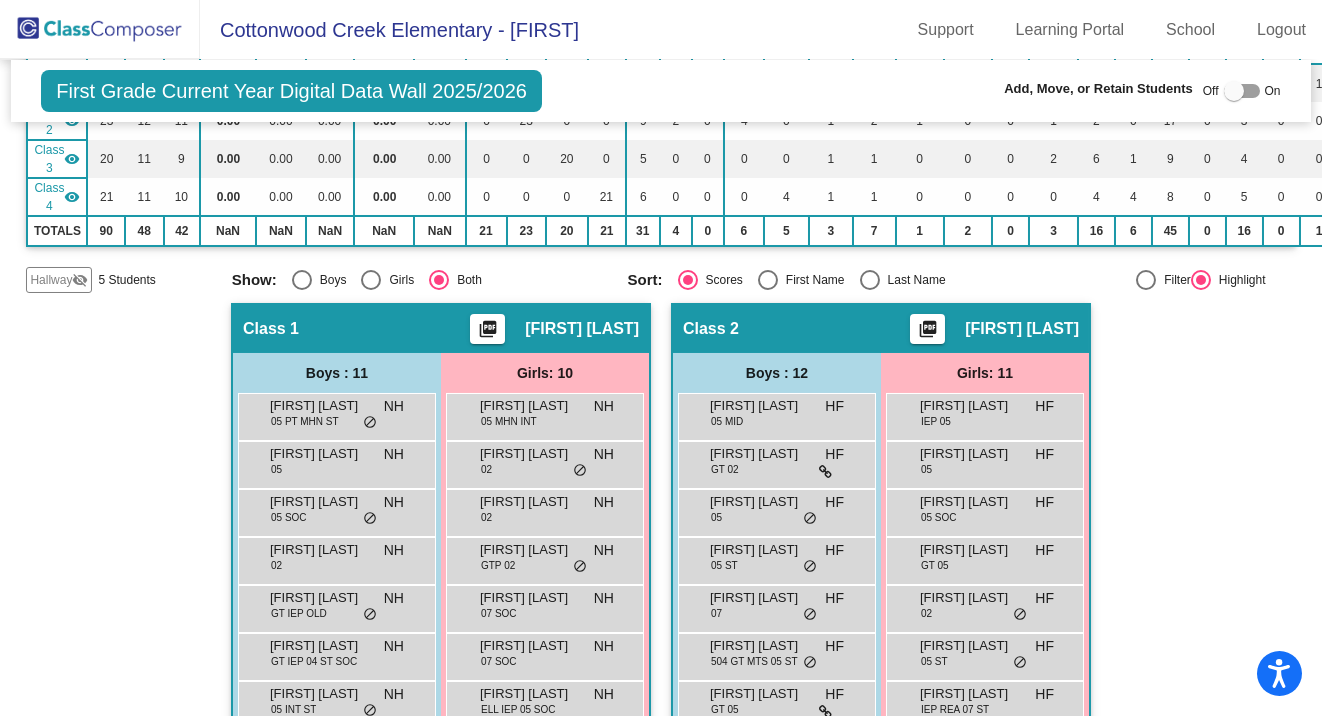 scroll, scrollTop: 300, scrollLeft: 0, axis: vertical 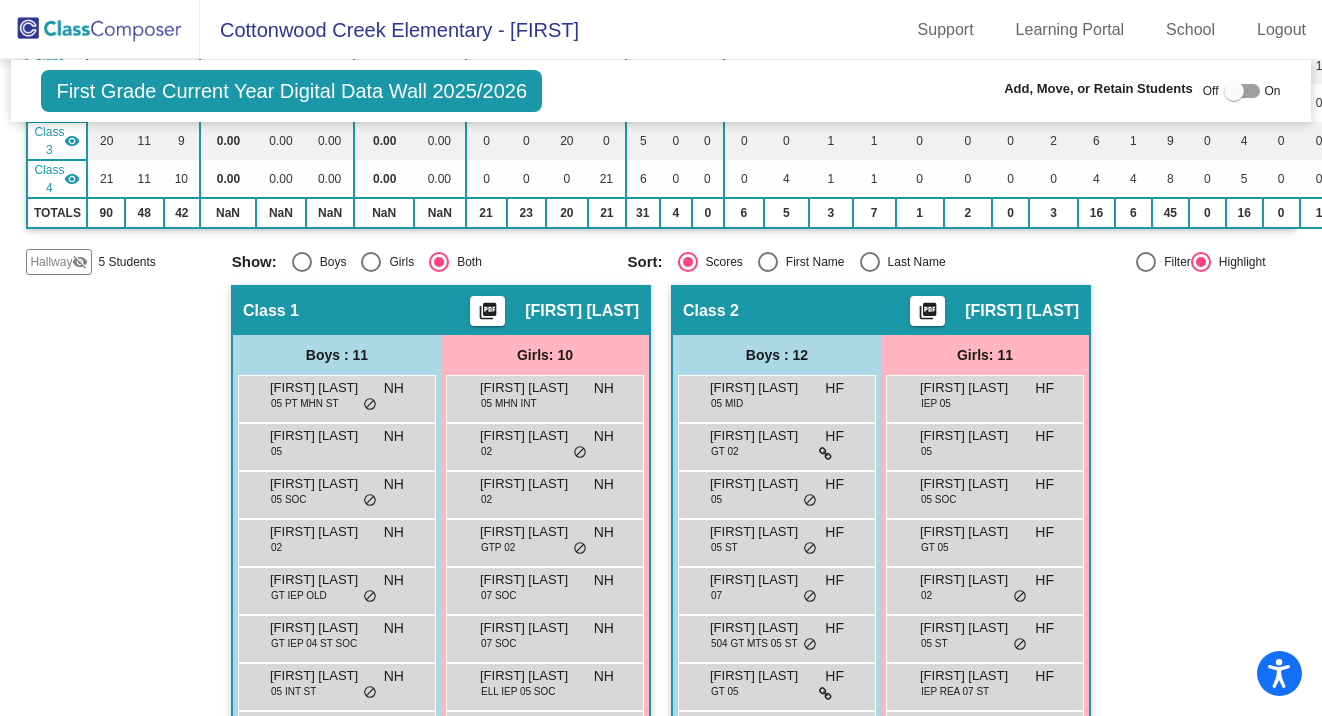 click on "5 Students" 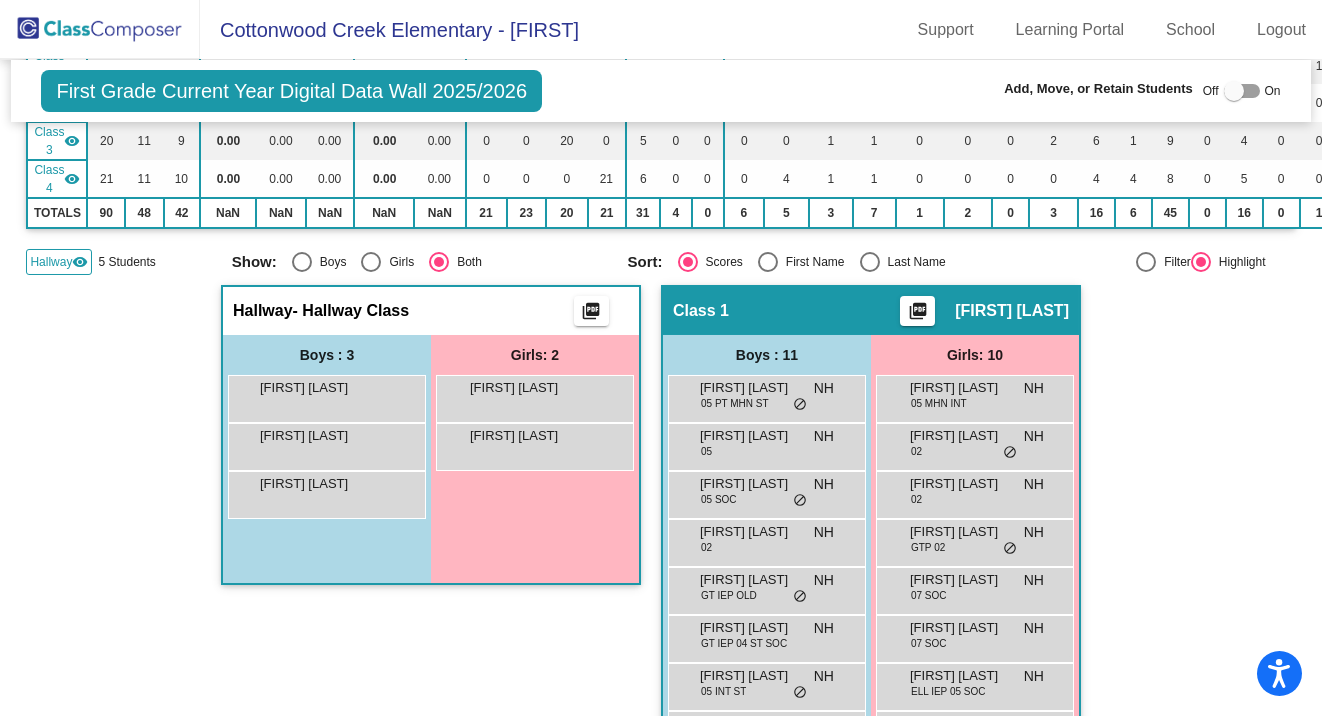 click 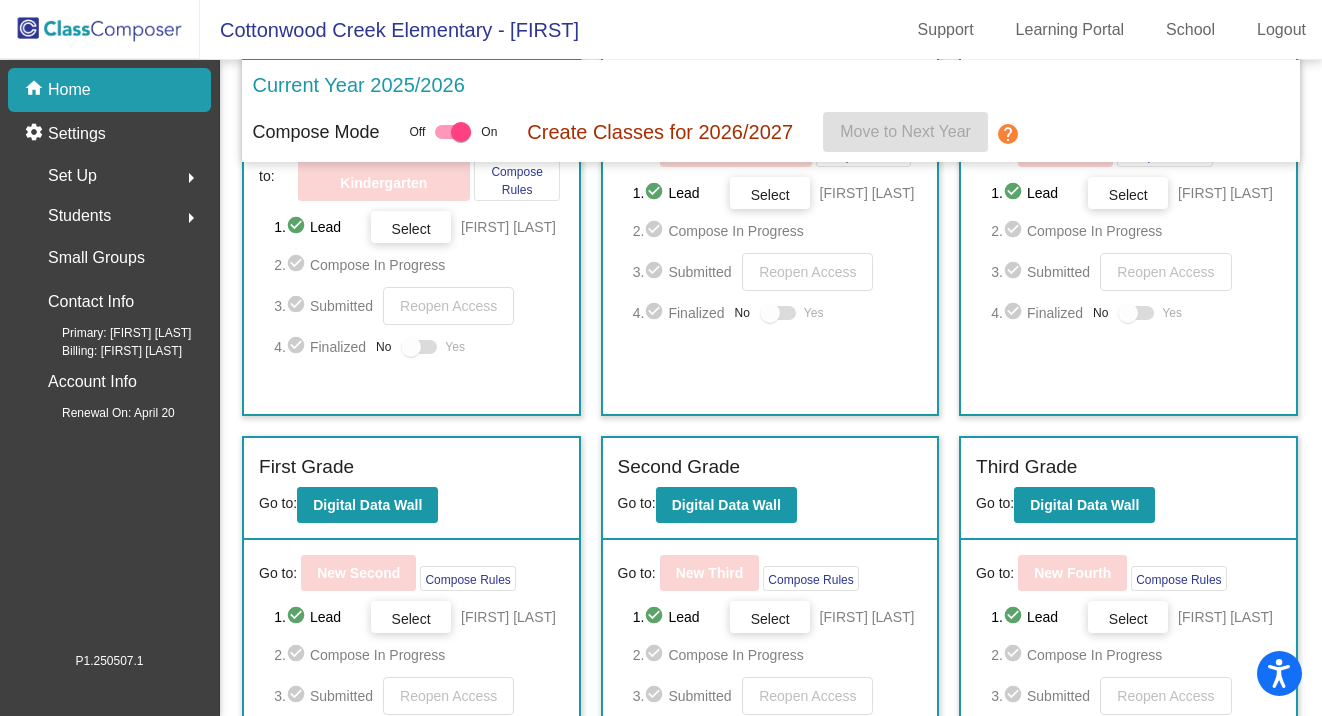 scroll, scrollTop: 200, scrollLeft: 0, axis: vertical 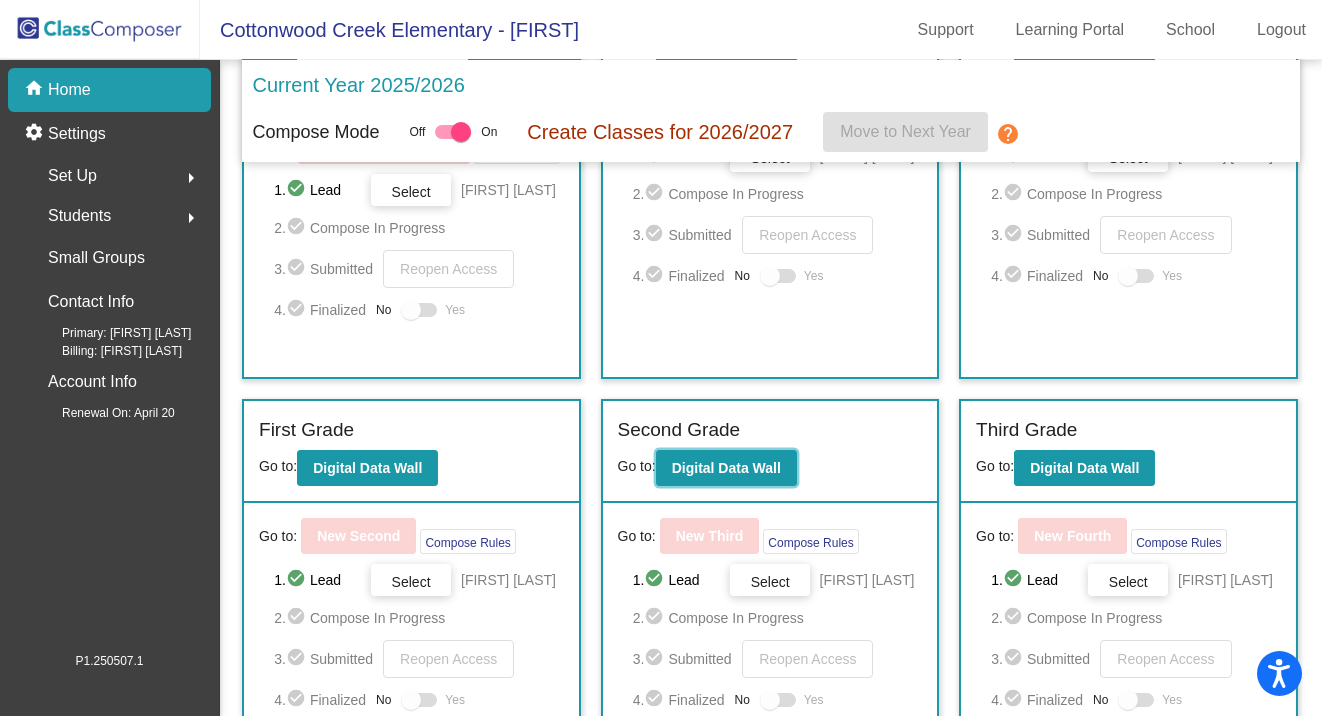 click on "Digital Data Wall" 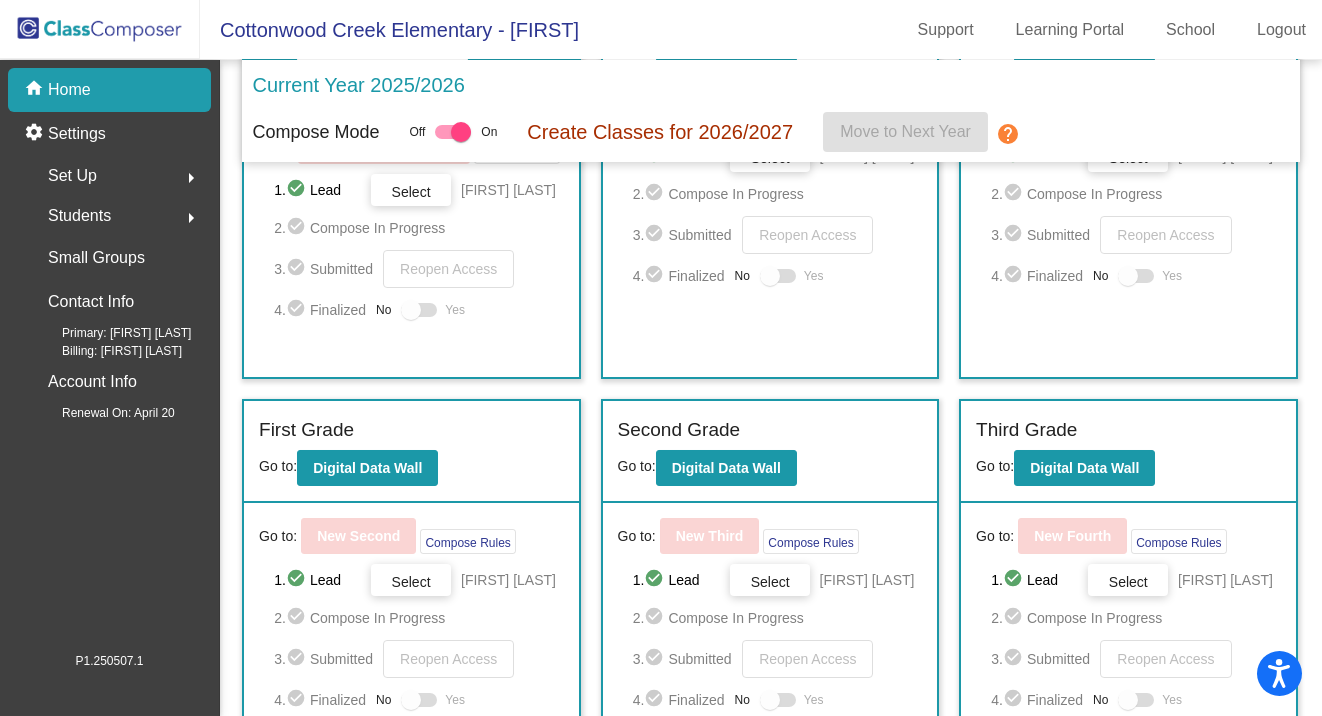 scroll, scrollTop: 0, scrollLeft: 0, axis: both 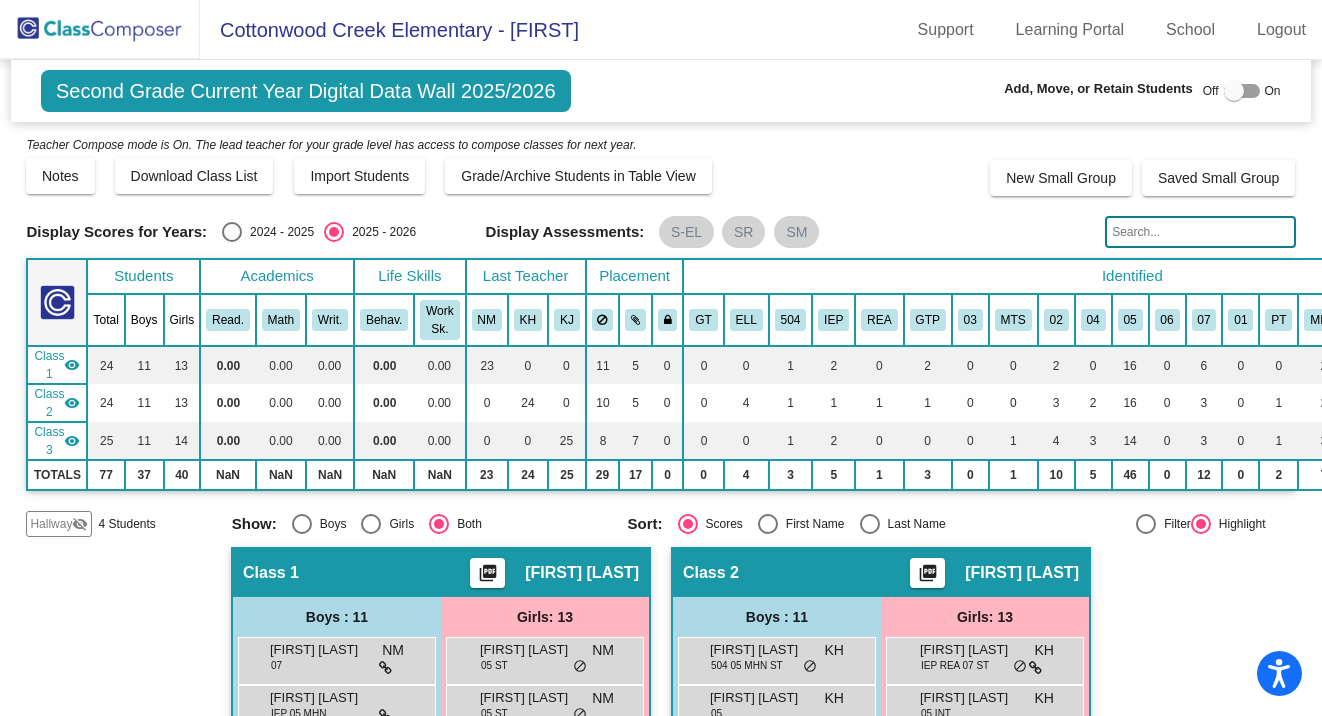 click on "Hallway   visibility_off" 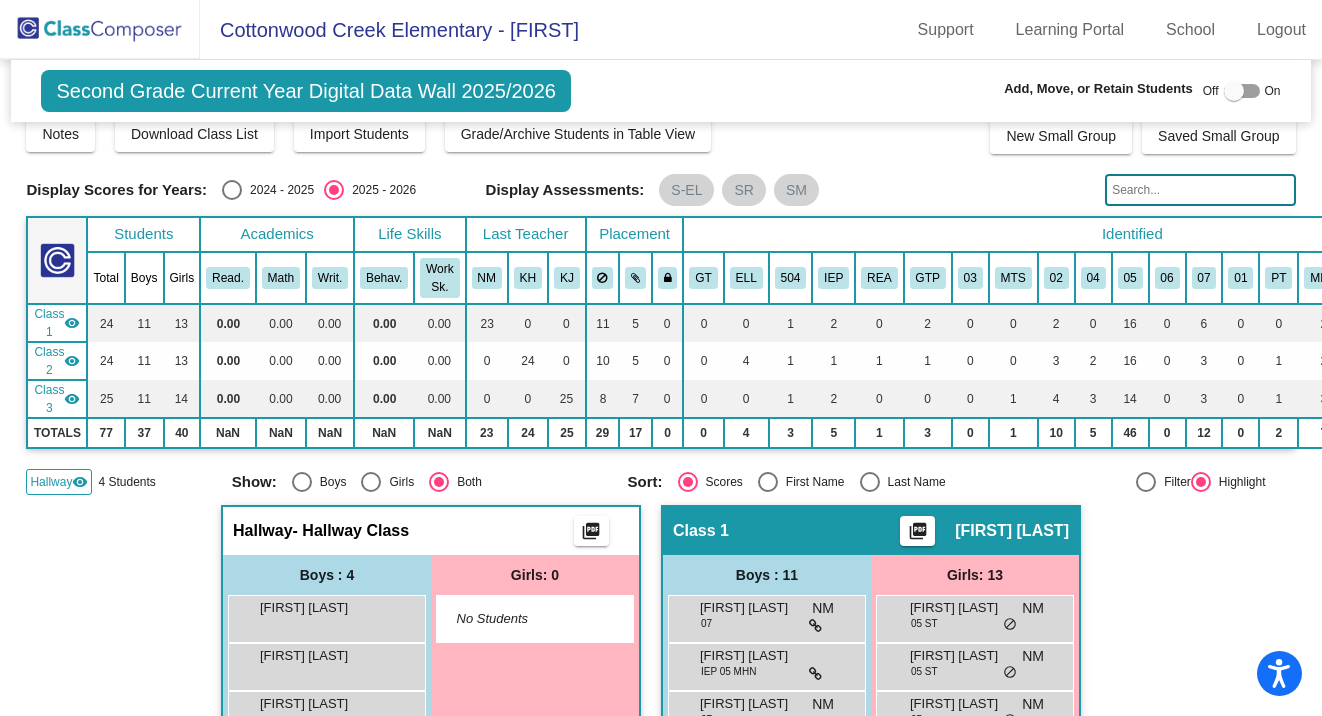 scroll, scrollTop: 0, scrollLeft: 0, axis: both 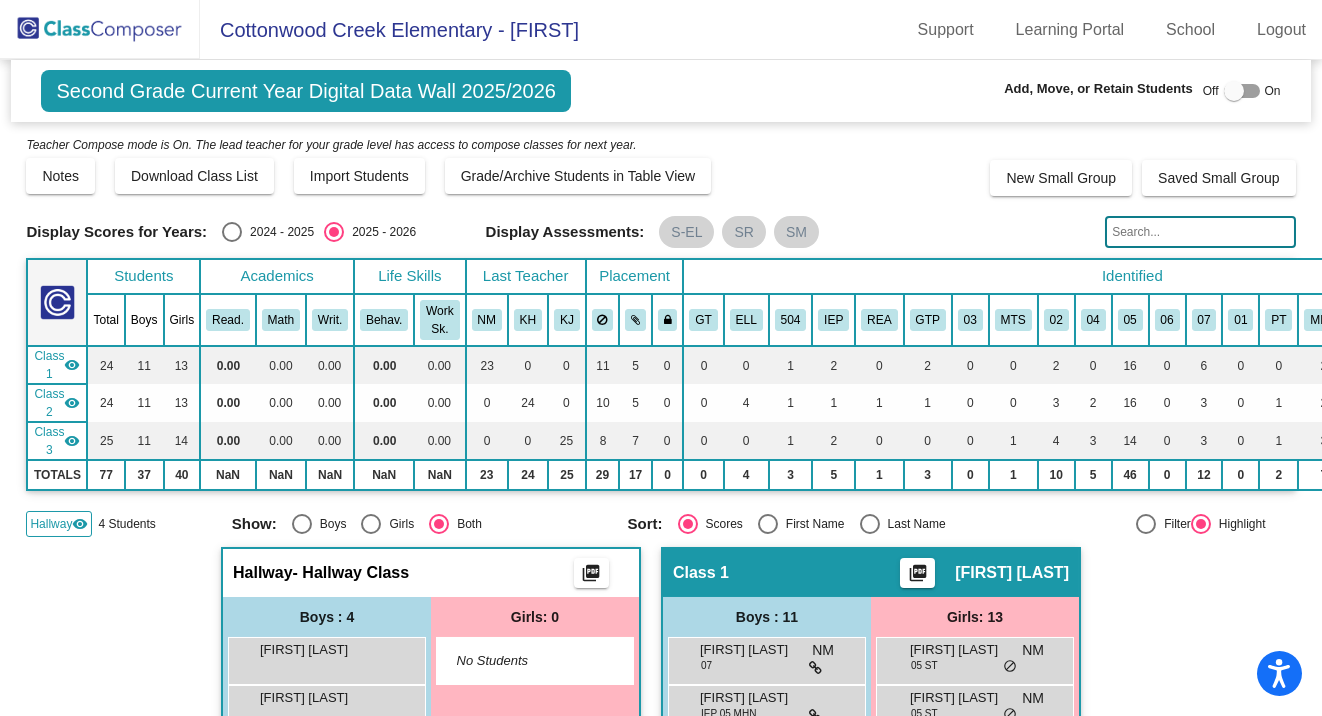 click at bounding box center [1234, 91] 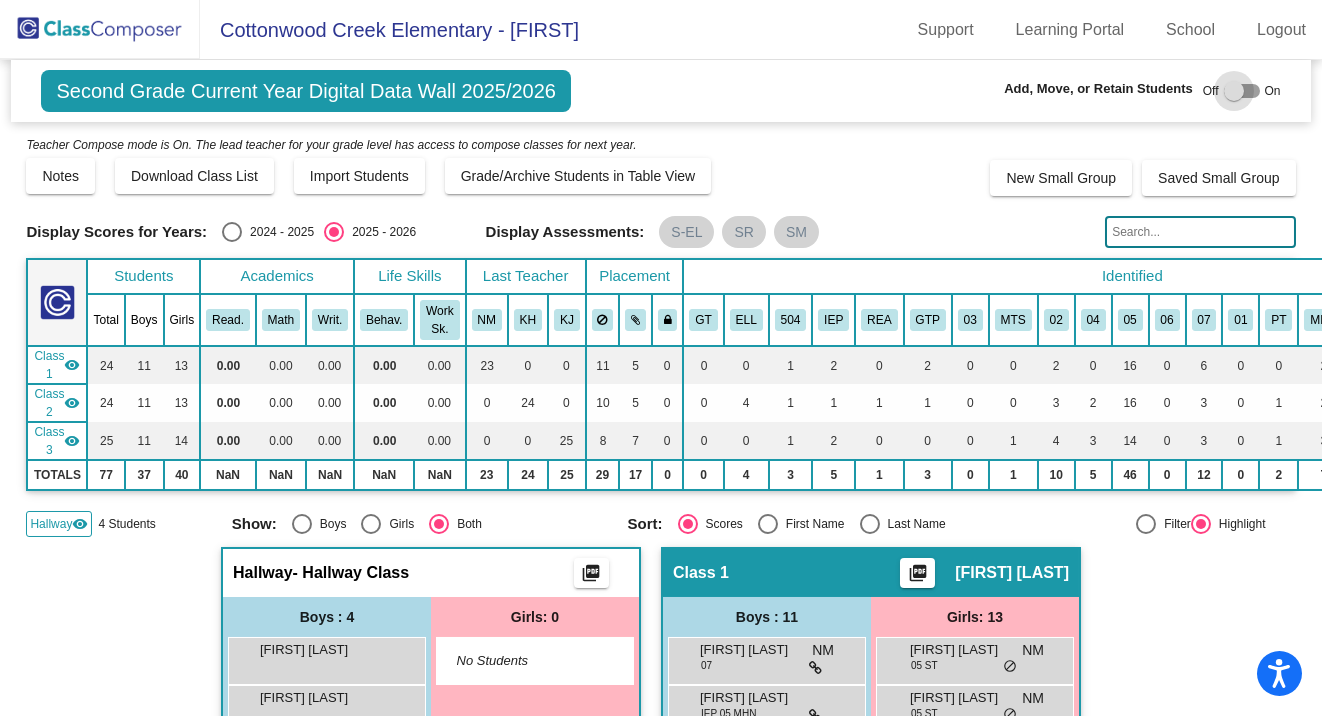 checkbox on "true" 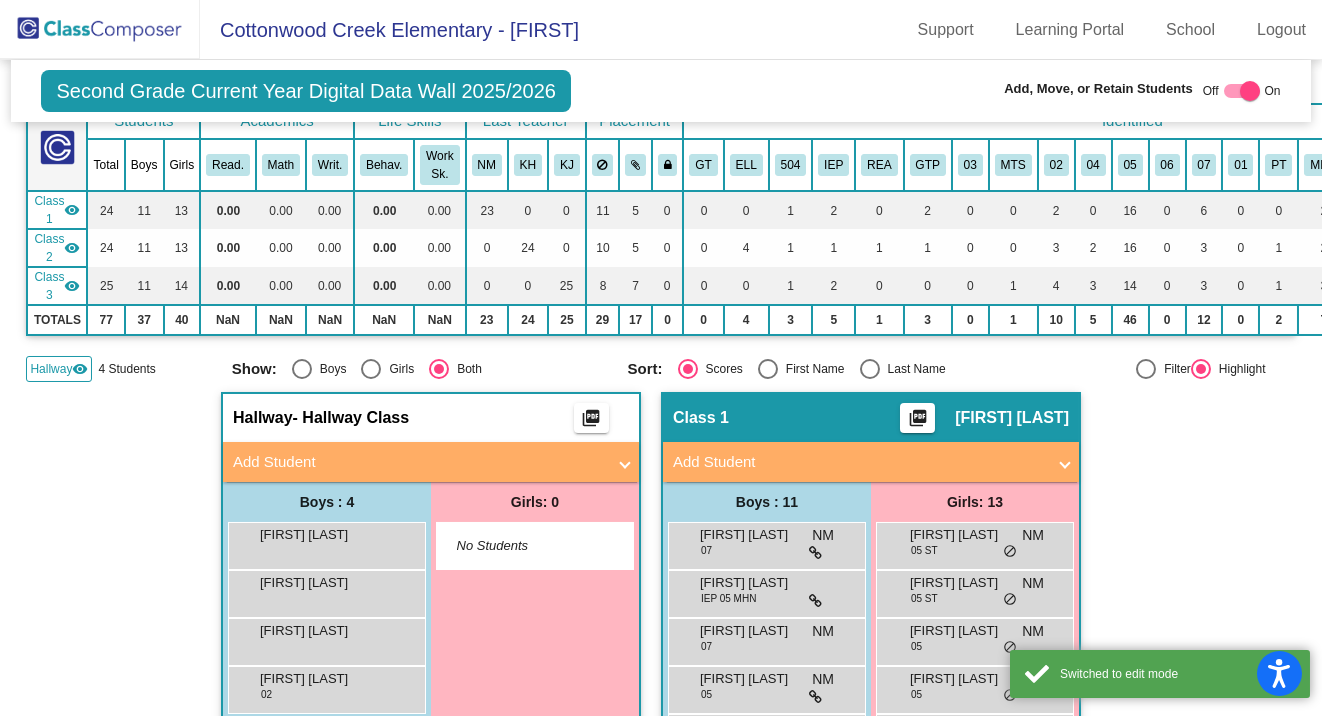 scroll, scrollTop: 200, scrollLeft: 0, axis: vertical 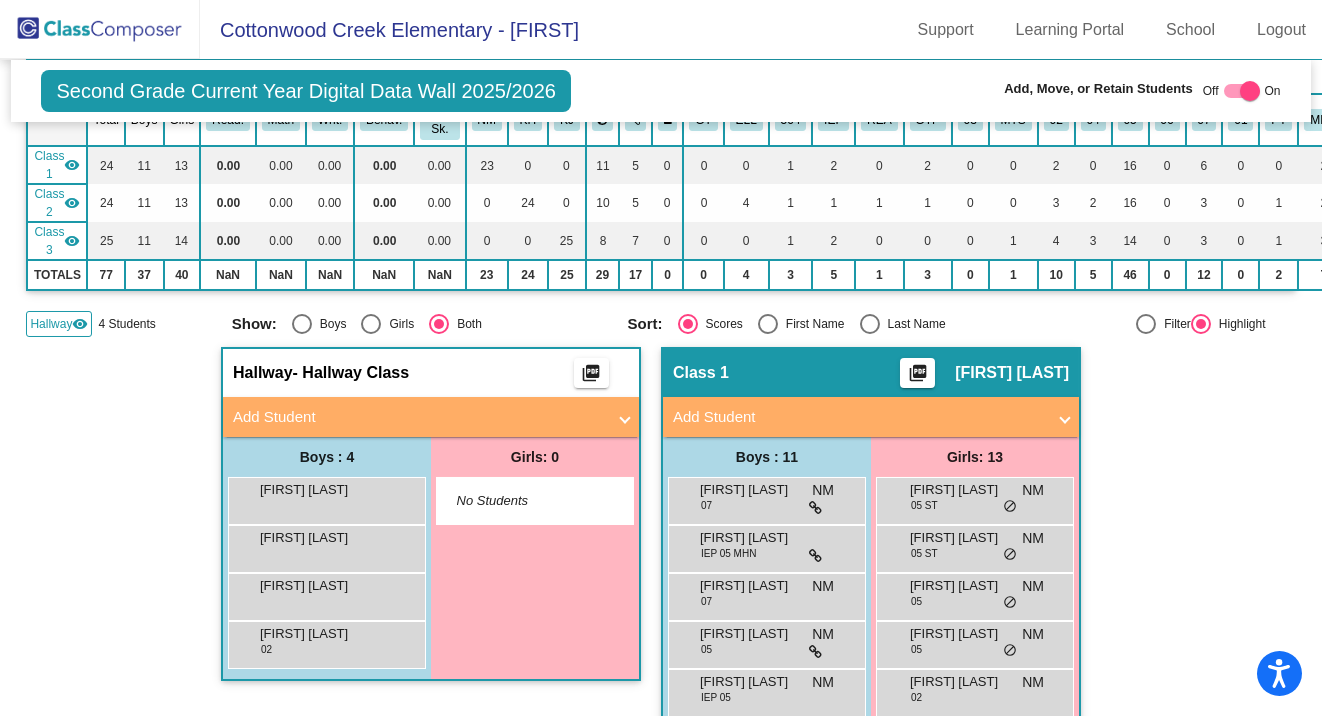 click on "Hallway" 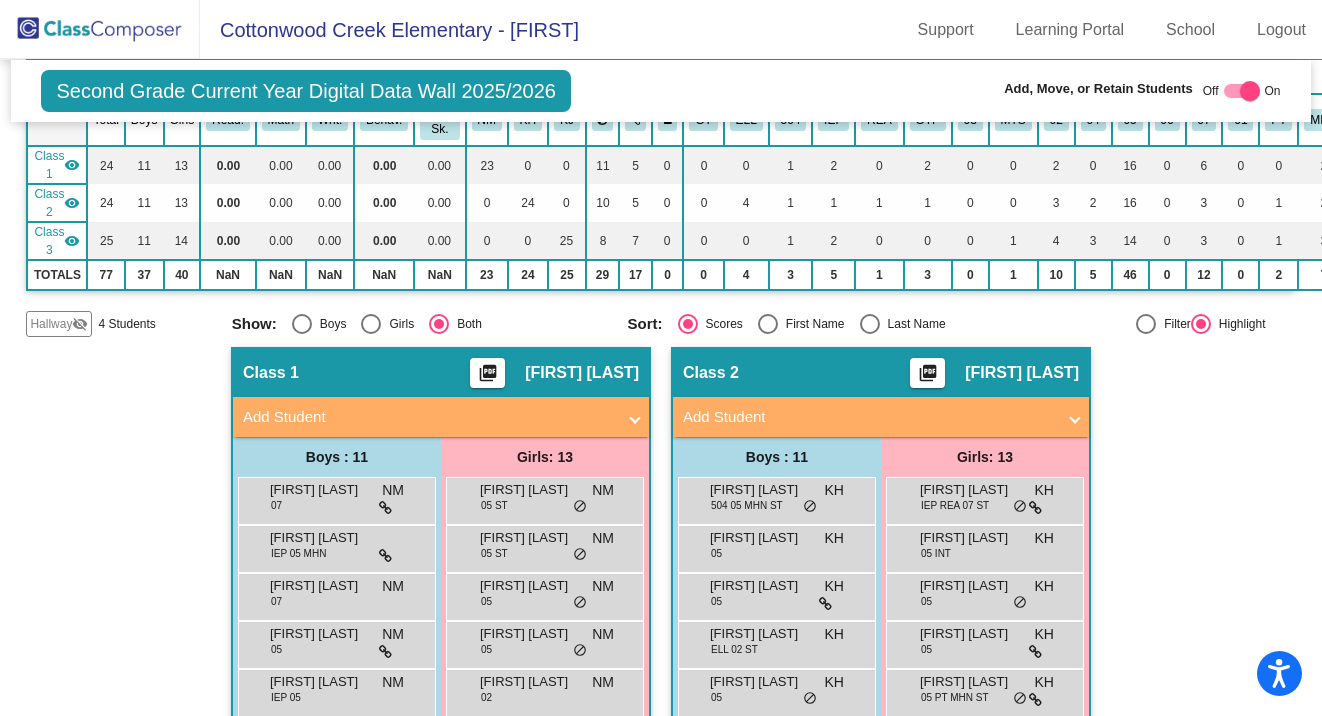 click on "Add Student" at bounding box center (429, 417) 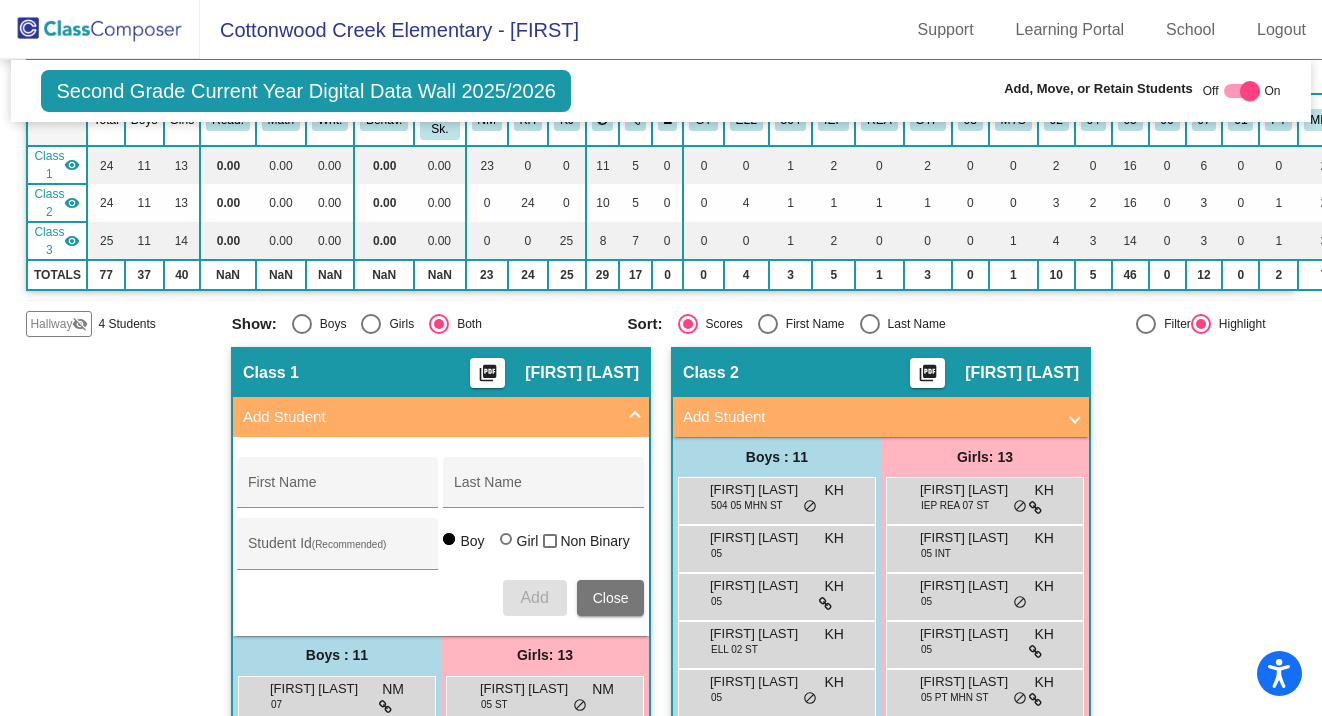 click on "First Name" at bounding box center [338, 490] 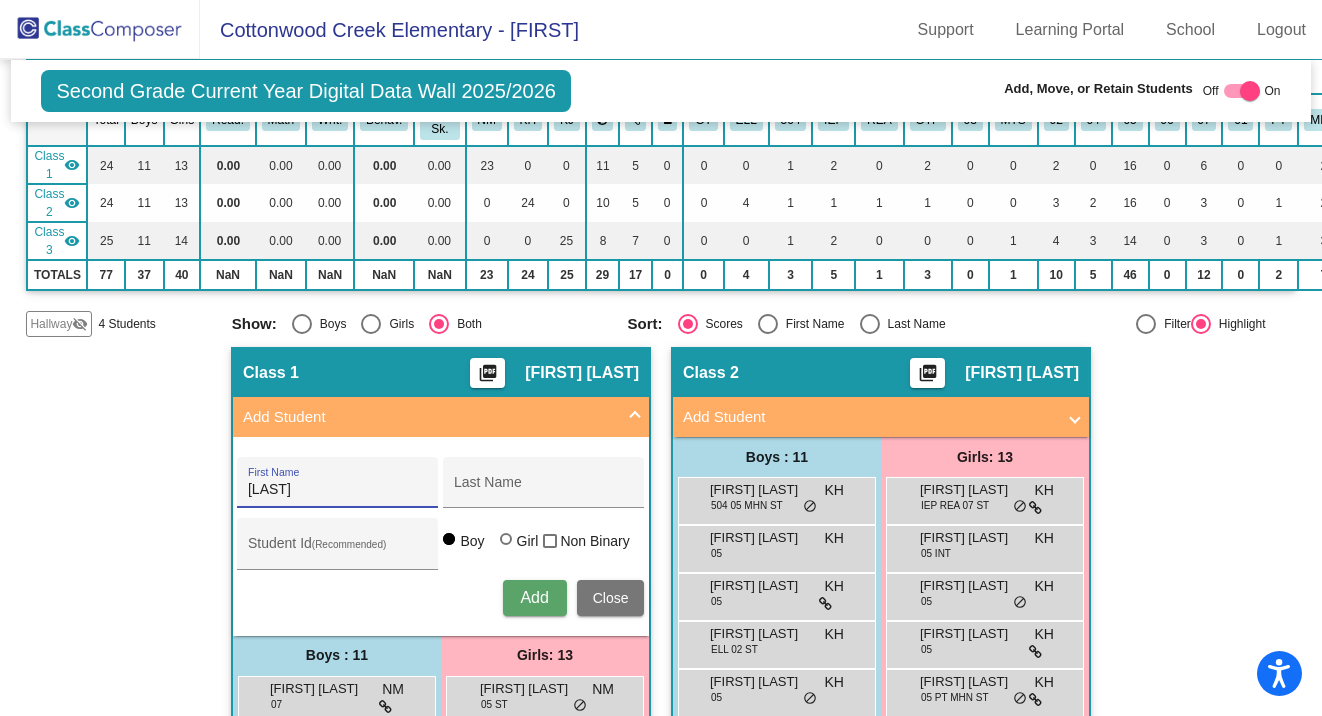 type on "[LAST]" 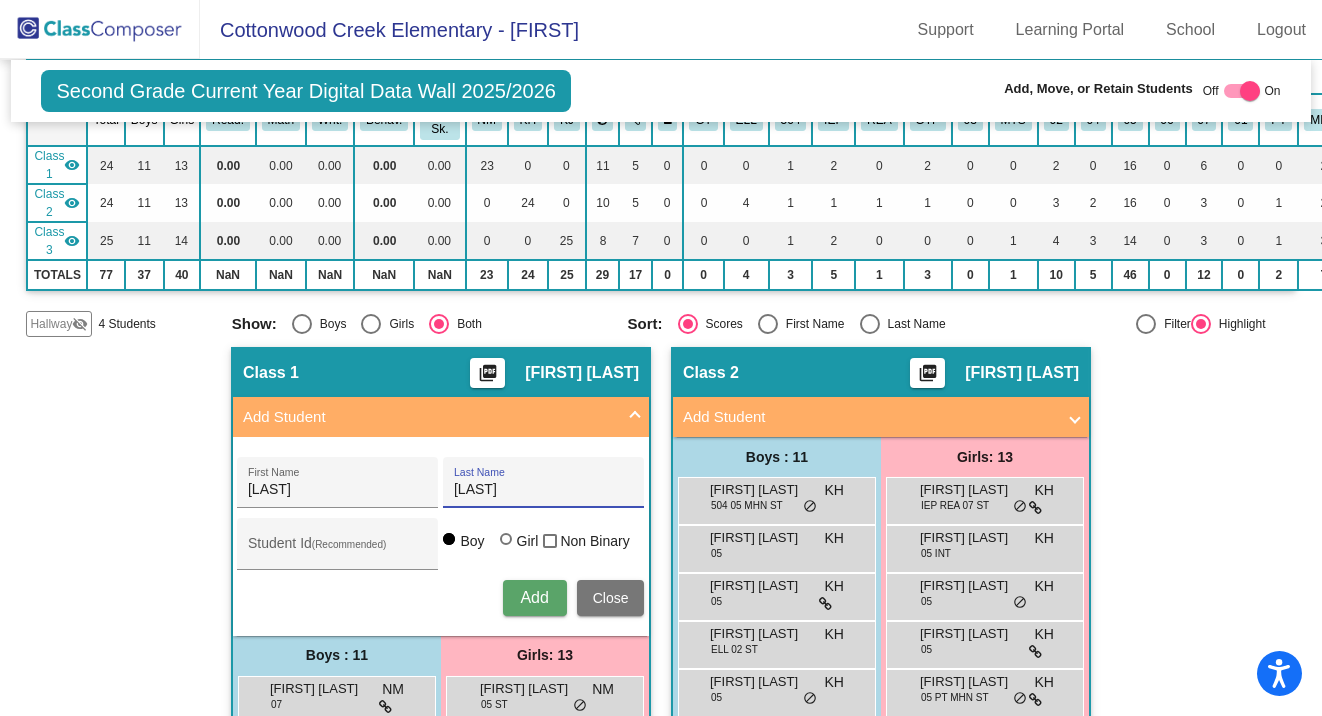 type on "[LAST]" 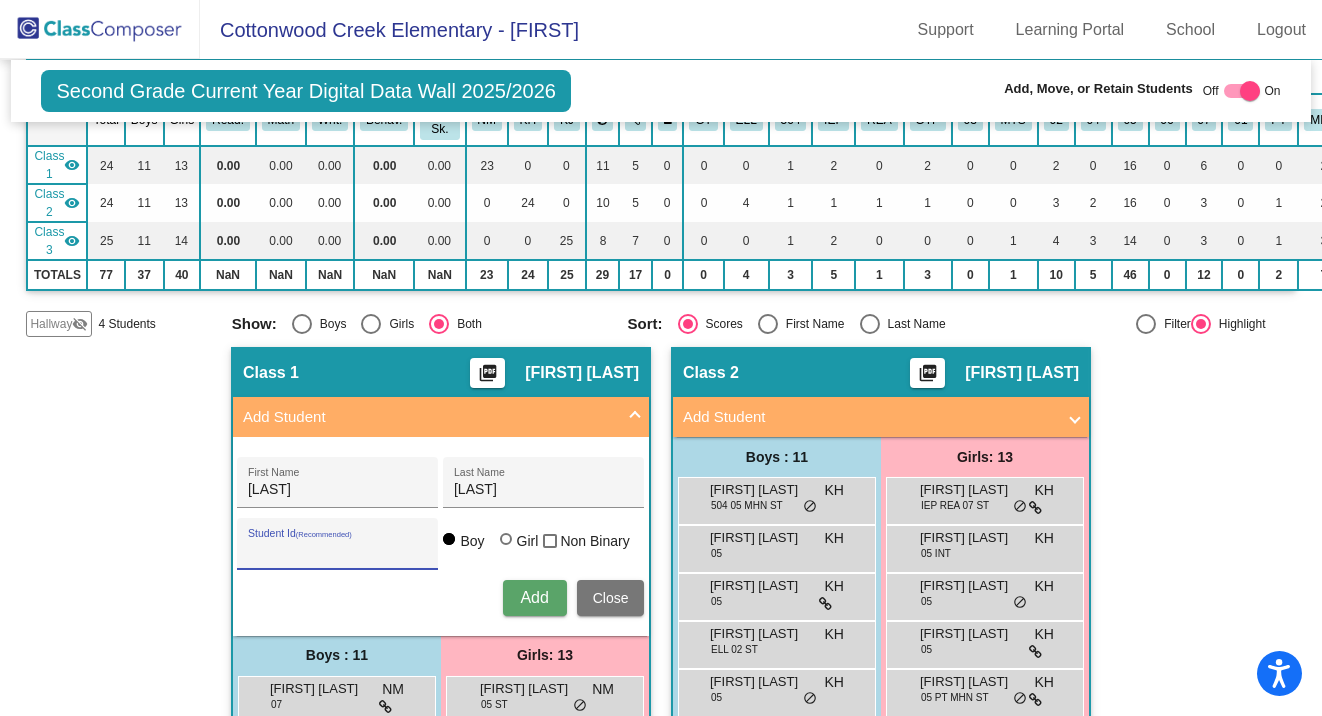 paste on "30010321" 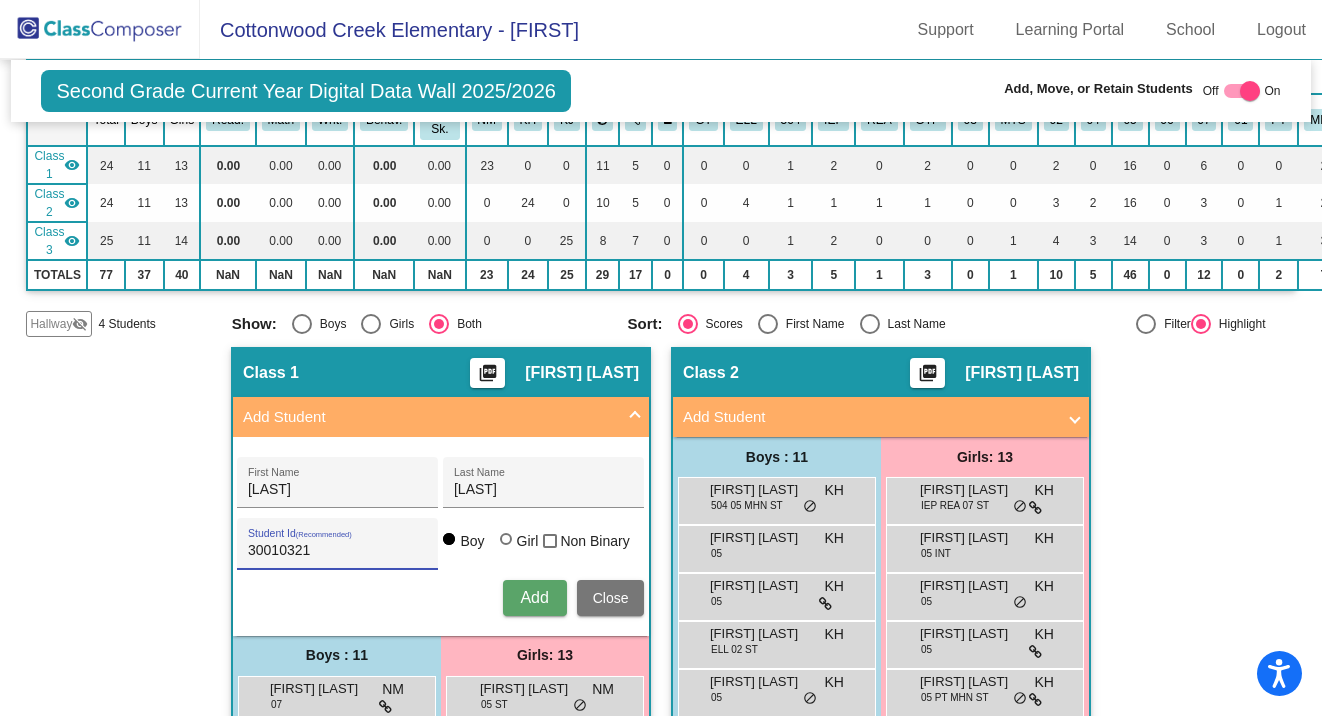 type on "30010321" 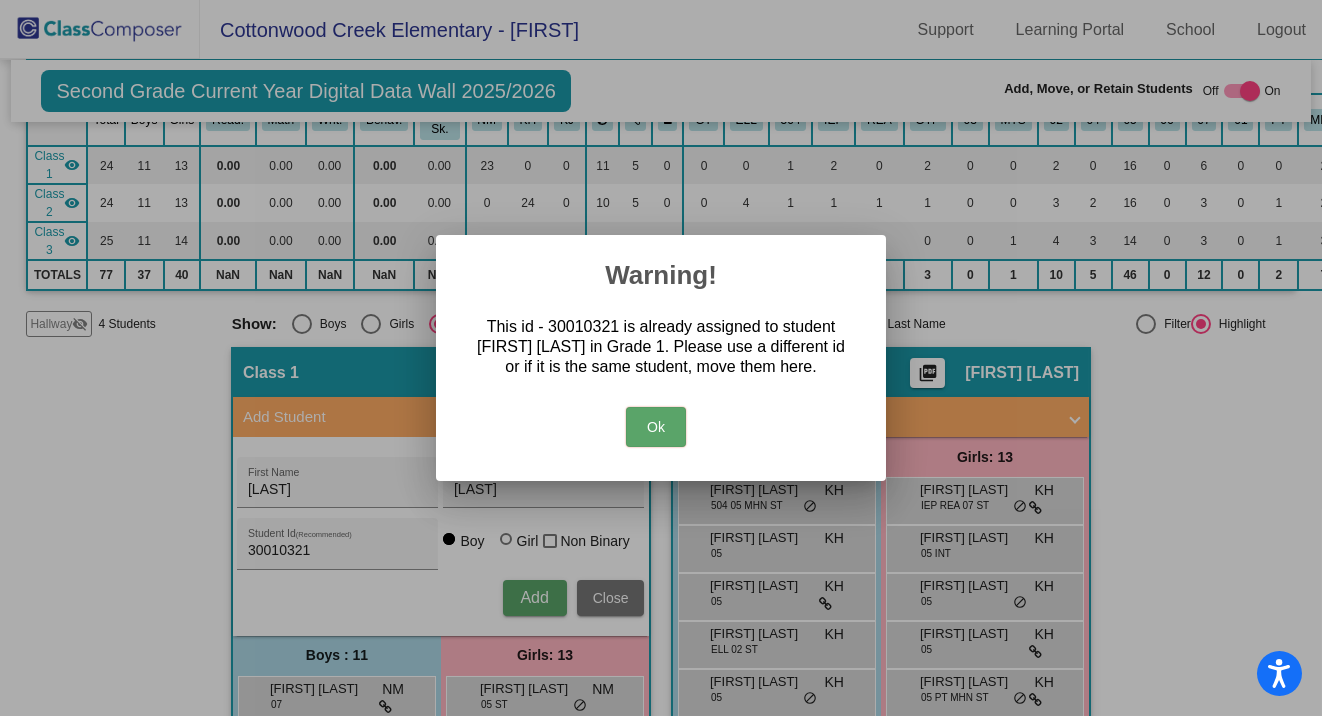 click on "Ok" at bounding box center [656, 427] 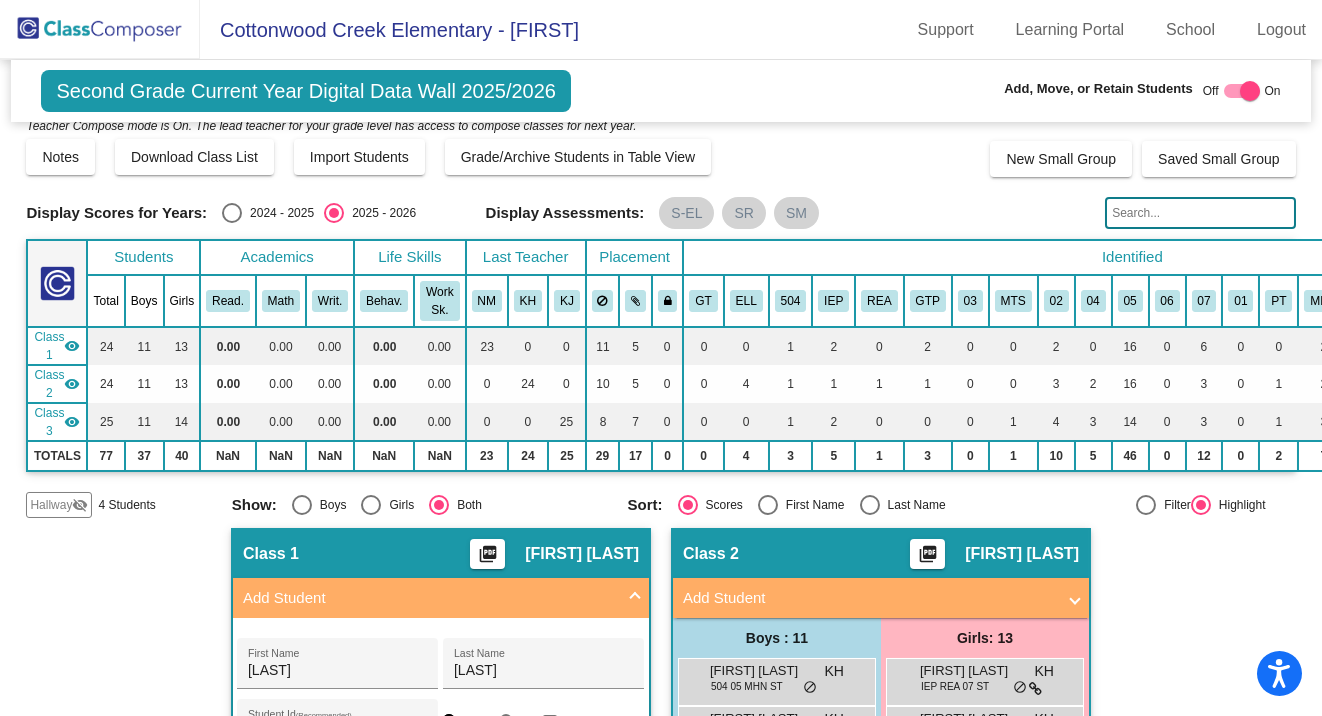 scroll, scrollTop: 0, scrollLeft: 0, axis: both 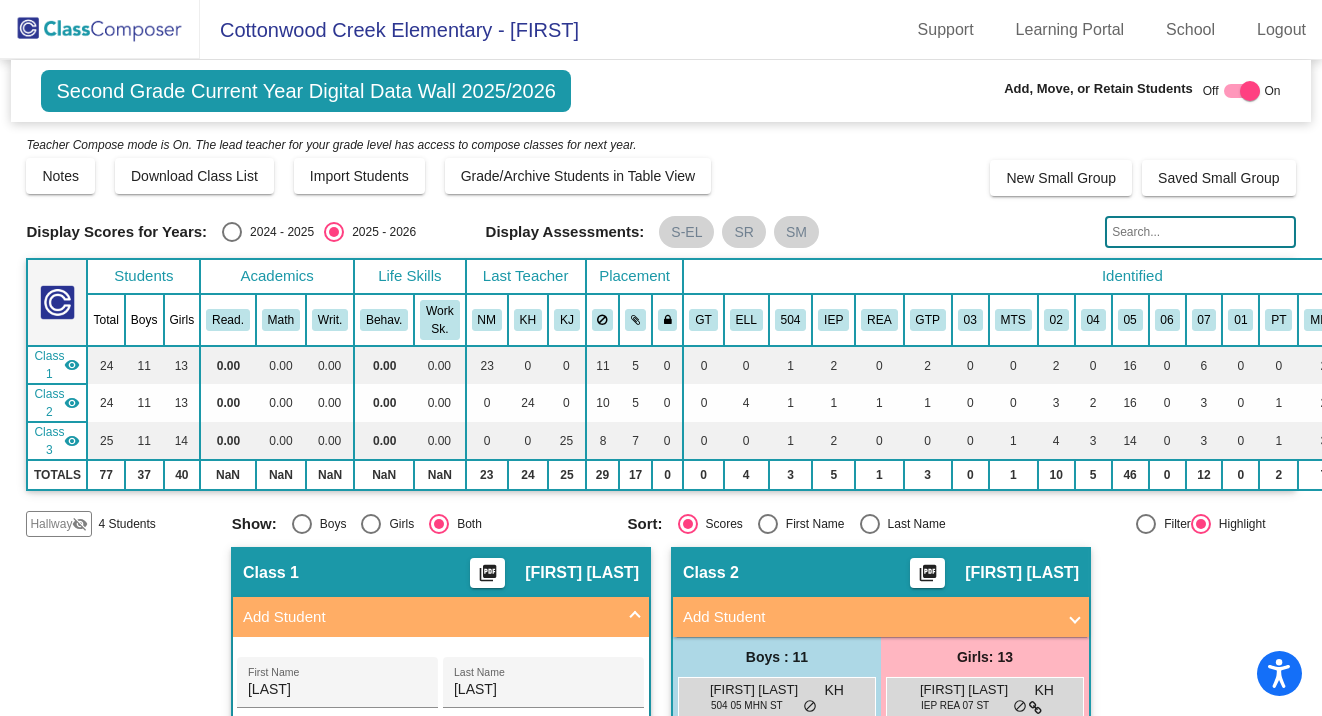 drag, startPoint x: 115, startPoint y: 23, endPoint x: 123, endPoint y: 30, distance: 10.630146 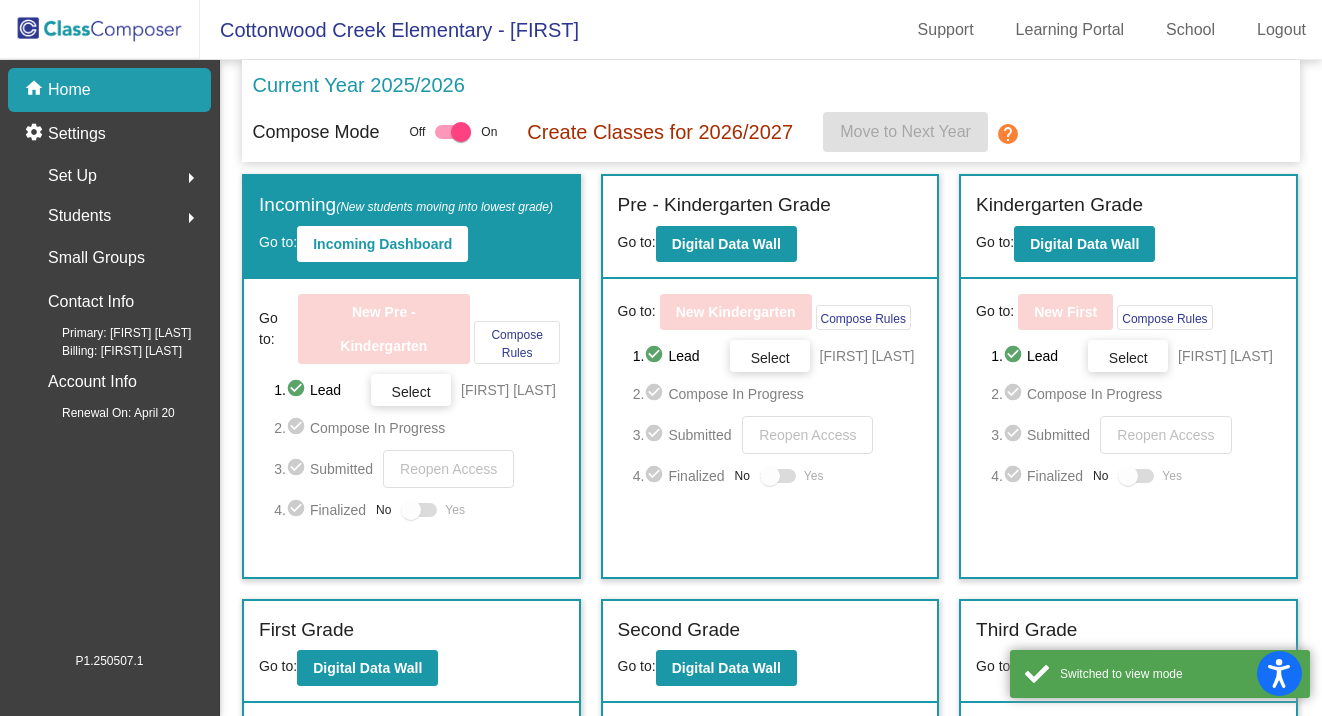 scroll, scrollTop: 200, scrollLeft: 0, axis: vertical 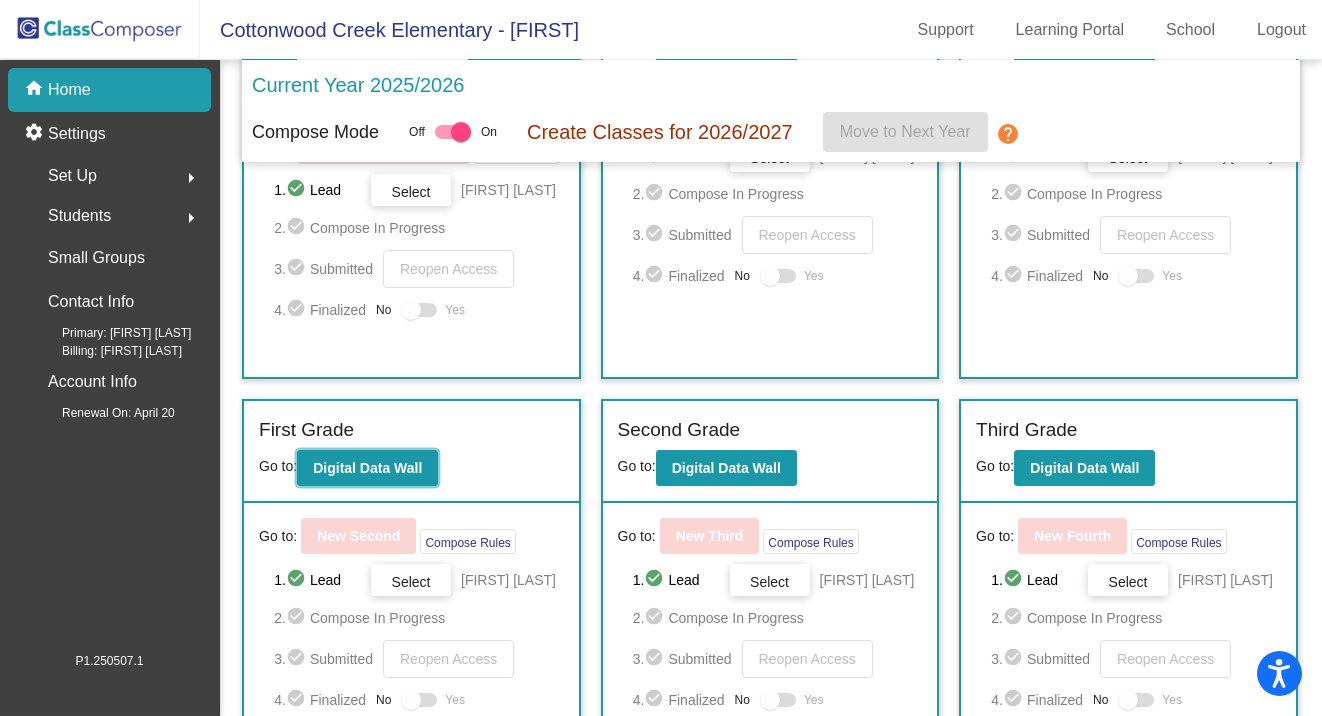 click on "Digital Data Wall" 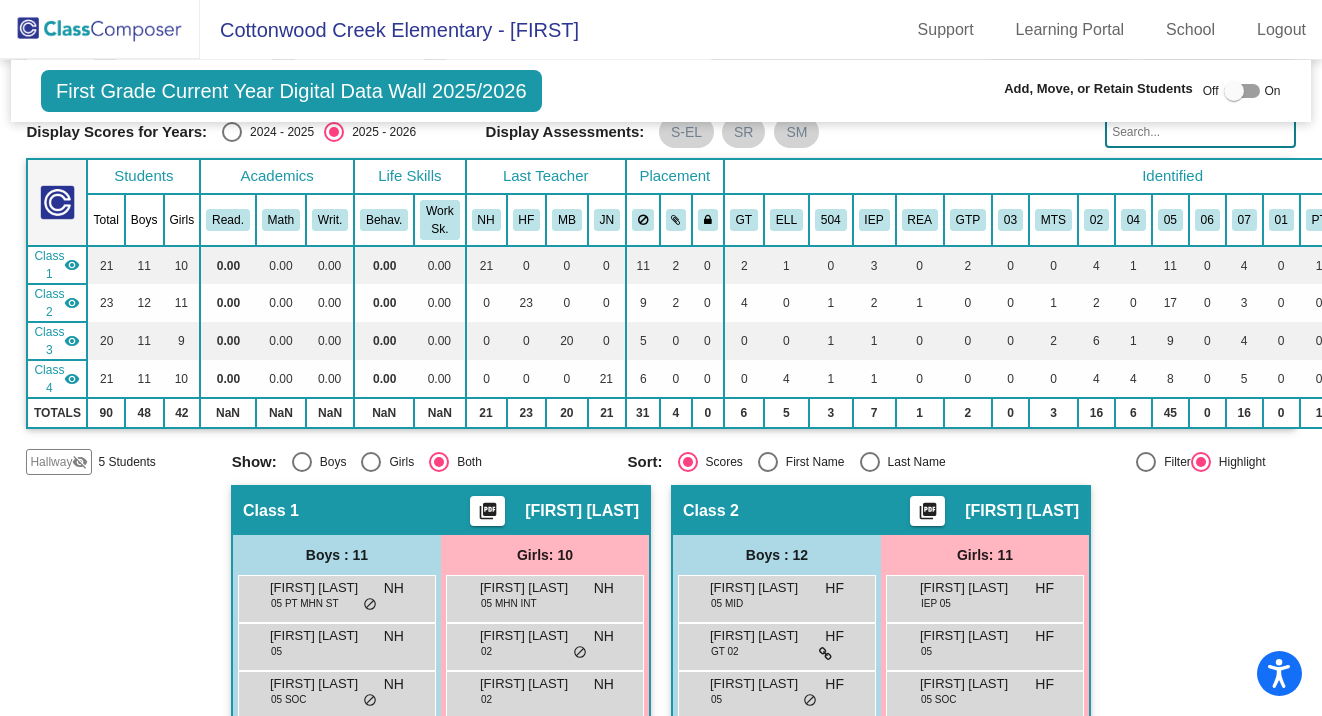 scroll, scrollTop: 0, scrollLeft: 0, axis: both 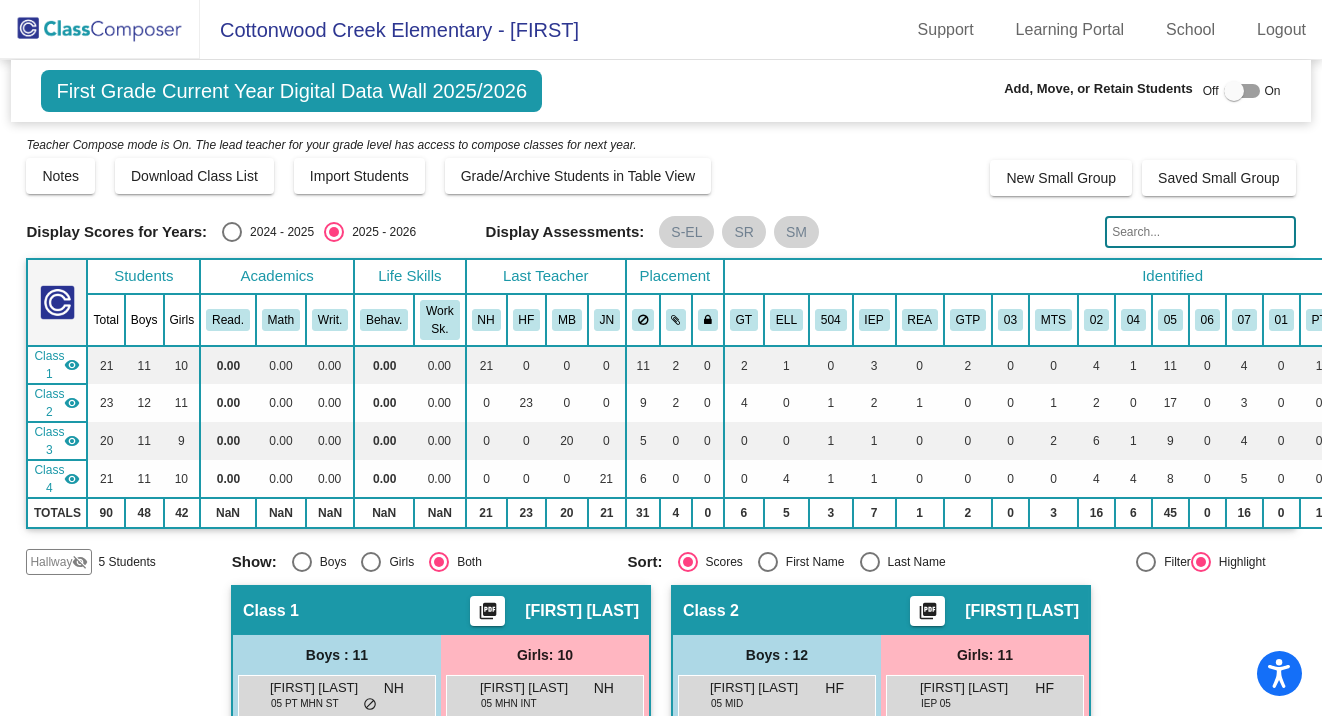 click 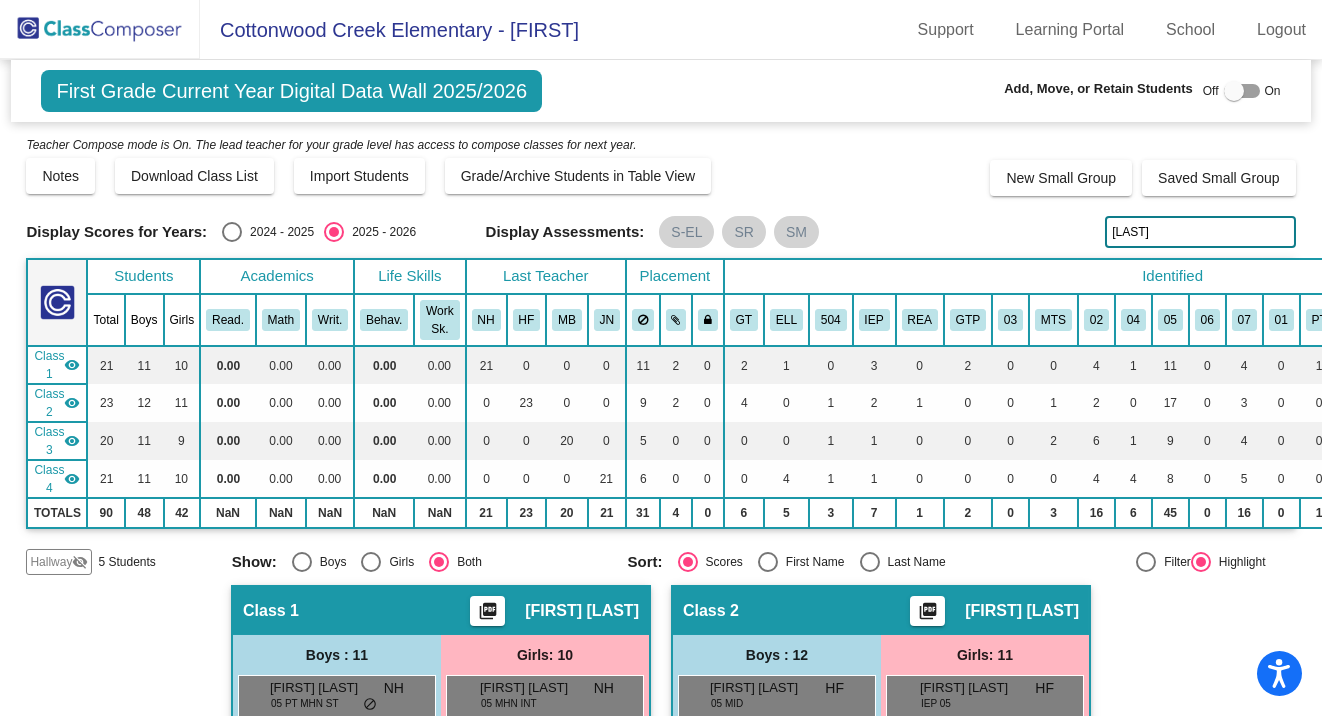 type on "[LAST]" 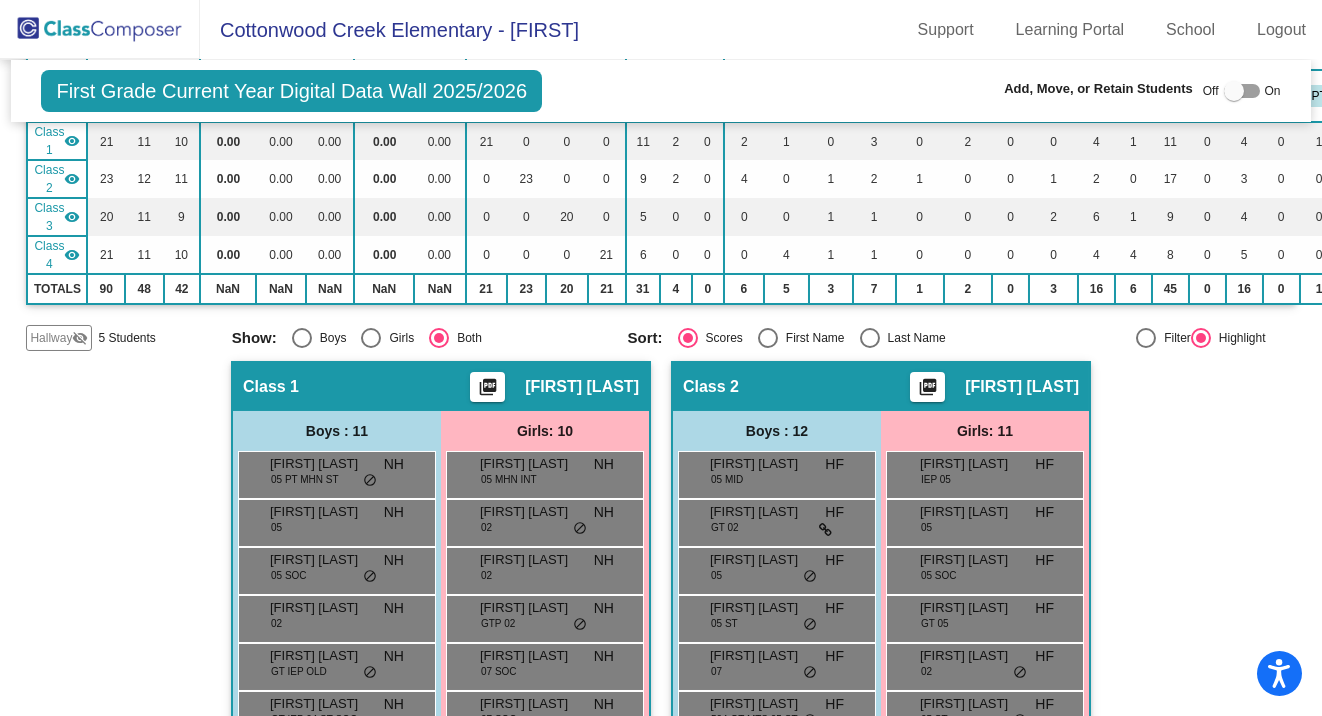scroll, scrollTop: 124, scrollLeft: 0, axis: vertical 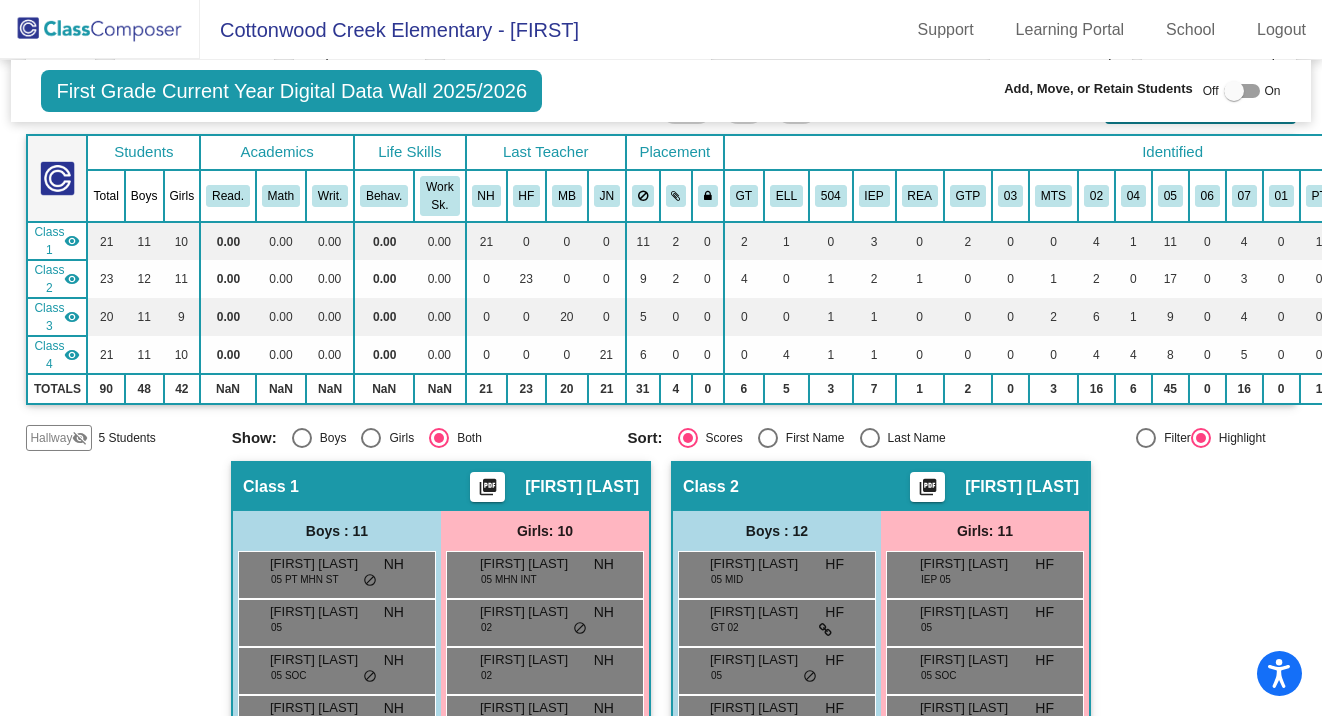 click on "Hallway   visibility_off  5 Students" 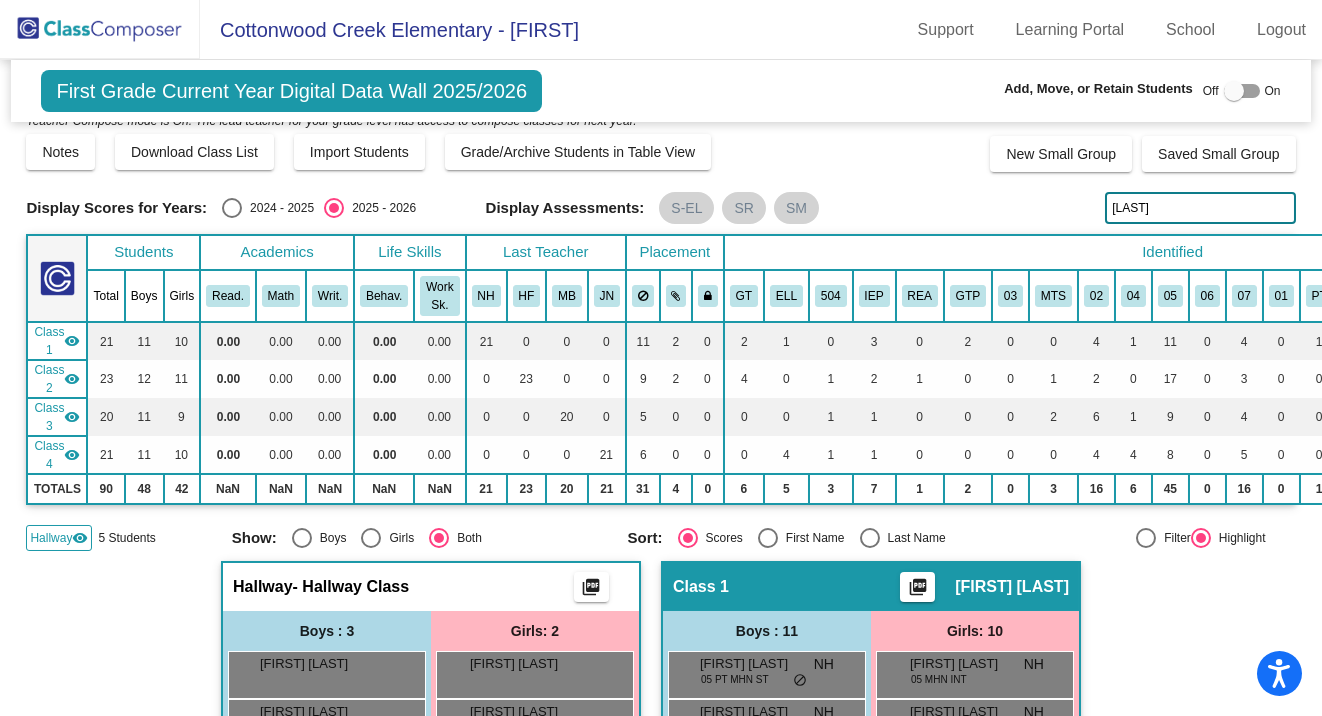 scroll, scrollTop: 0, scrollLeft: 0, axis: both 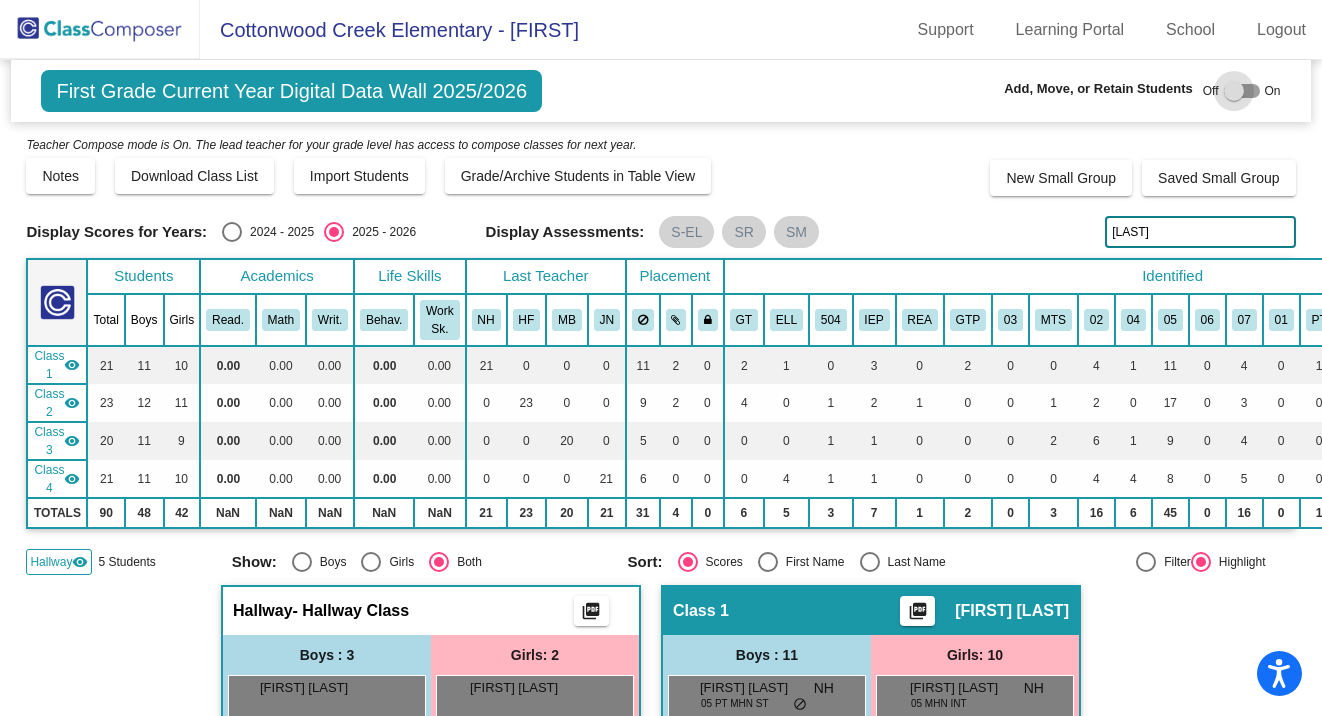 click at bounding box center [1234, 91] 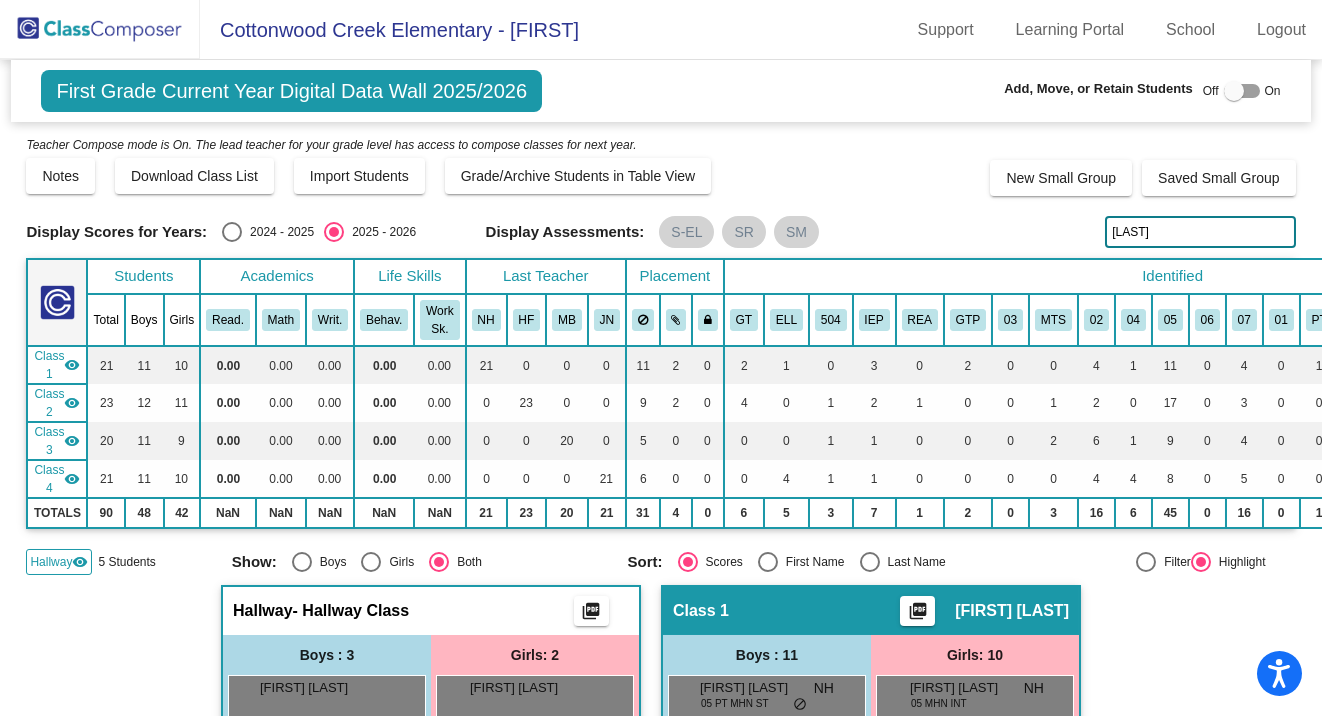 checkbox on "true" 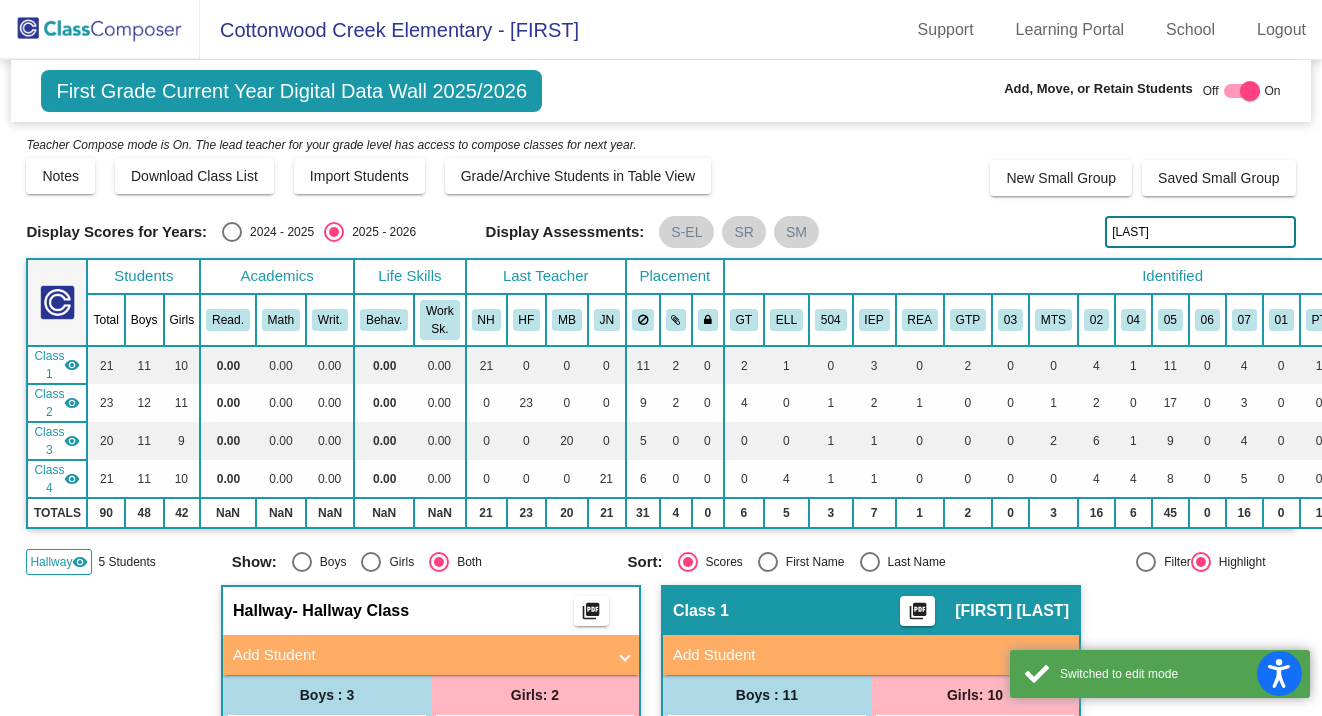 drag, startPoint x: 1141, startPoint y: 233, endPoint x: 984, endPoint y: 231, distance: 157.01274 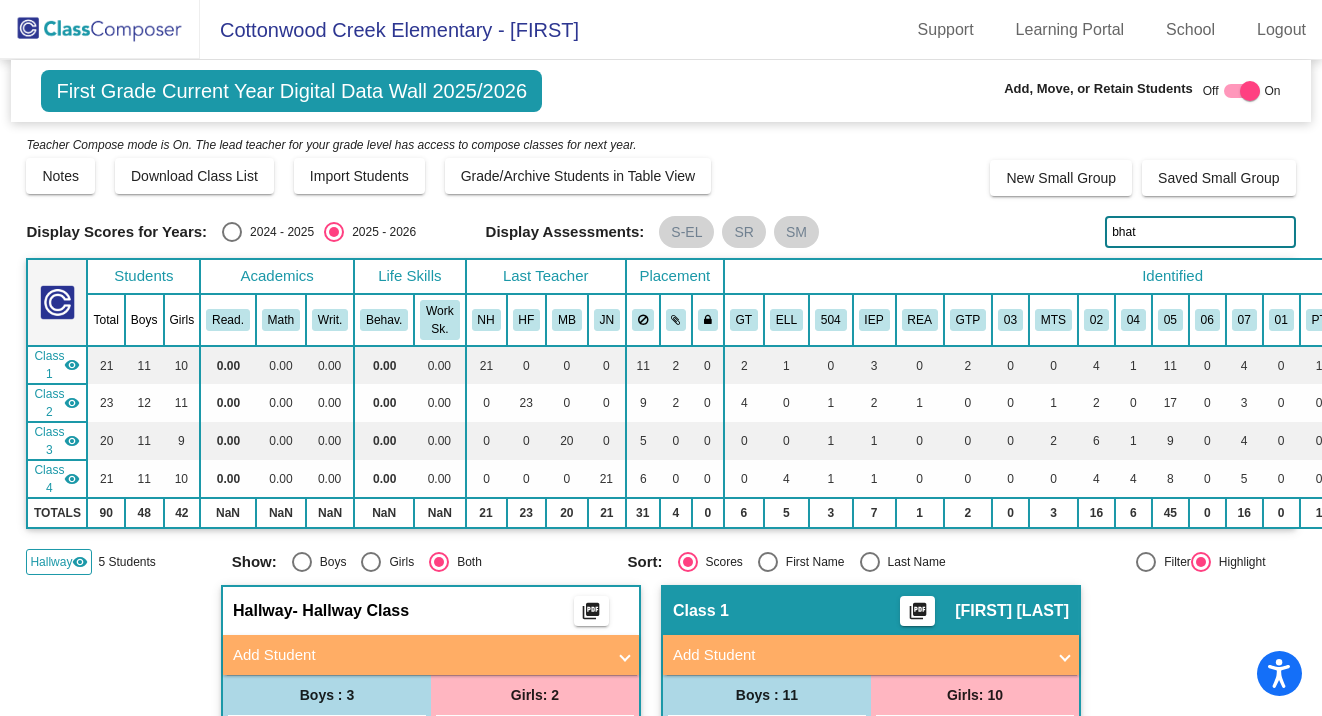 type on "[LAST]" 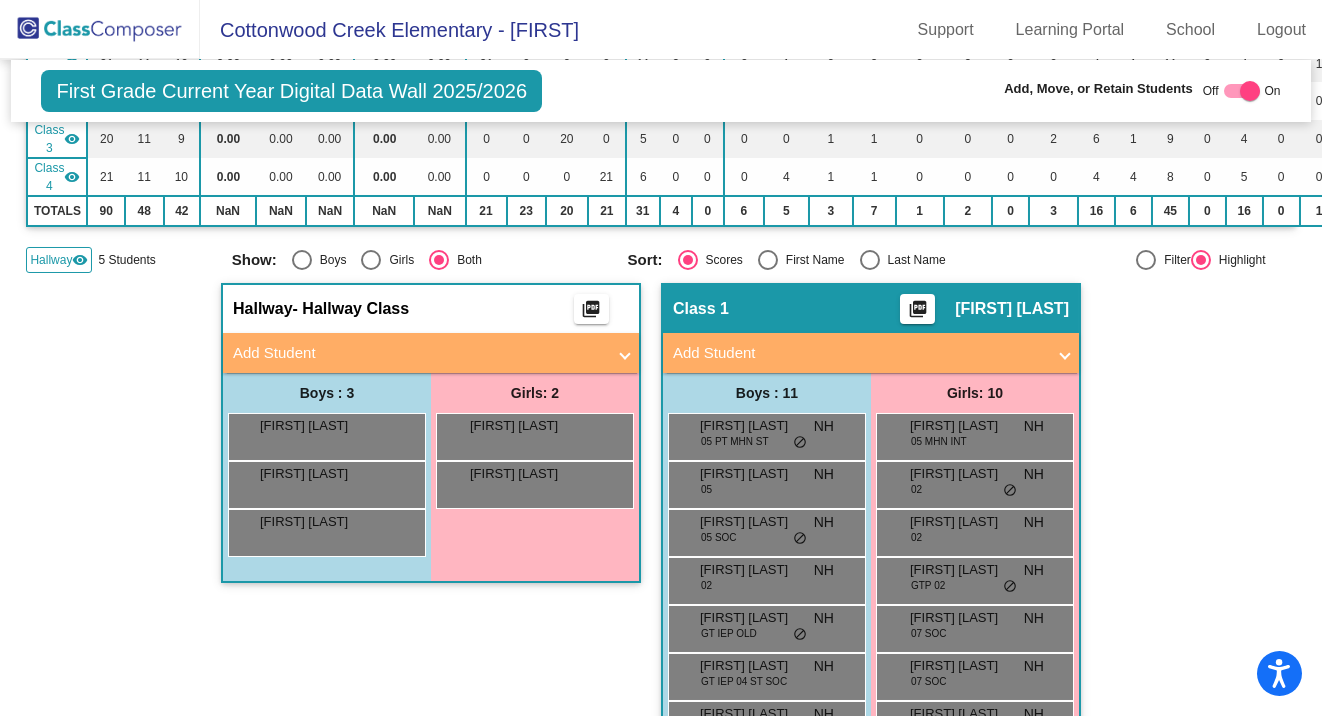 scroll, scrollTop: 300, scrollLeft: 0, axis: vertical 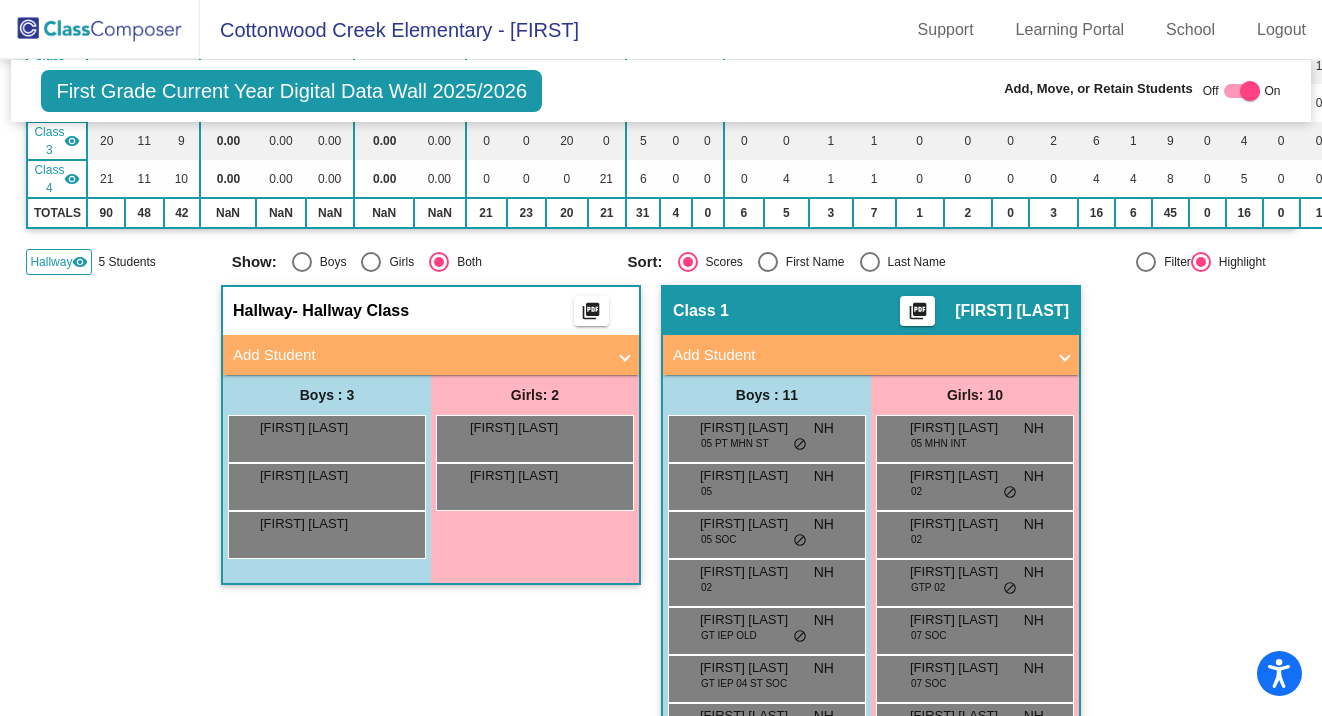 click 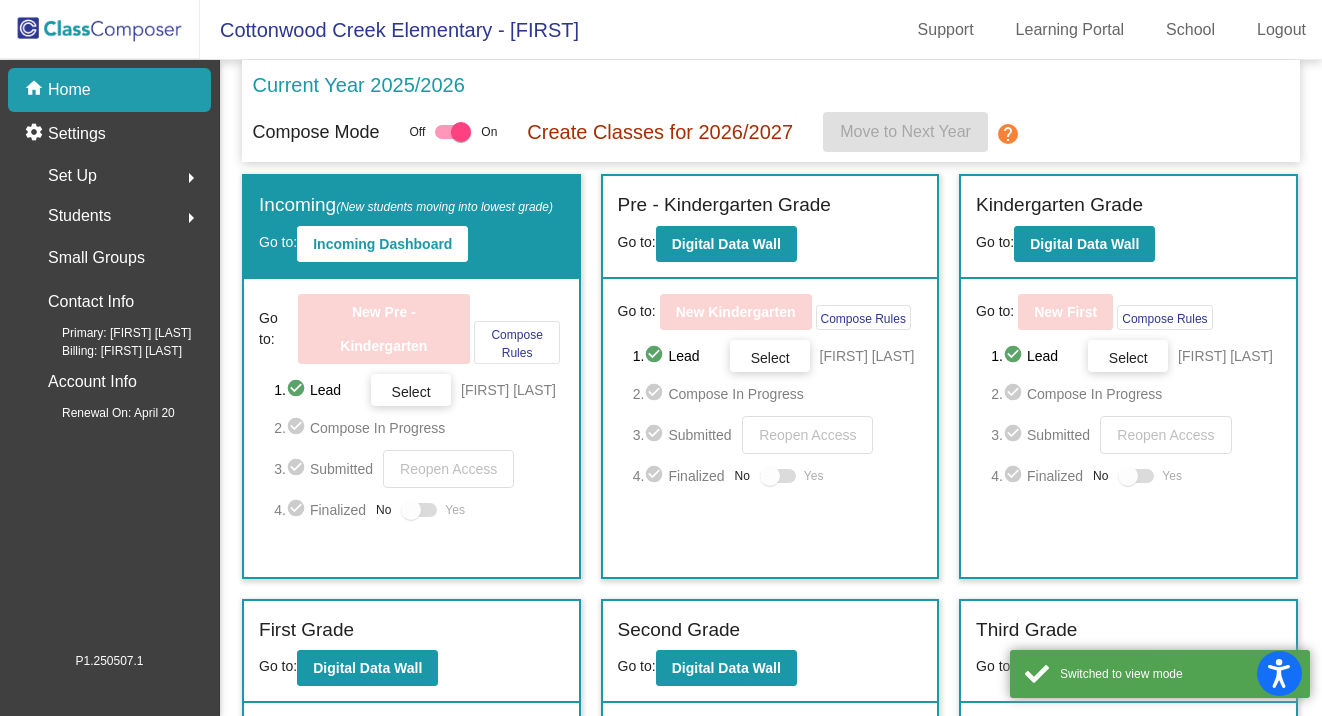 scroll, scrollTop: 200, scrollLeft: 0, axis: vertical 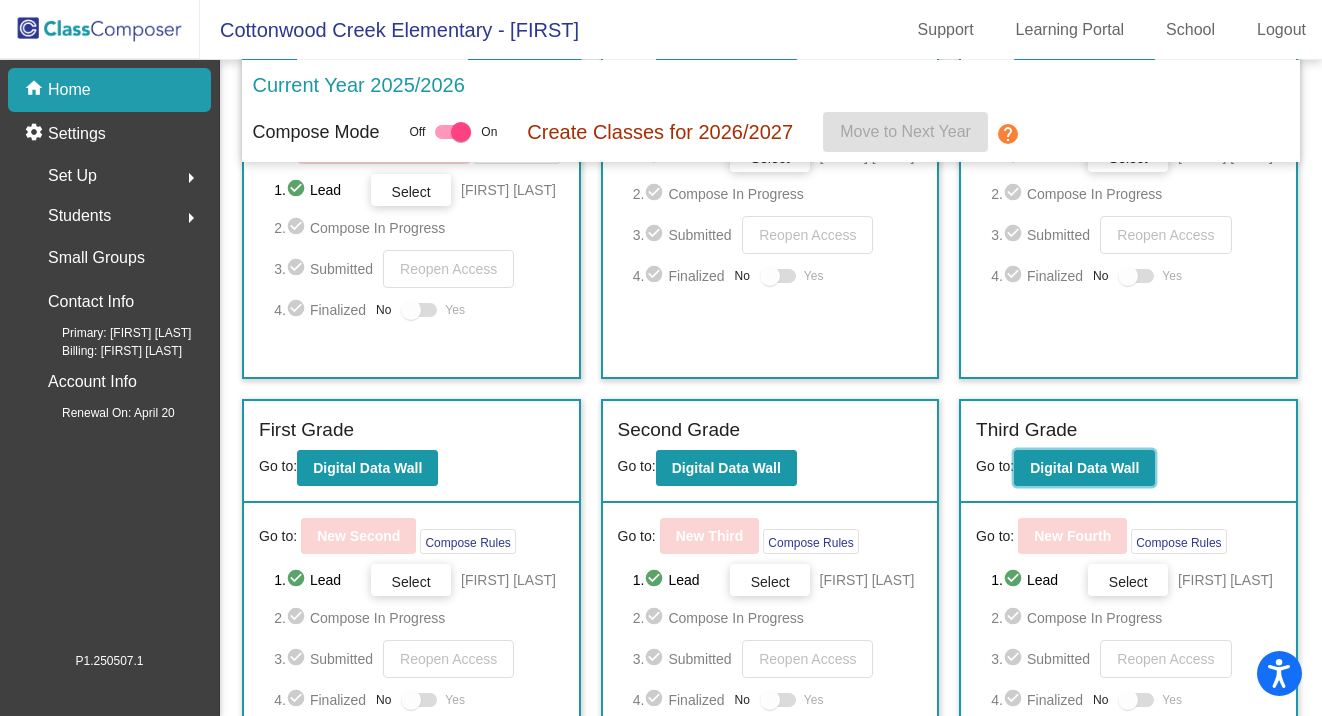click on "Digital Data Wall" 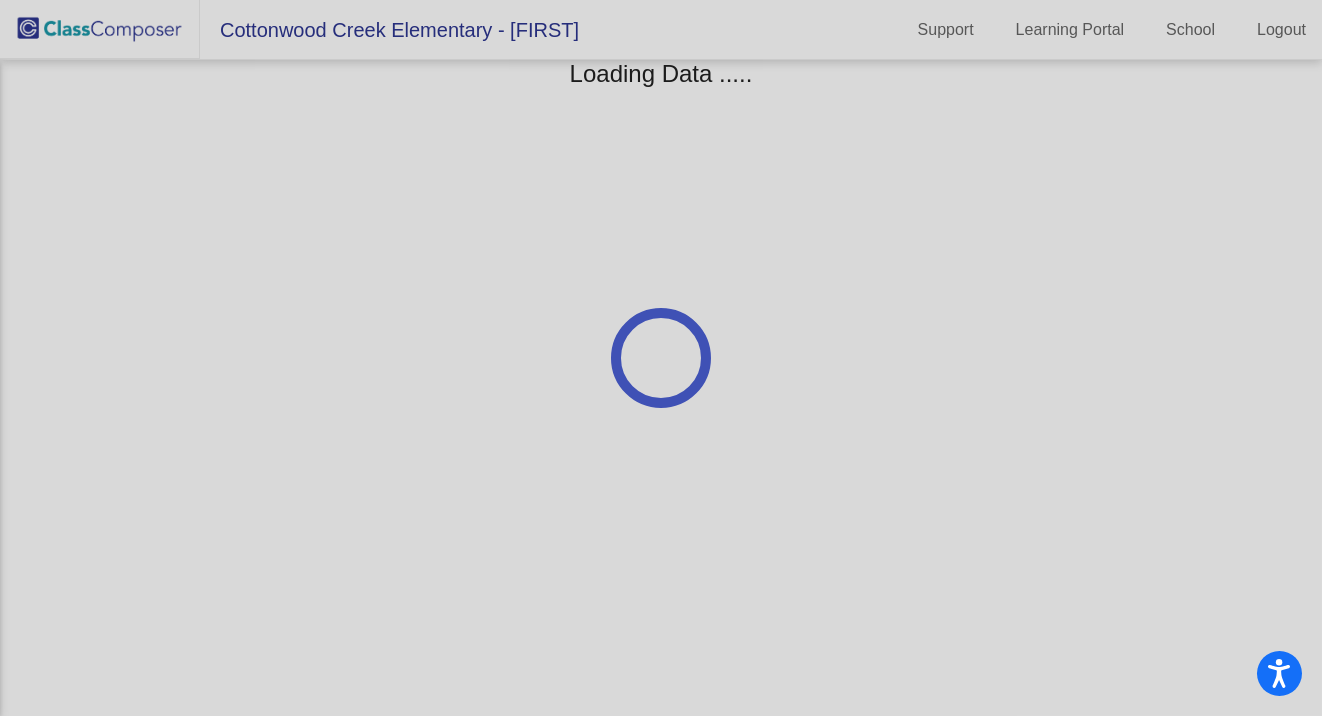 scroll, scrollTop: 0, scrollLeft: 0, axis: both 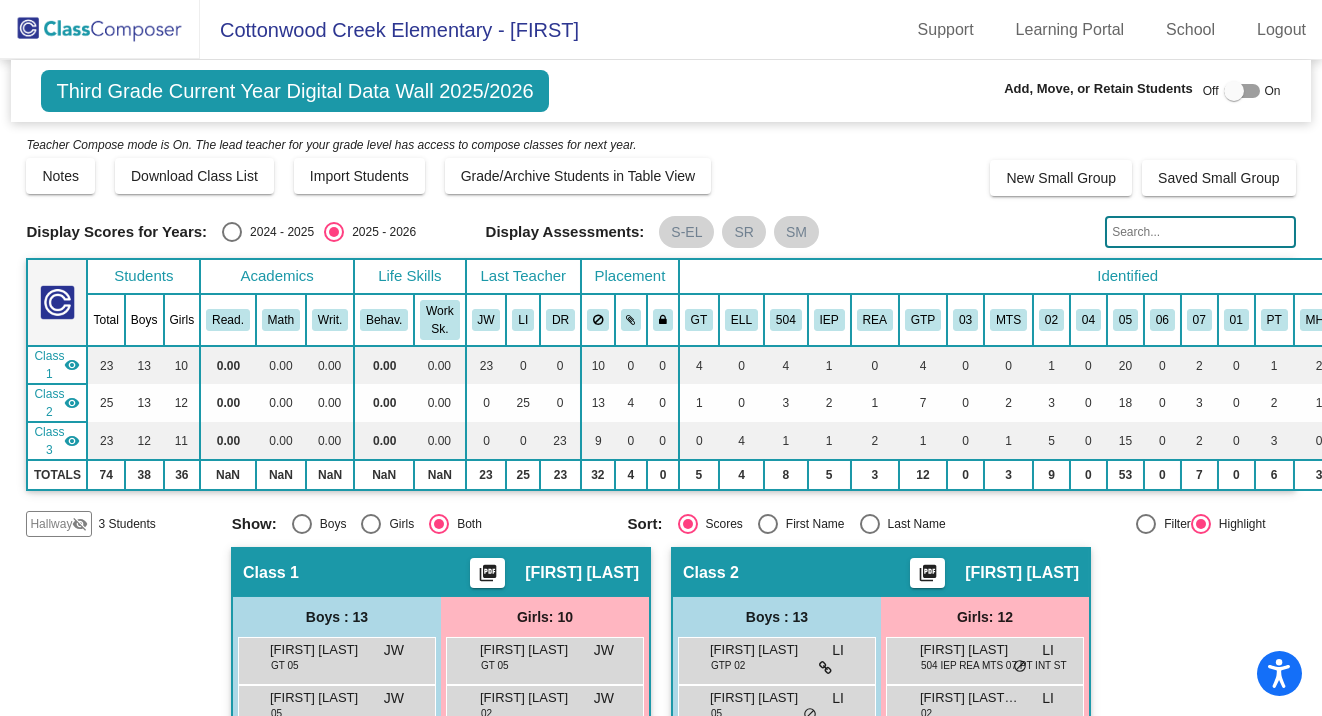 click on "Hallway" 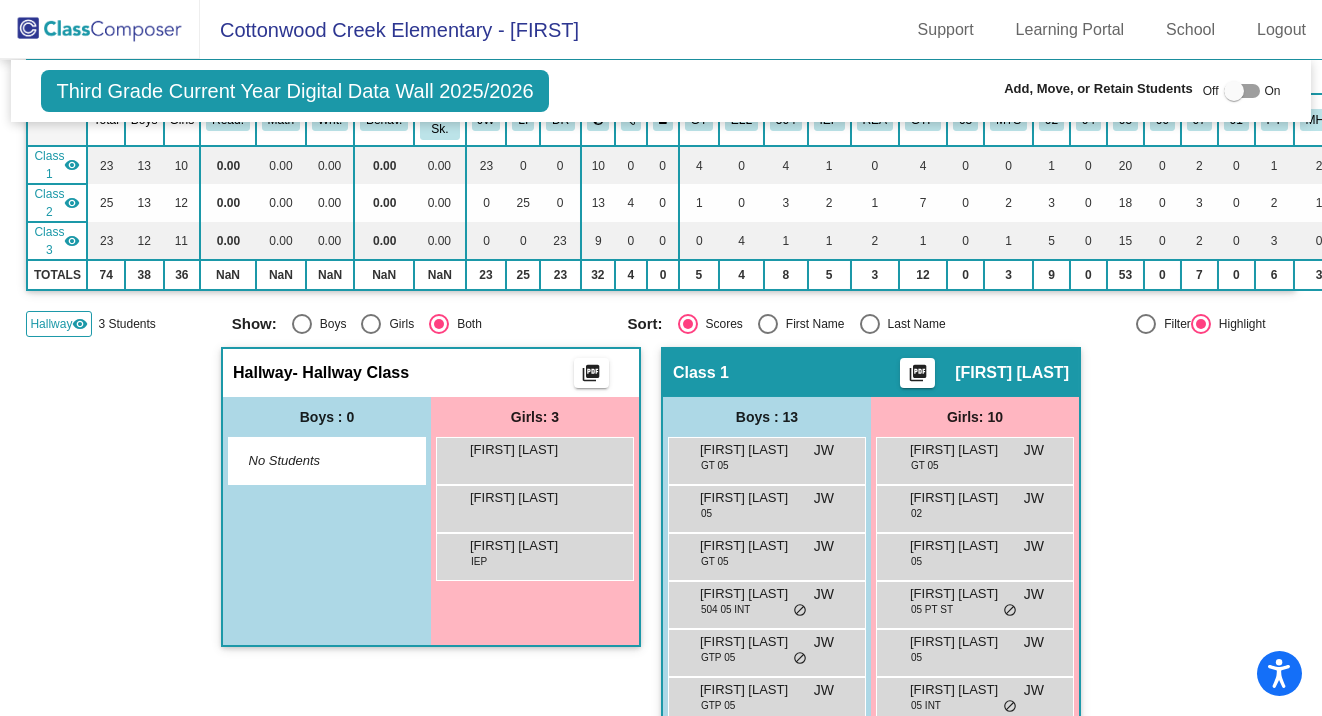 scroll, scrollTop: 0, scrollLeft: 0, axis: both 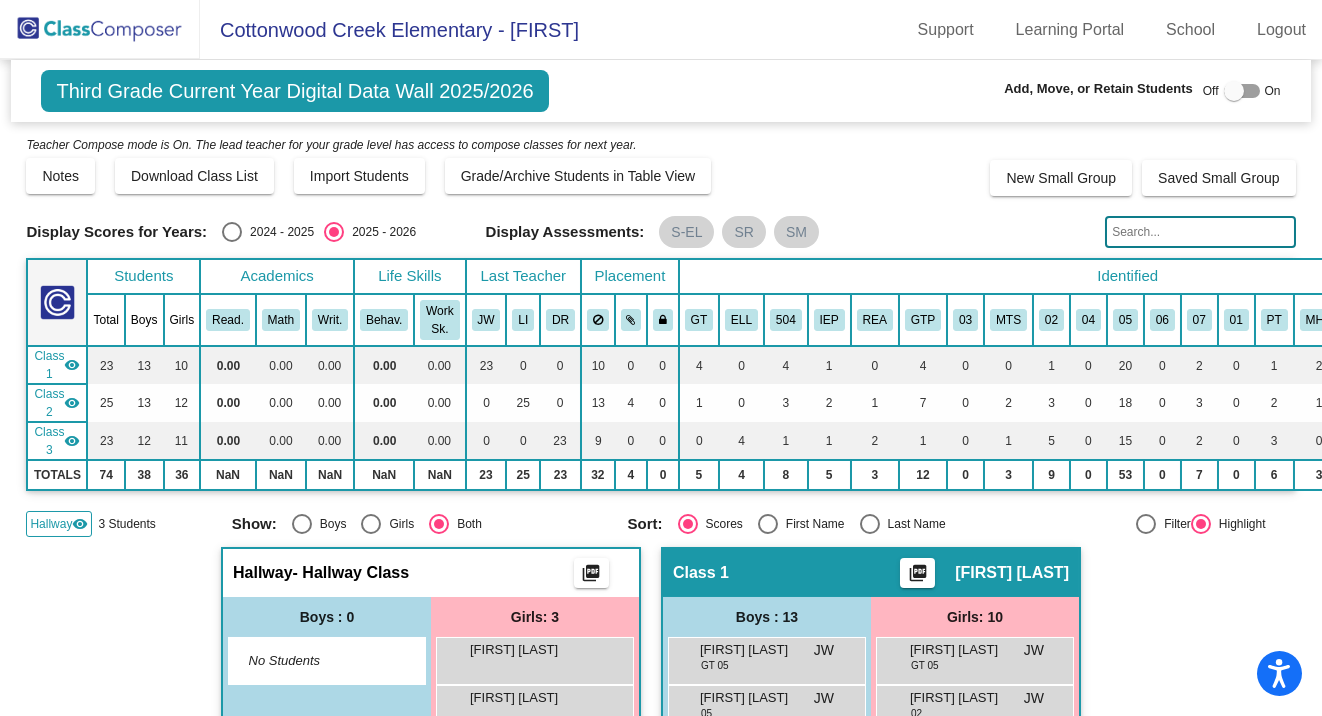 click 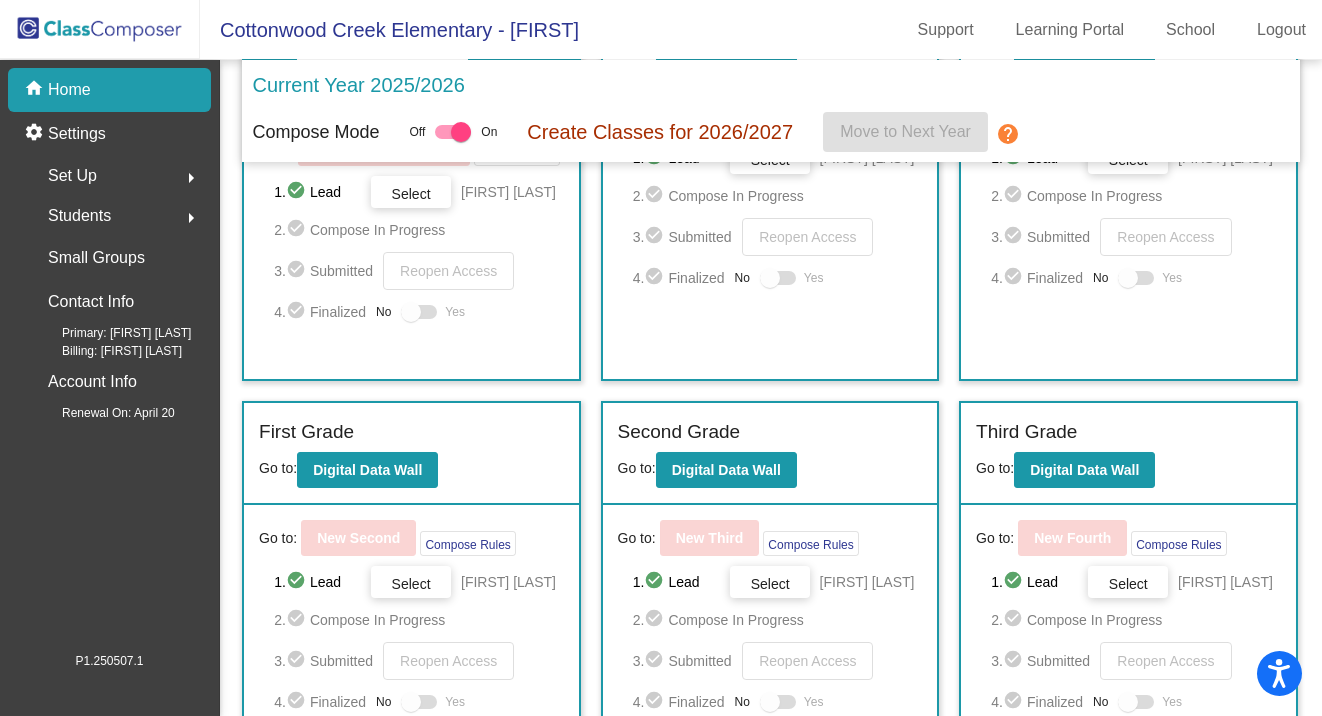 scroll, scrollTop: 200, scrollLeft: 0, axis: vertical 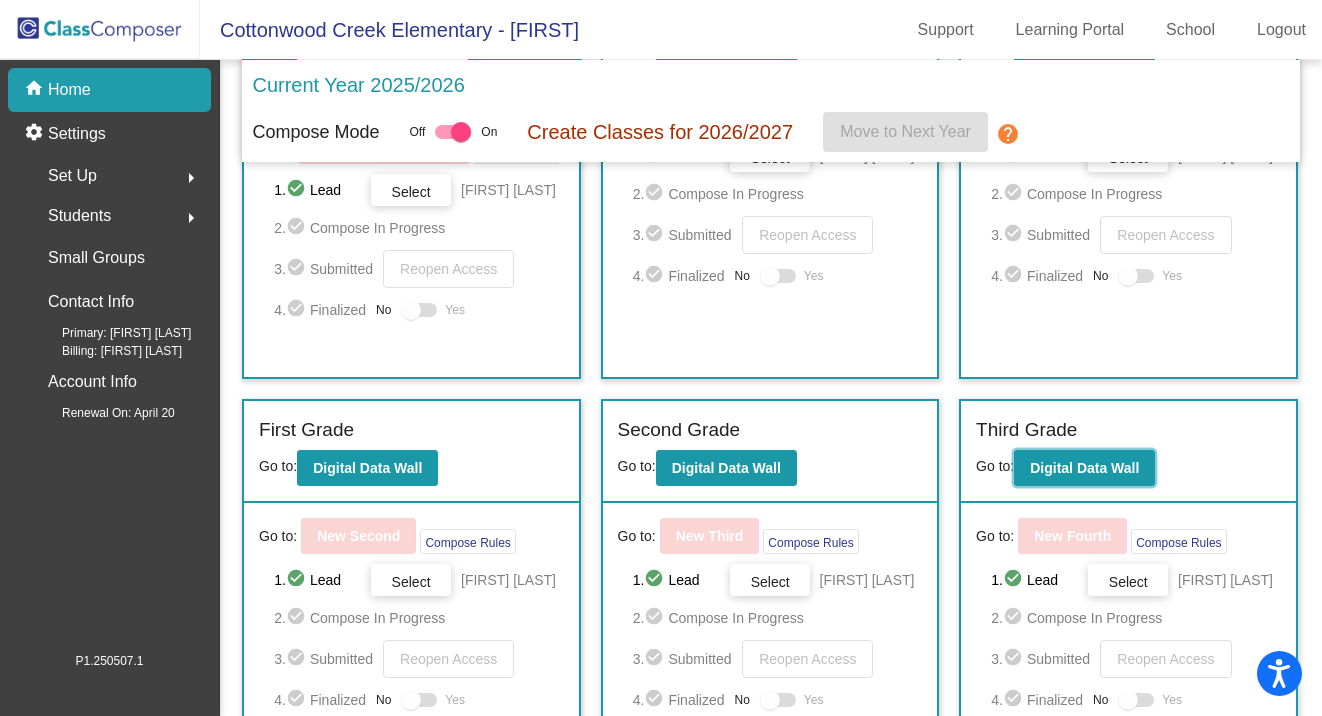 click on "Digital Data Wall" 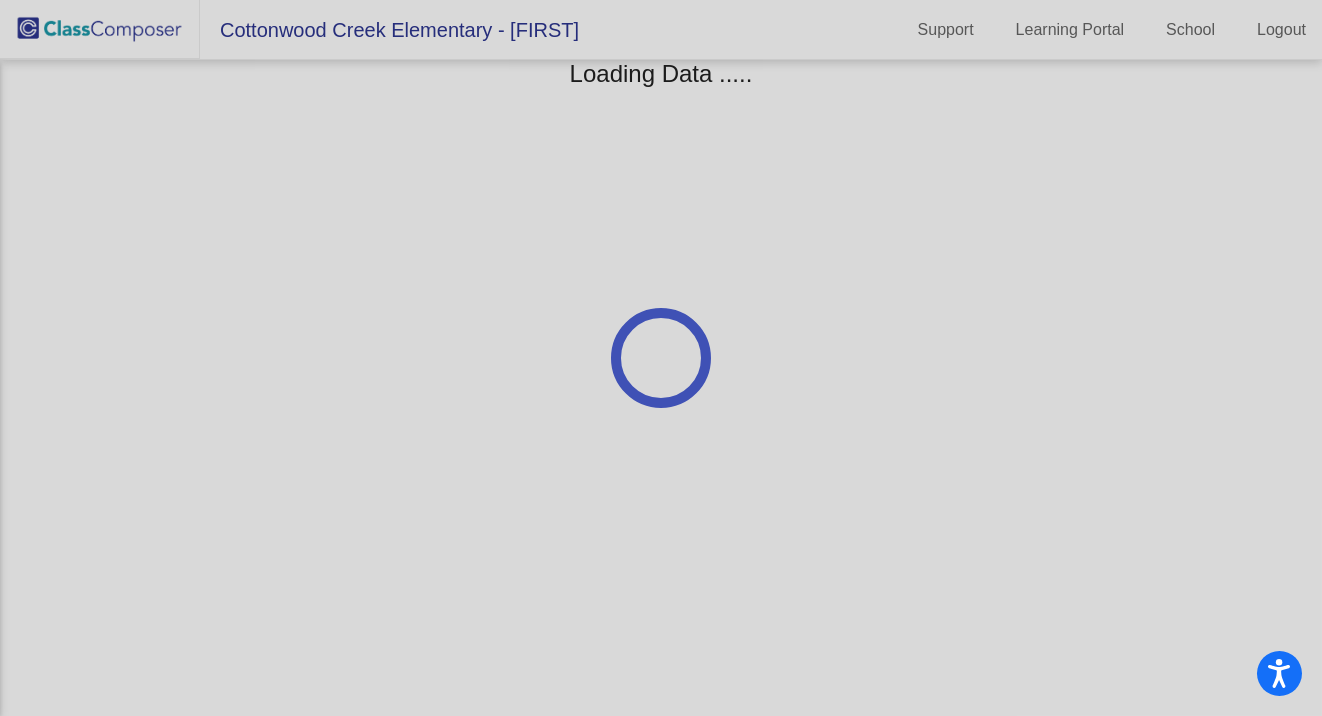 scroll, scrollTop: 0, scrollLeft: 0, axis: both 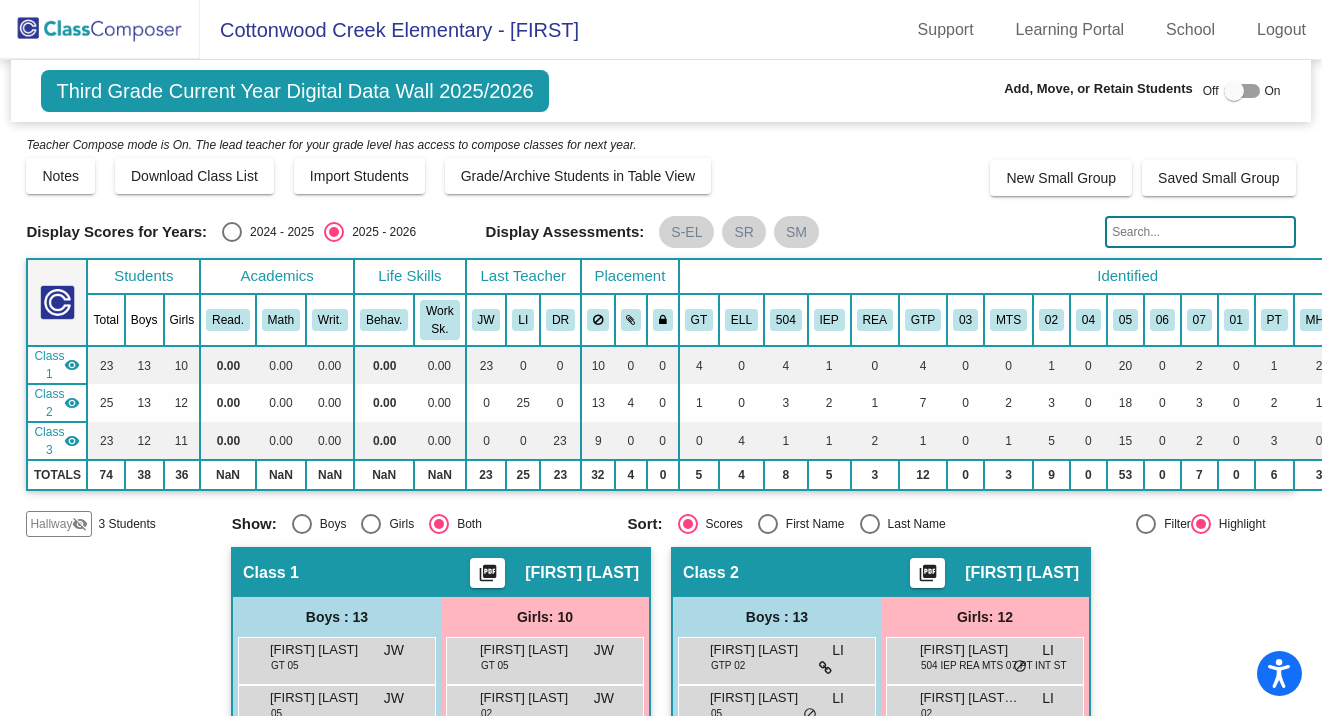 click at bounding box center [1234, 91] 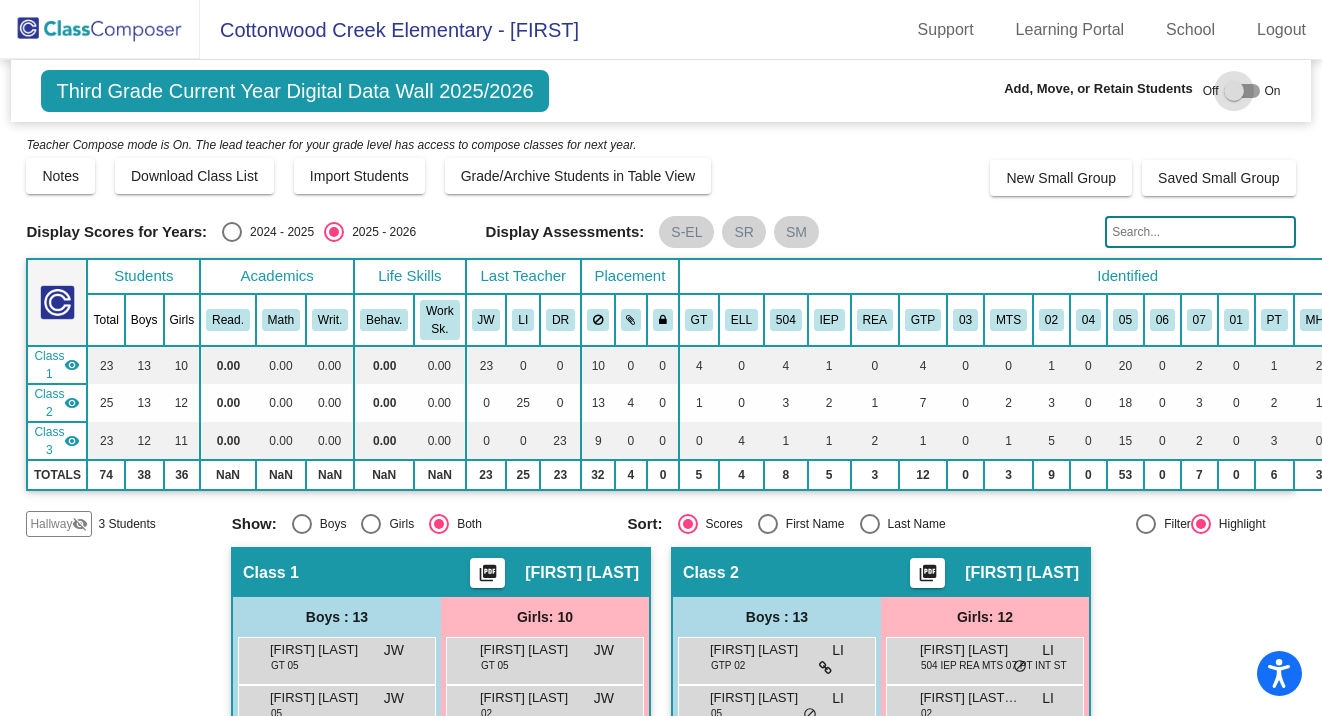 checkbox on "true" 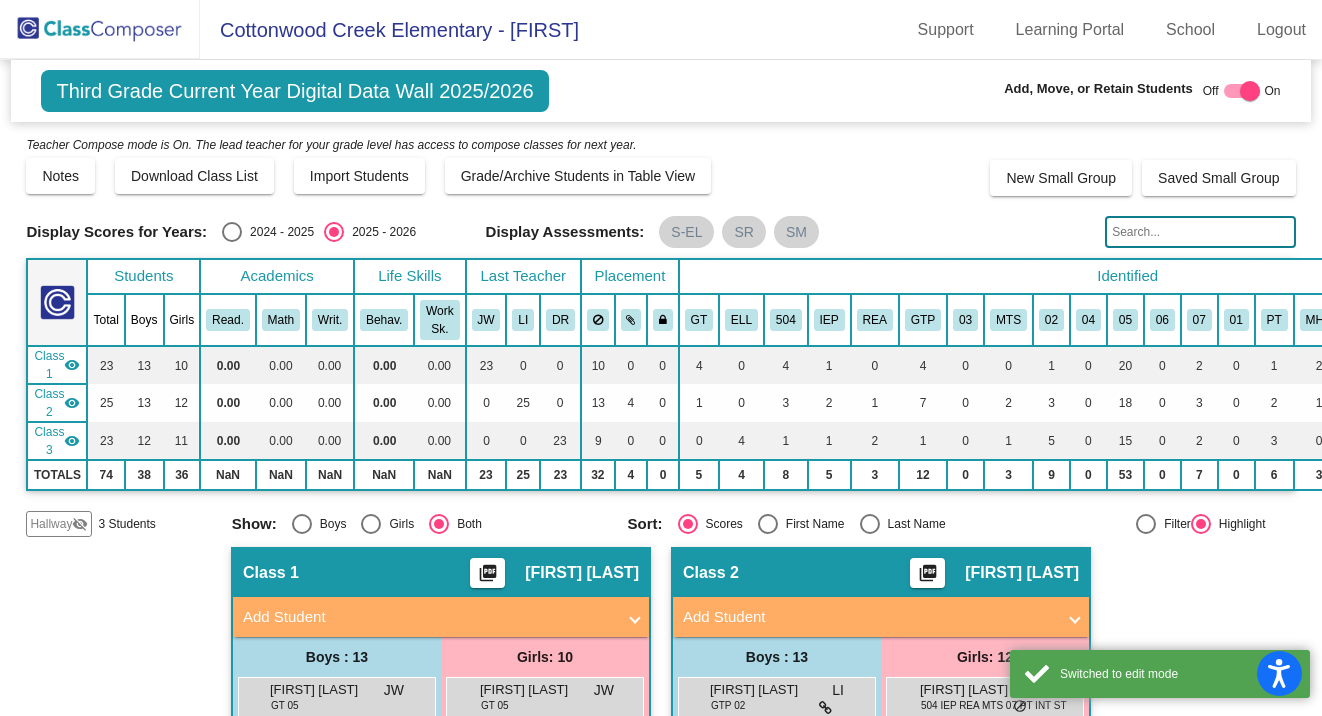 click on "Hallway" 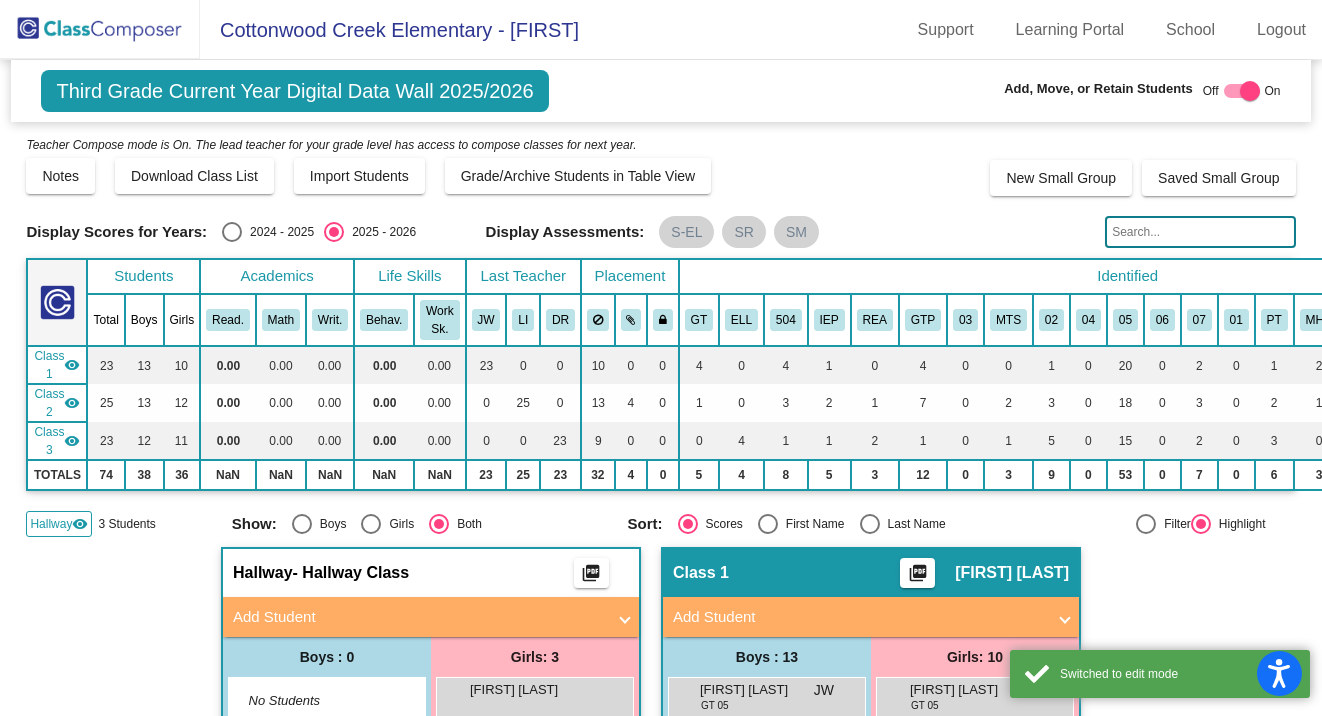scroll, scrollTop: 300, scrollLeft: 0, axis: vertical 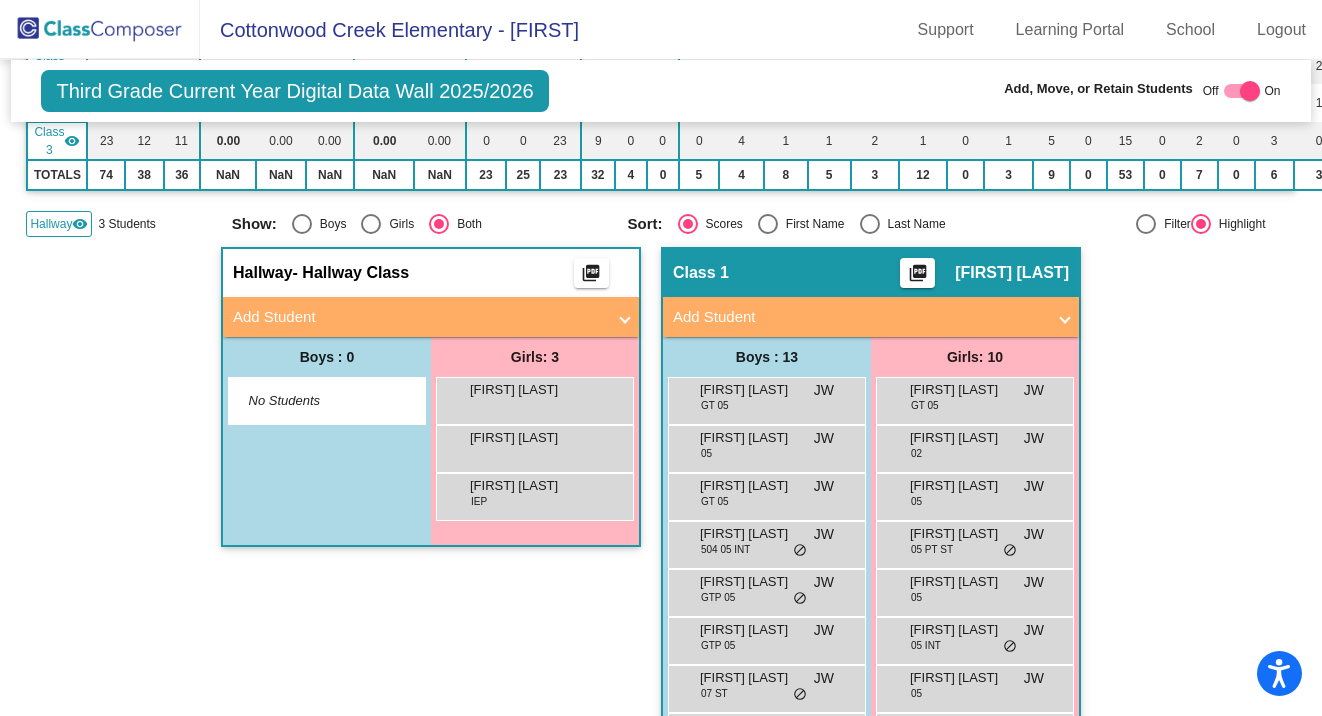 click on "Add Student" at bounding box center (419, 317) 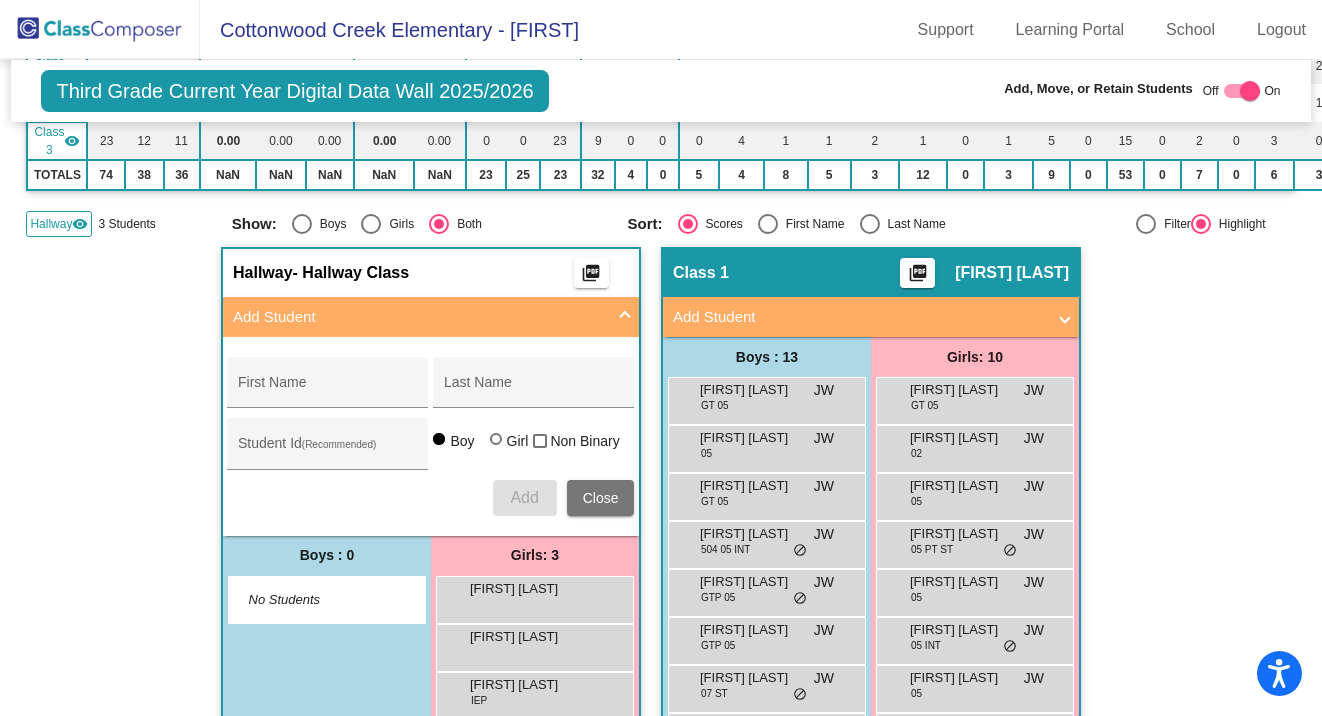 click on "First Name" at bounding box center (328, 388) 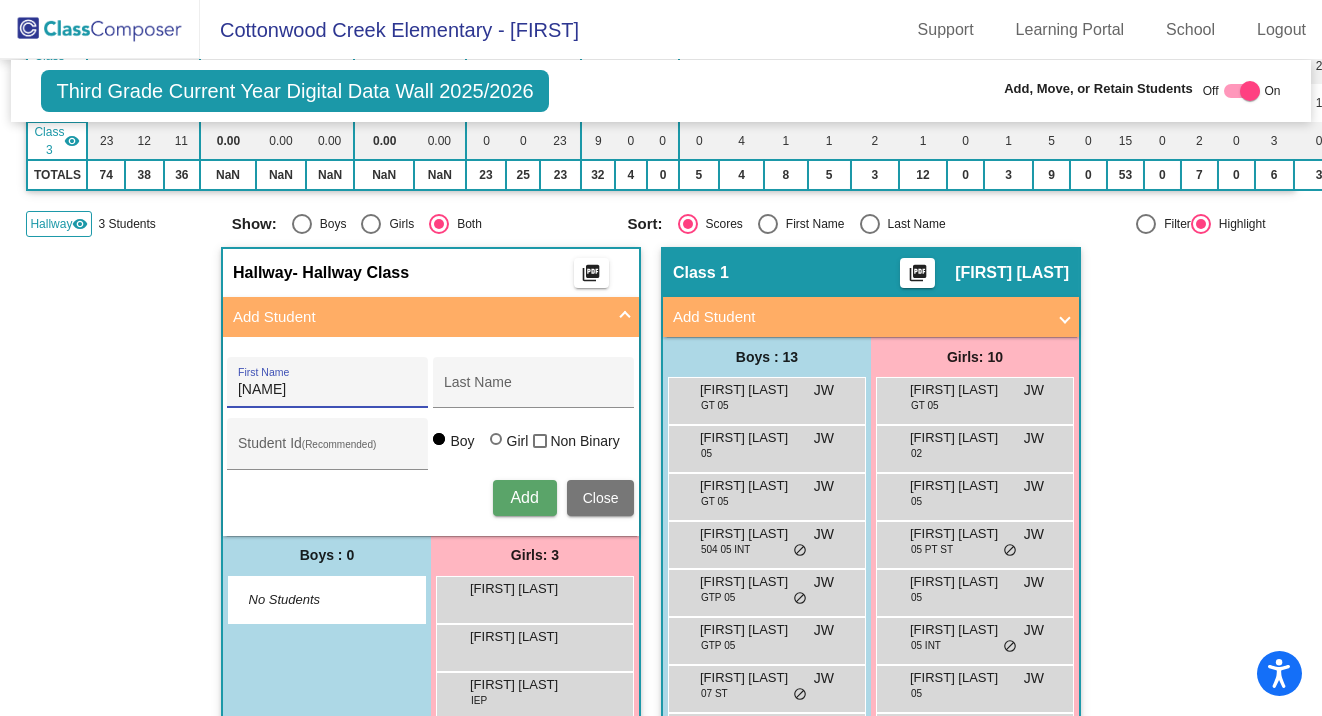 type on "[NAME]" 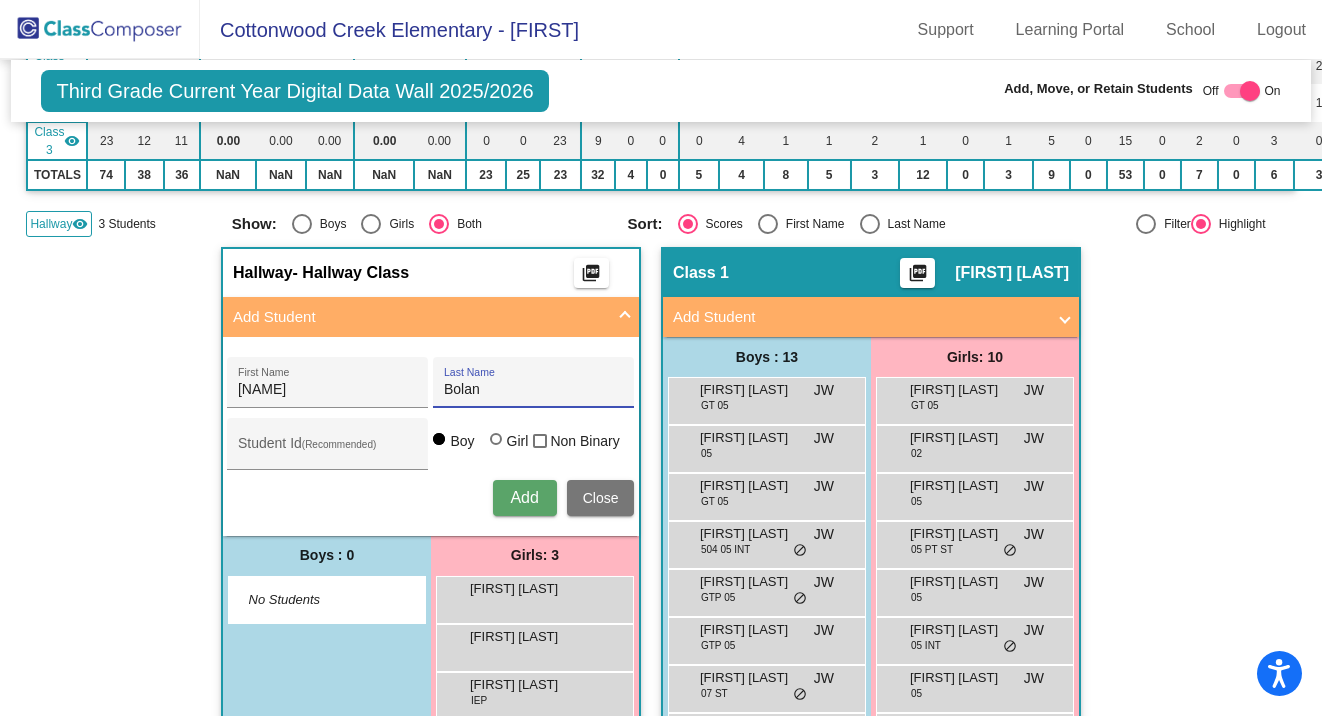 type on "Bolan" 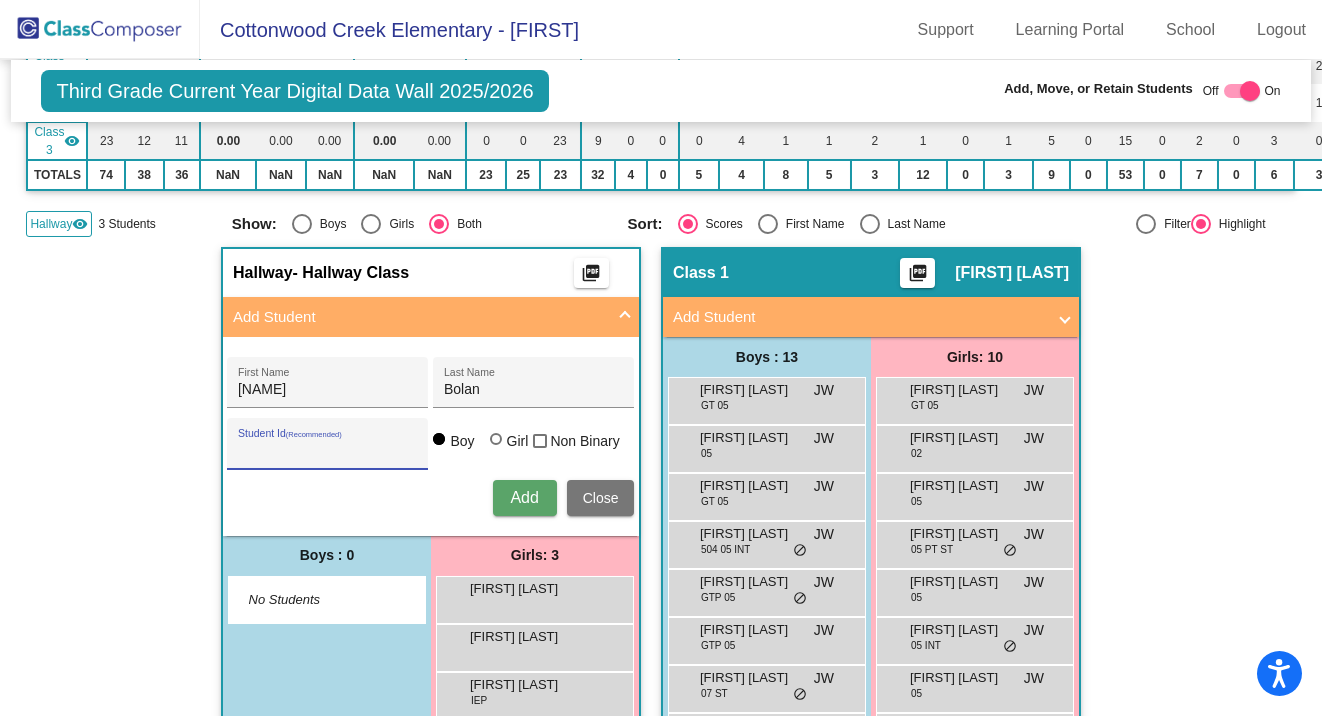 type on "G" 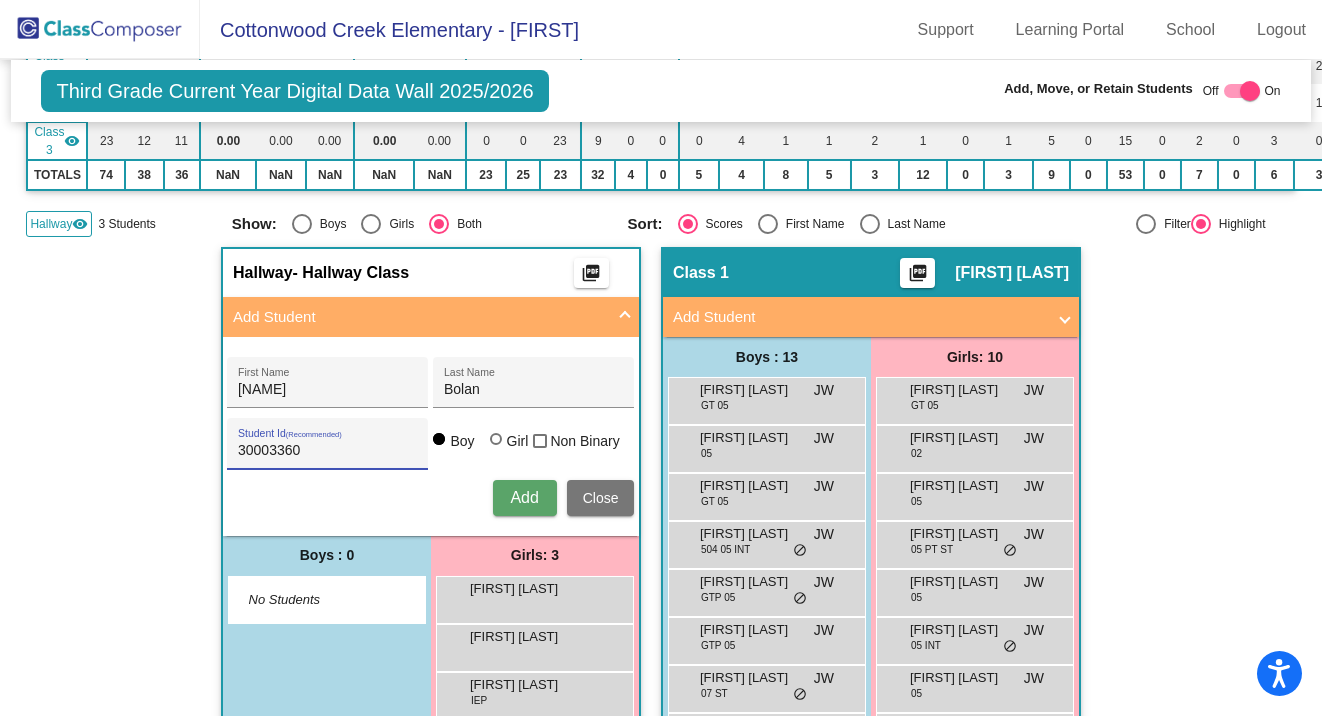type on "30003360" 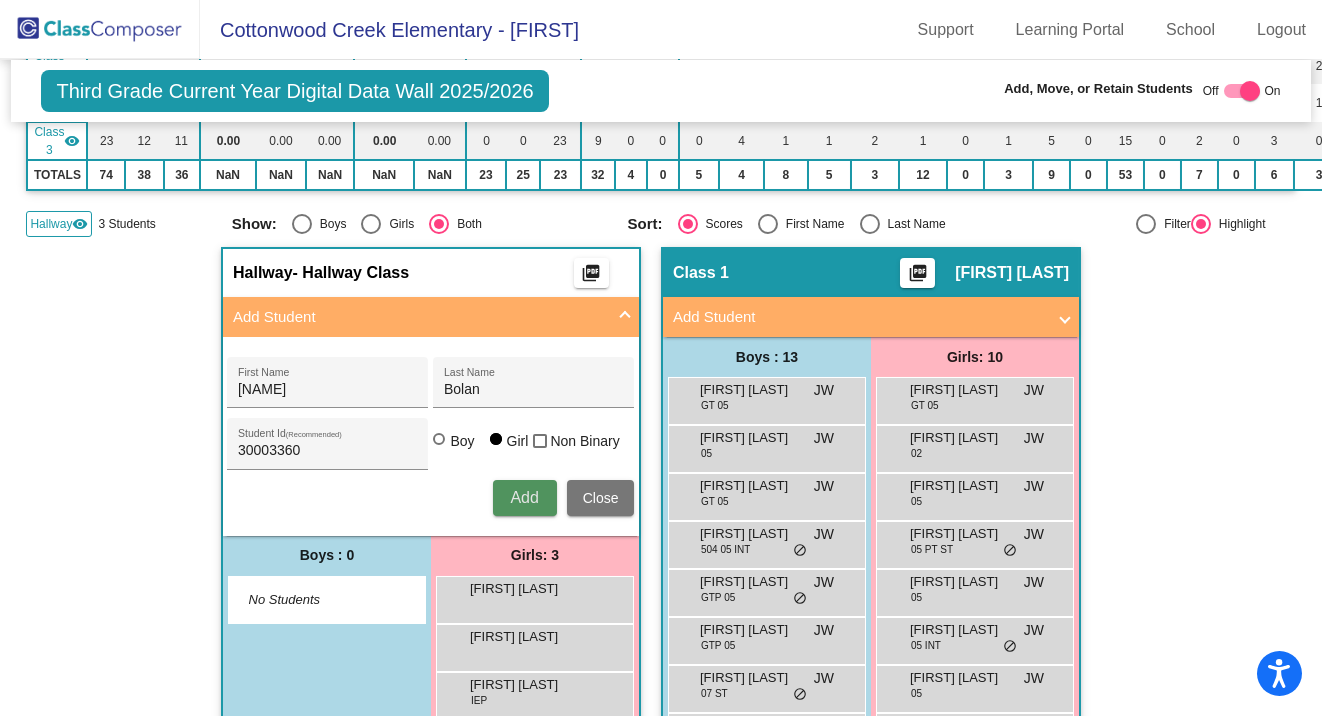 click on "Add" at bounding box center [524, 497] 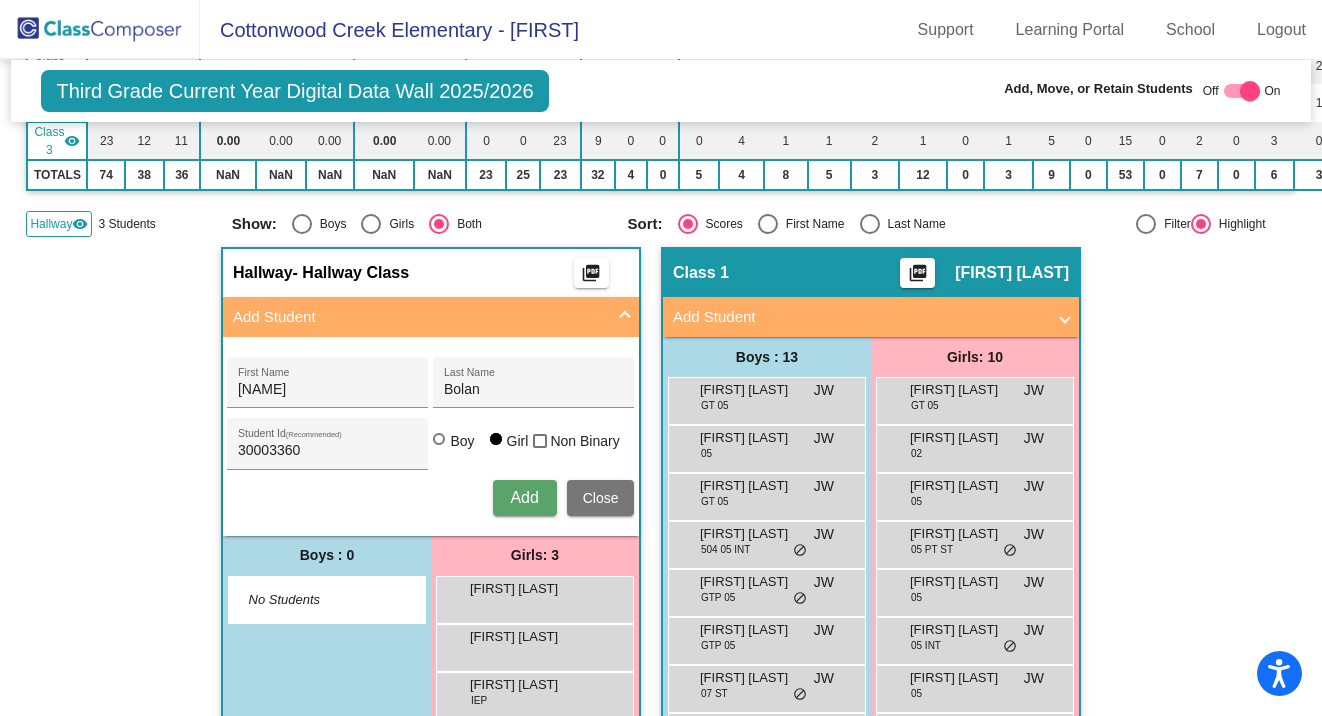 type 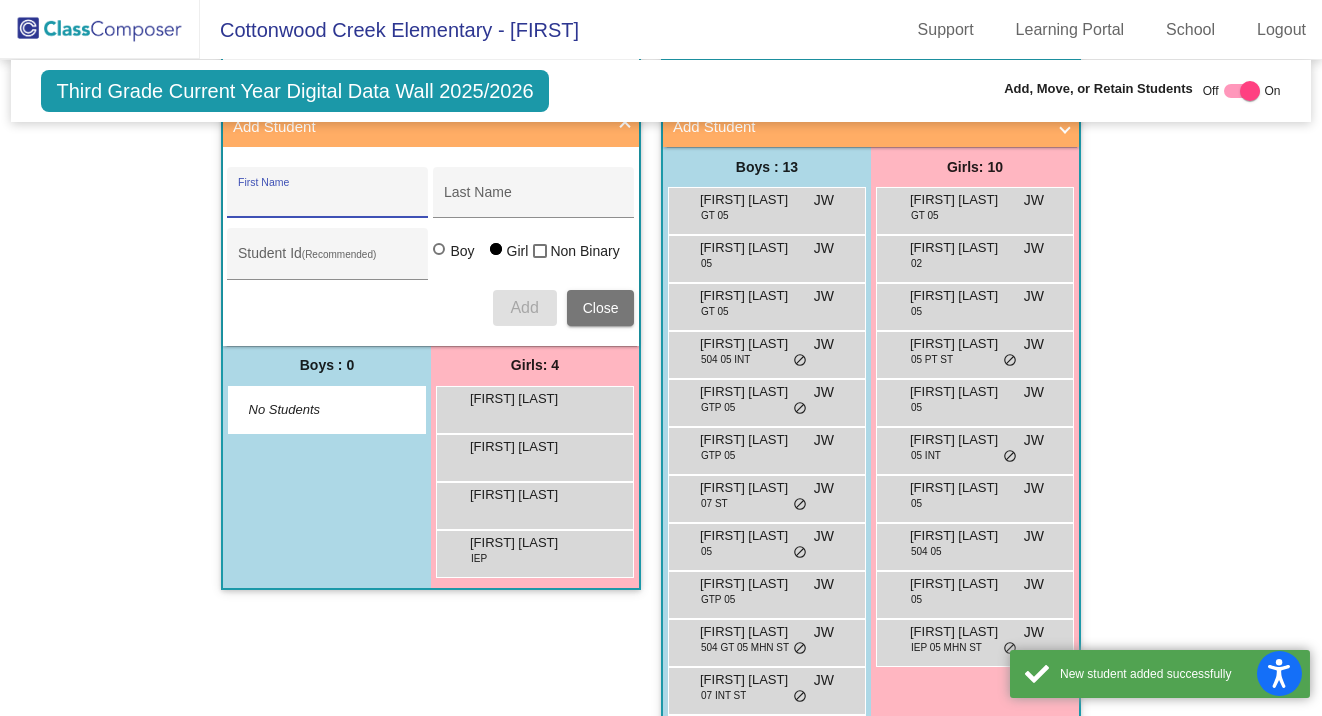 scroll, scrollTop: 499, scrollLeft: 0, axis: vertical 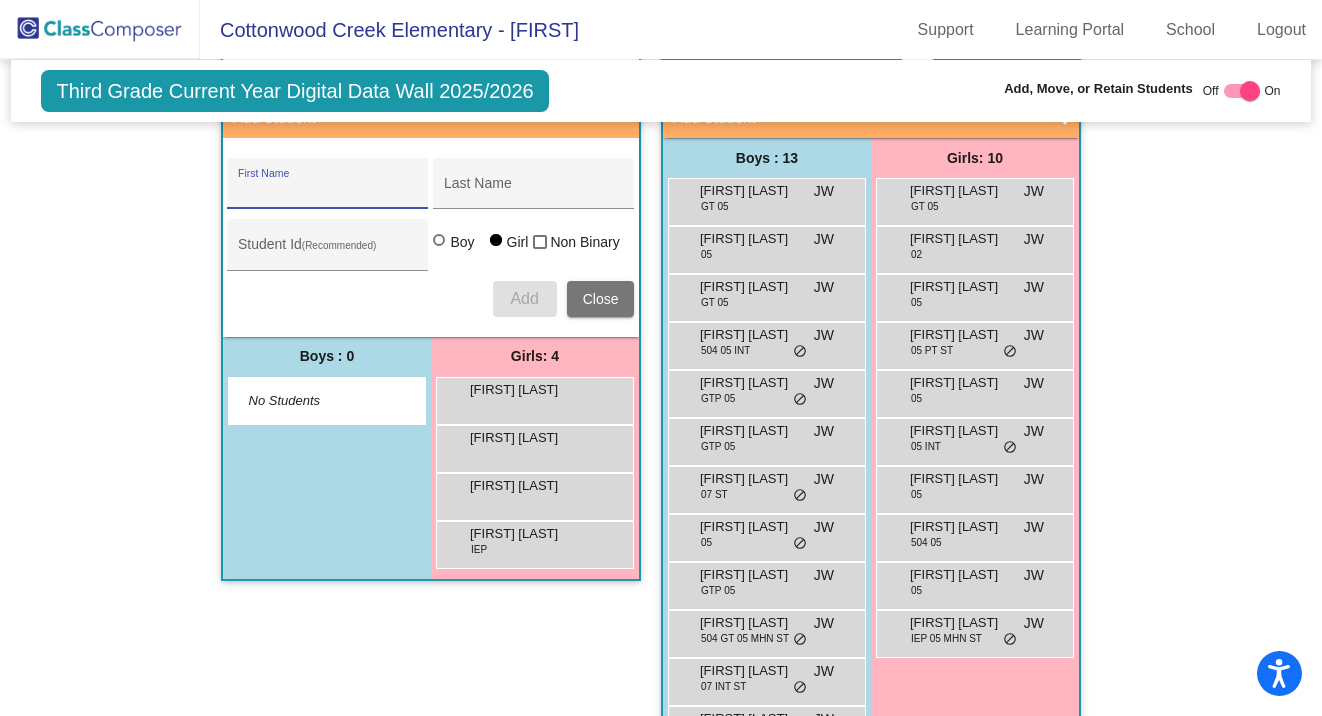click 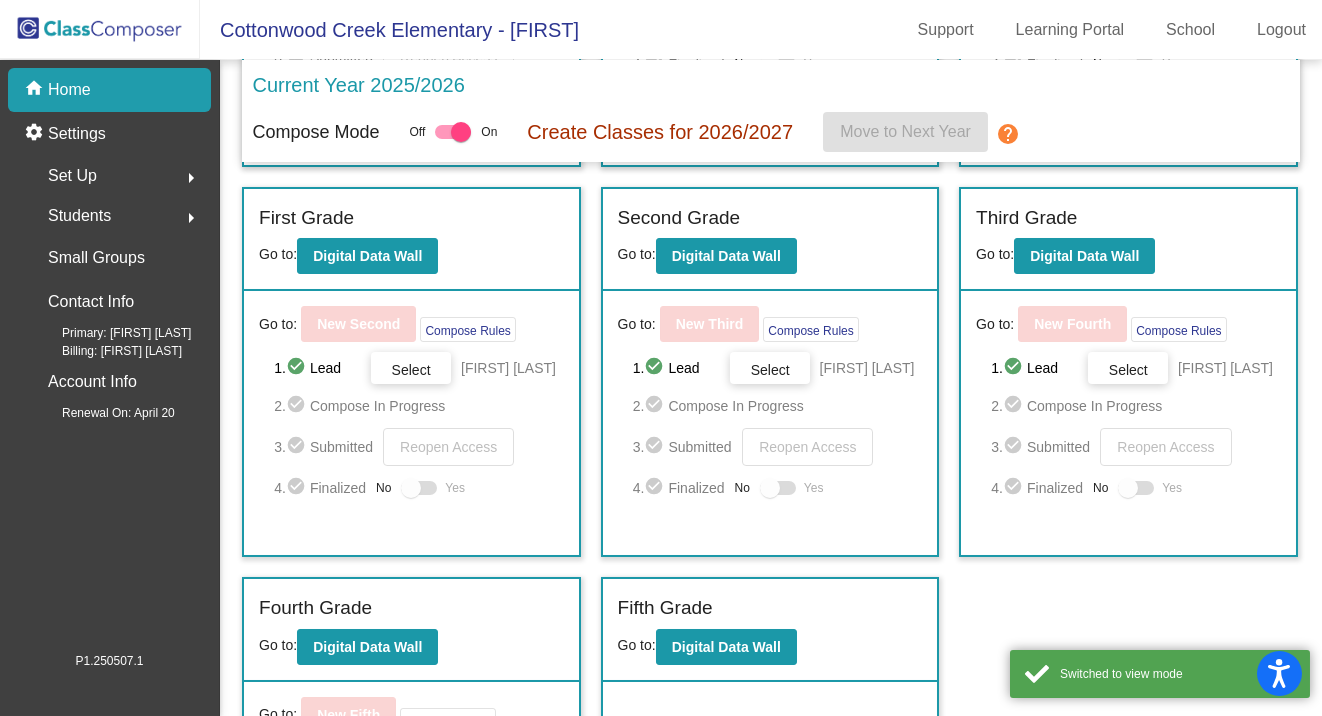 scroll, scrollTop: 499, scrollLeft: 0, axis: vertical 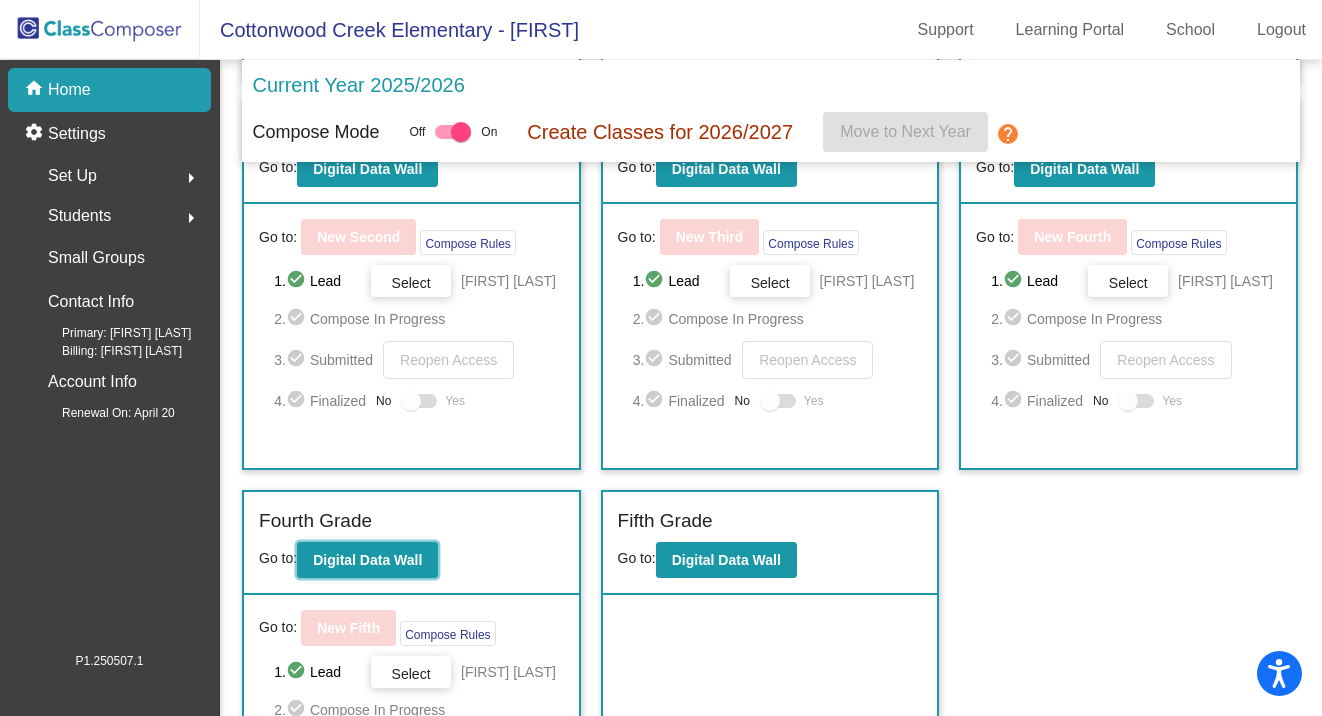 click on "Digital Data Wall" 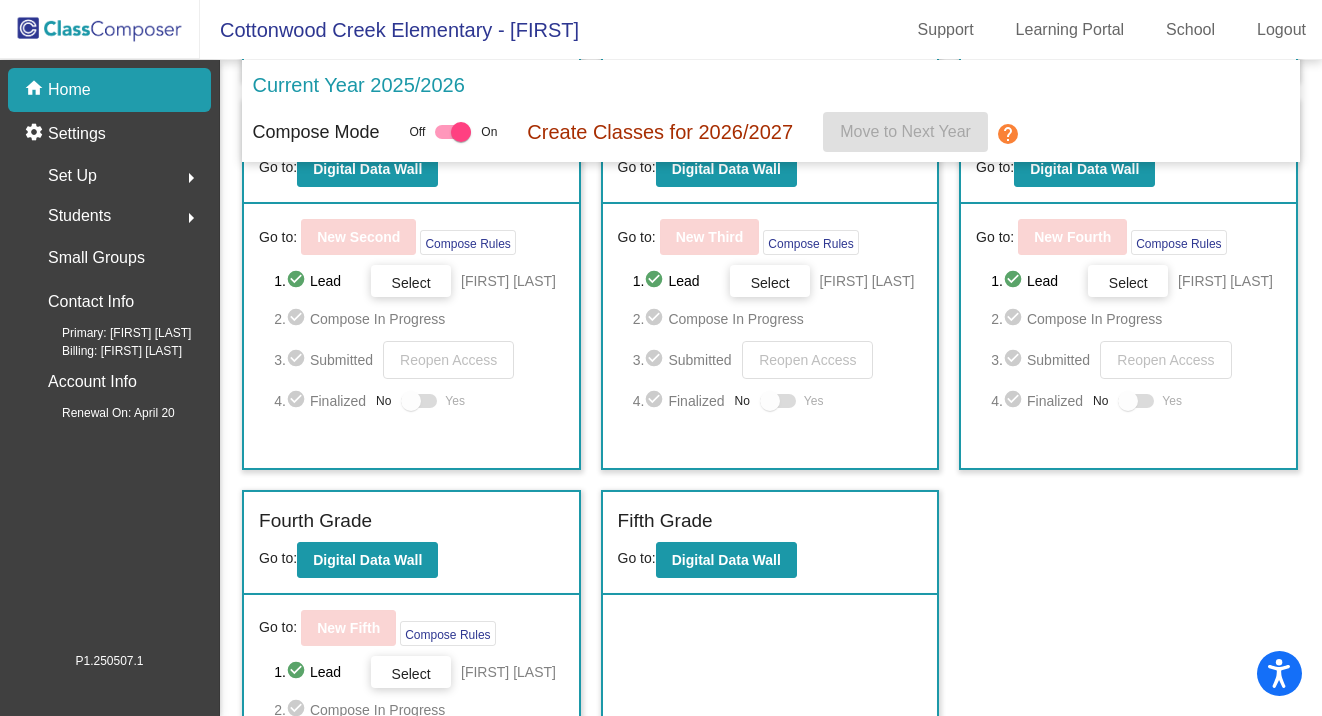 scroll, scrollTop: 0, scrollLeft: 0, axis: both 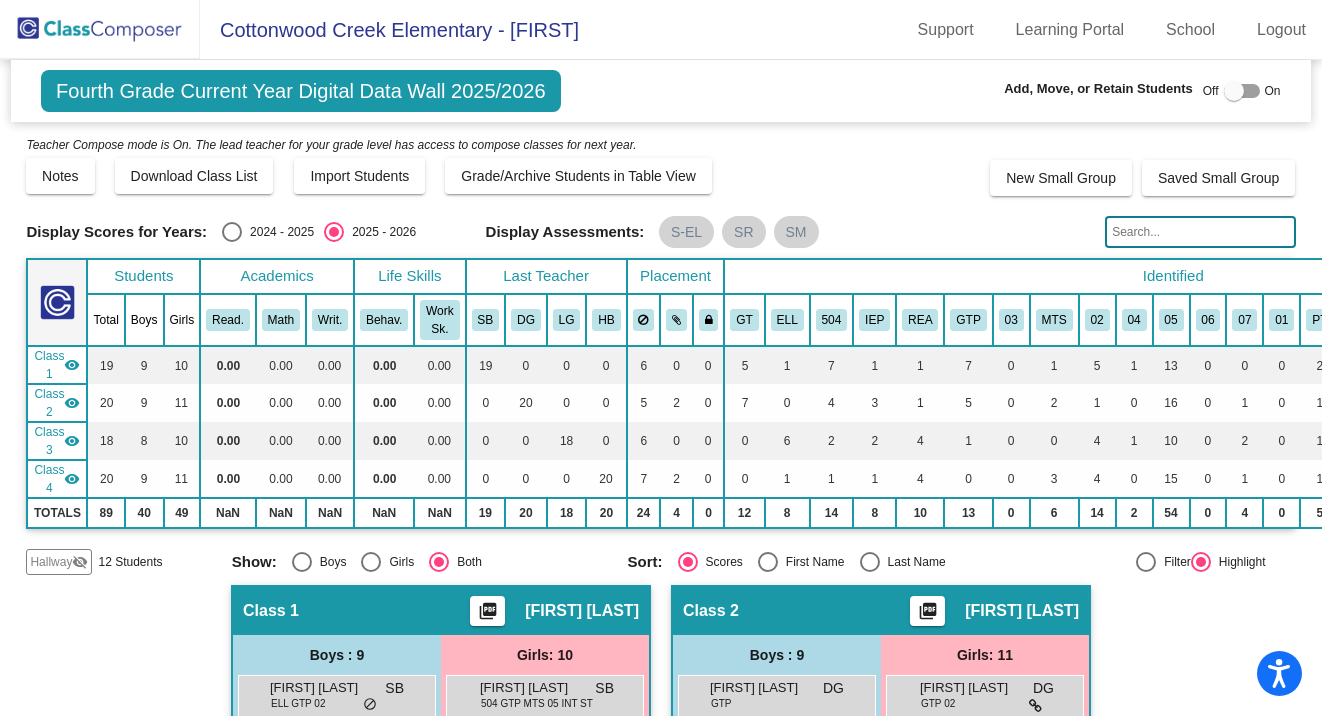 click on "Hallway" 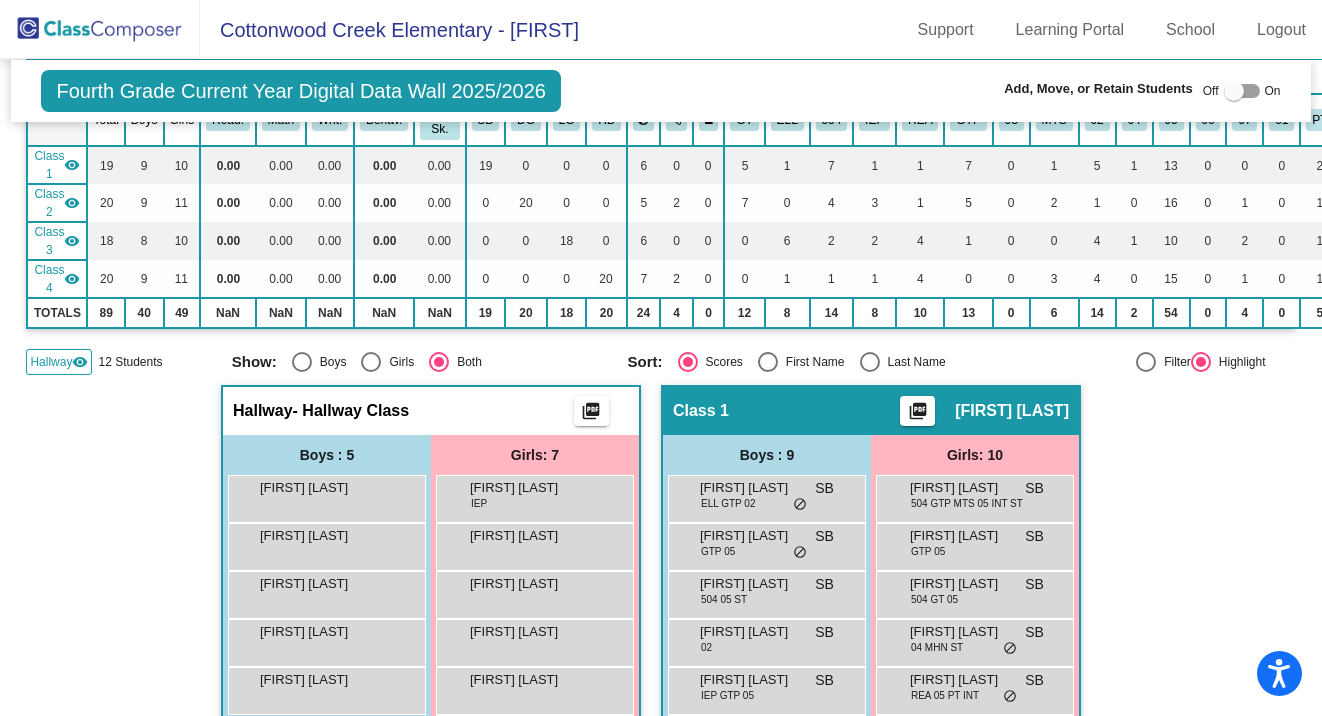 scroll, scrollTop: 300, scrollLeft: 0, axis: vertical 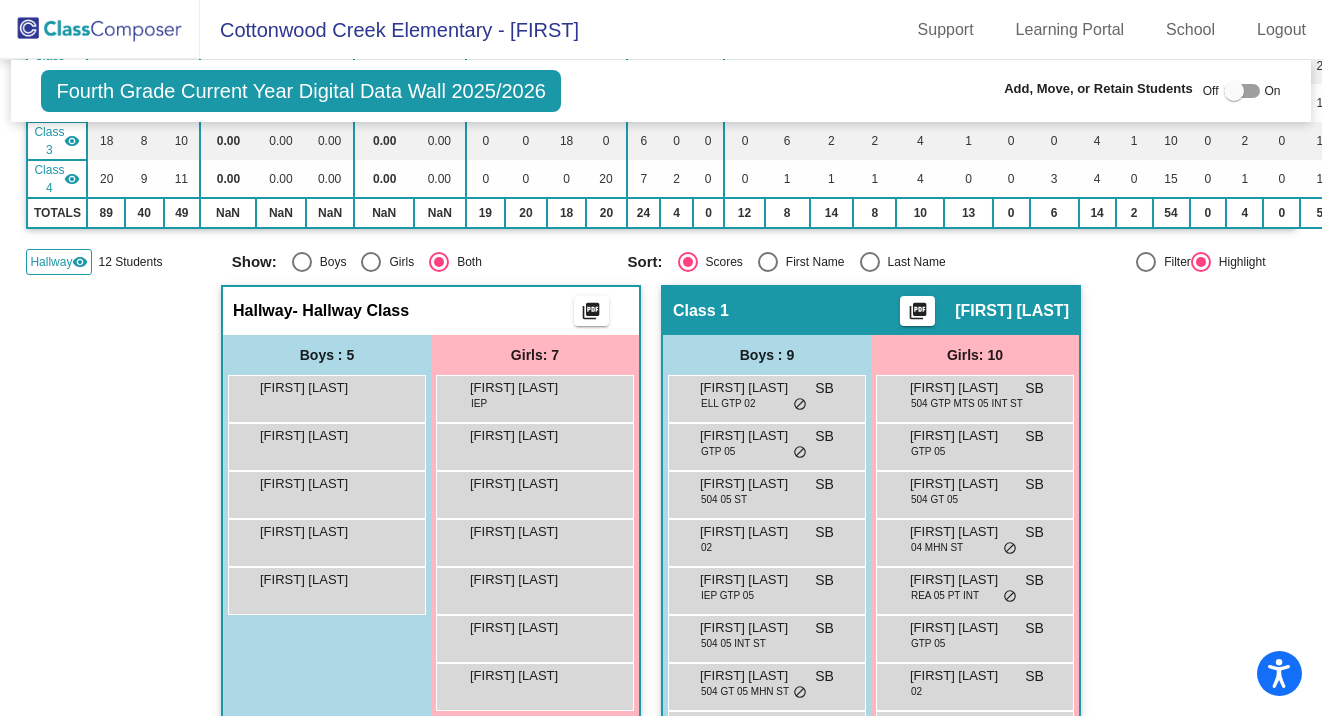 click 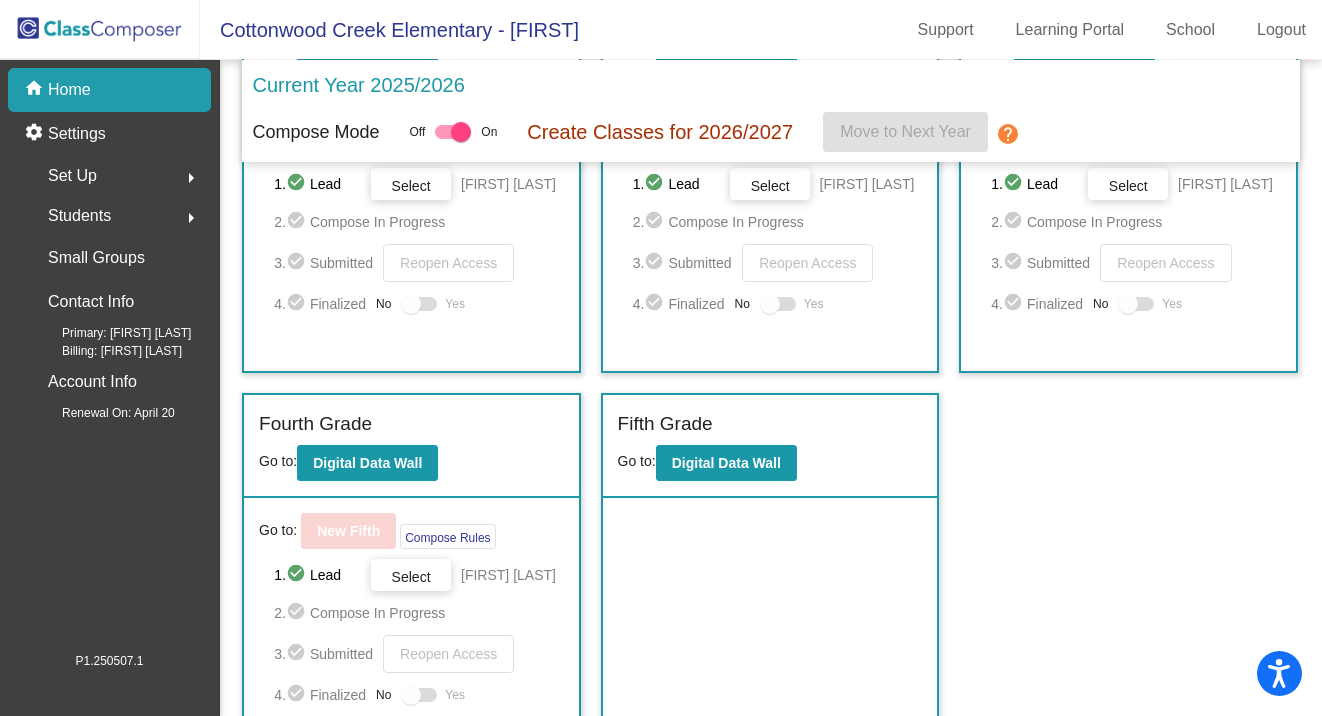 scroll, scrollTop: 600, scrollLeft: 0, axis: vertical 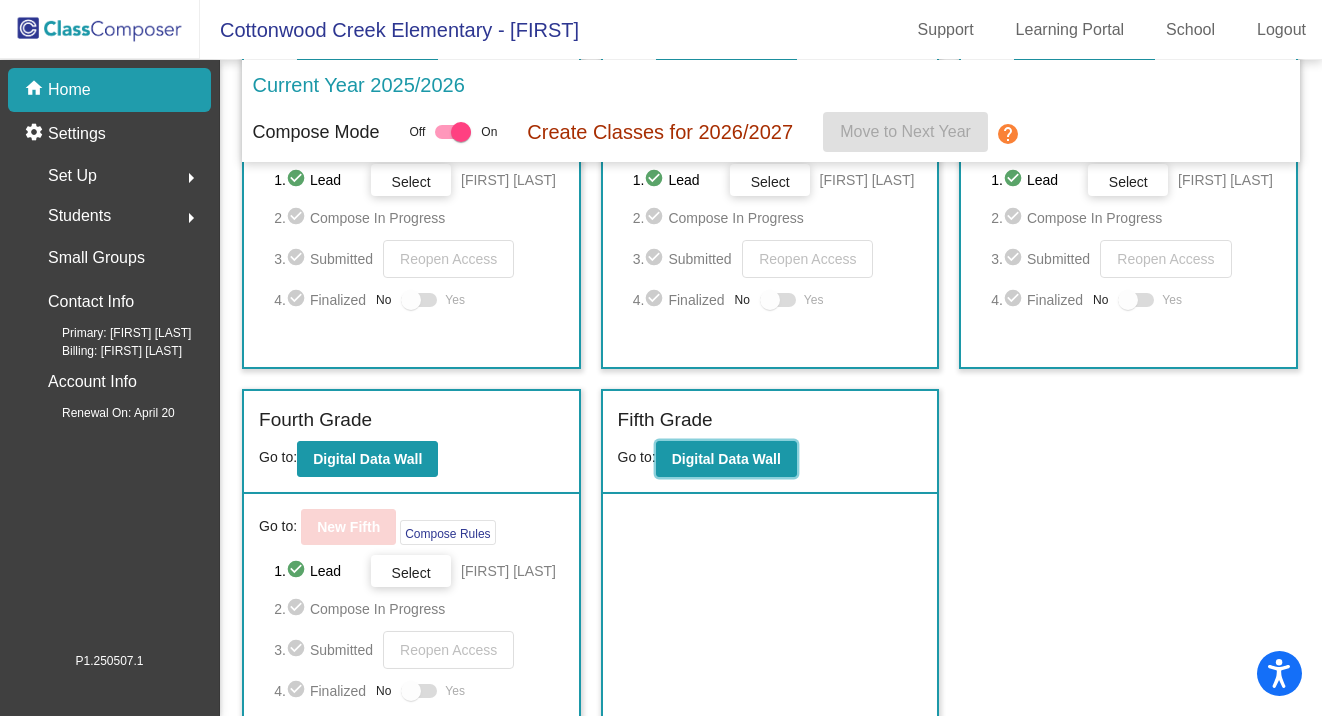 click on "Digital Data Wall" 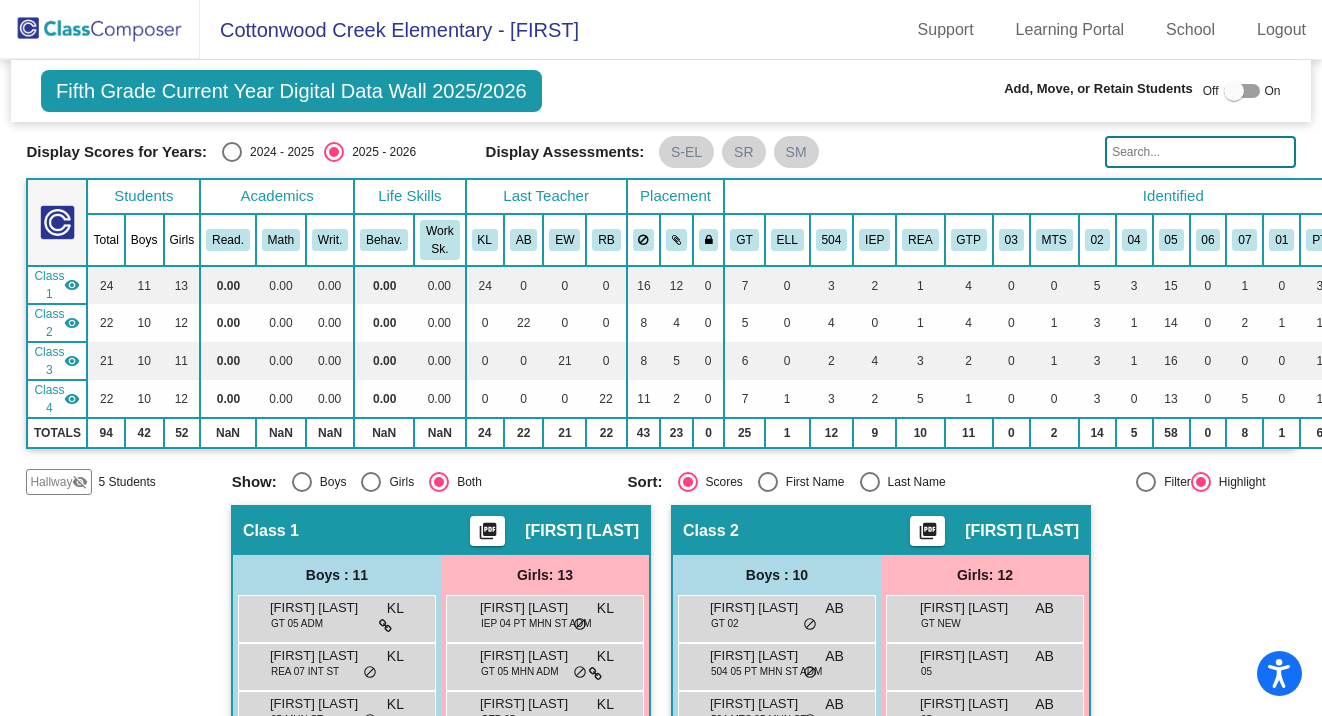 scroll, scrollTop: 200, scrollLeft: 0, axis: vertical 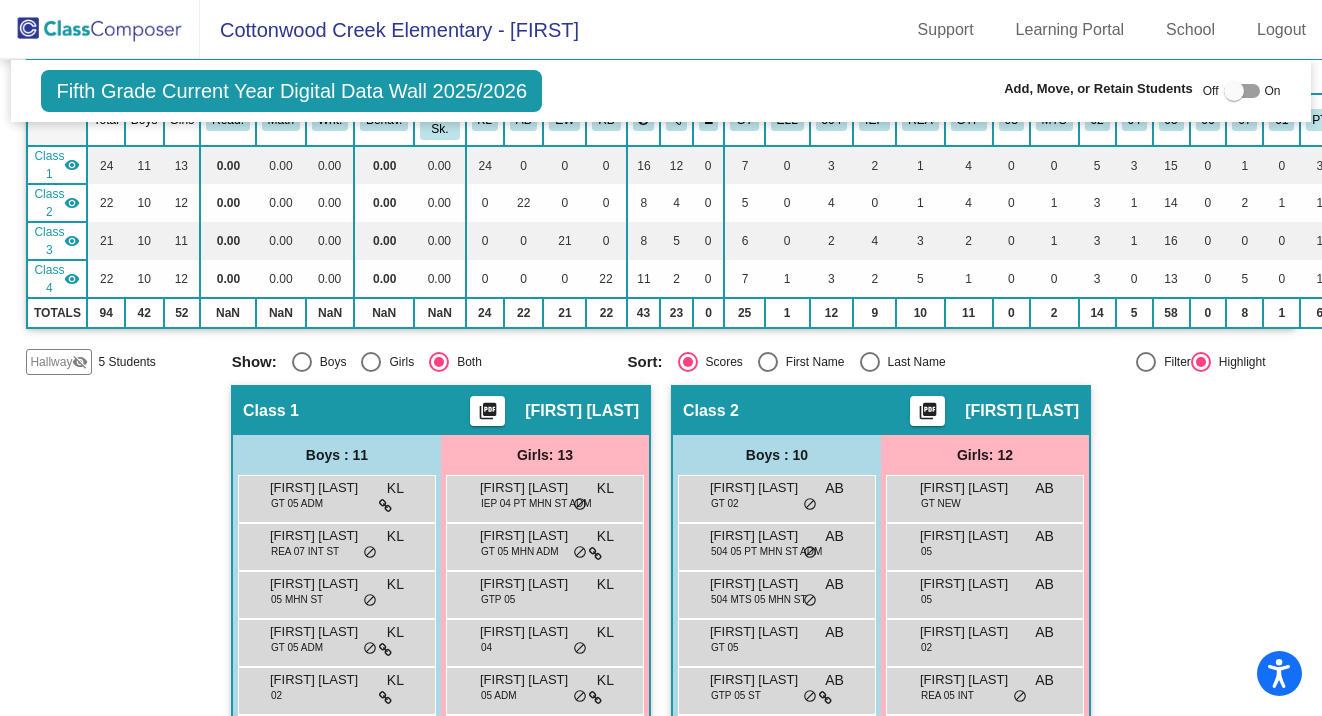 click on "5 Students" 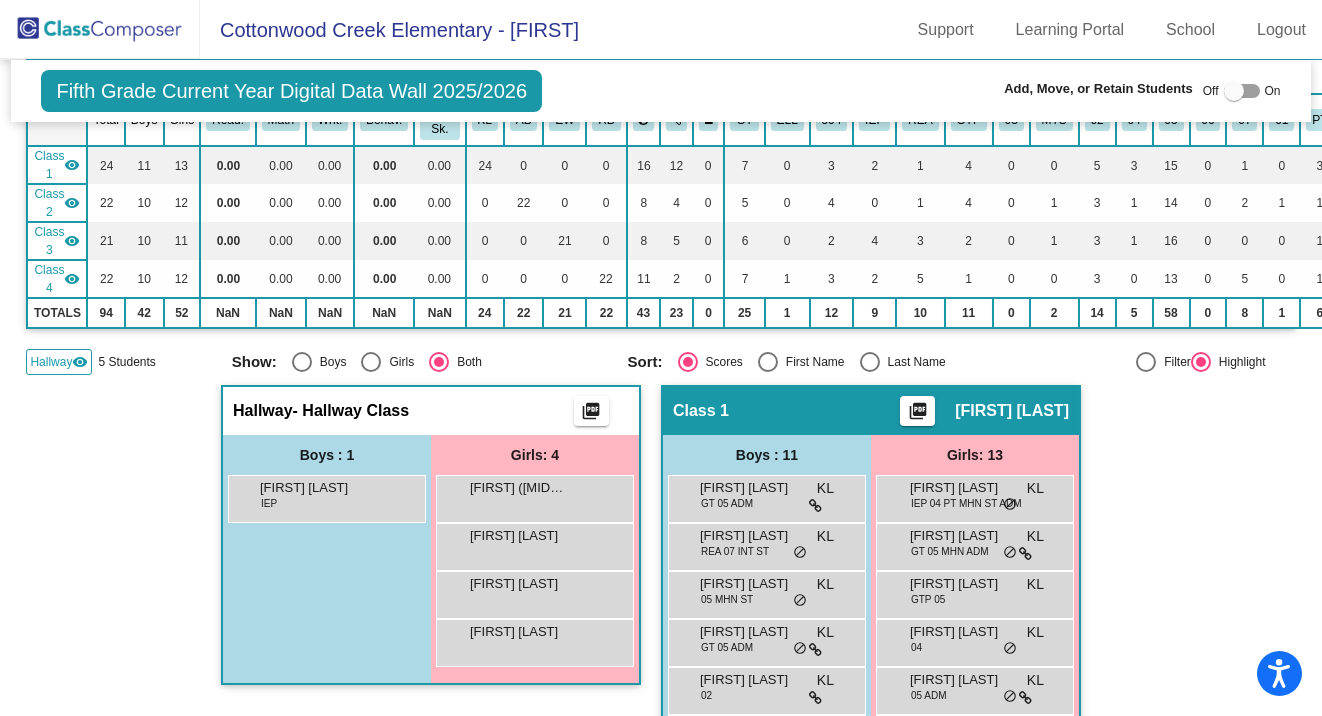 scroll, scrollTop: 0, scrollLeft: 0, axis: both 